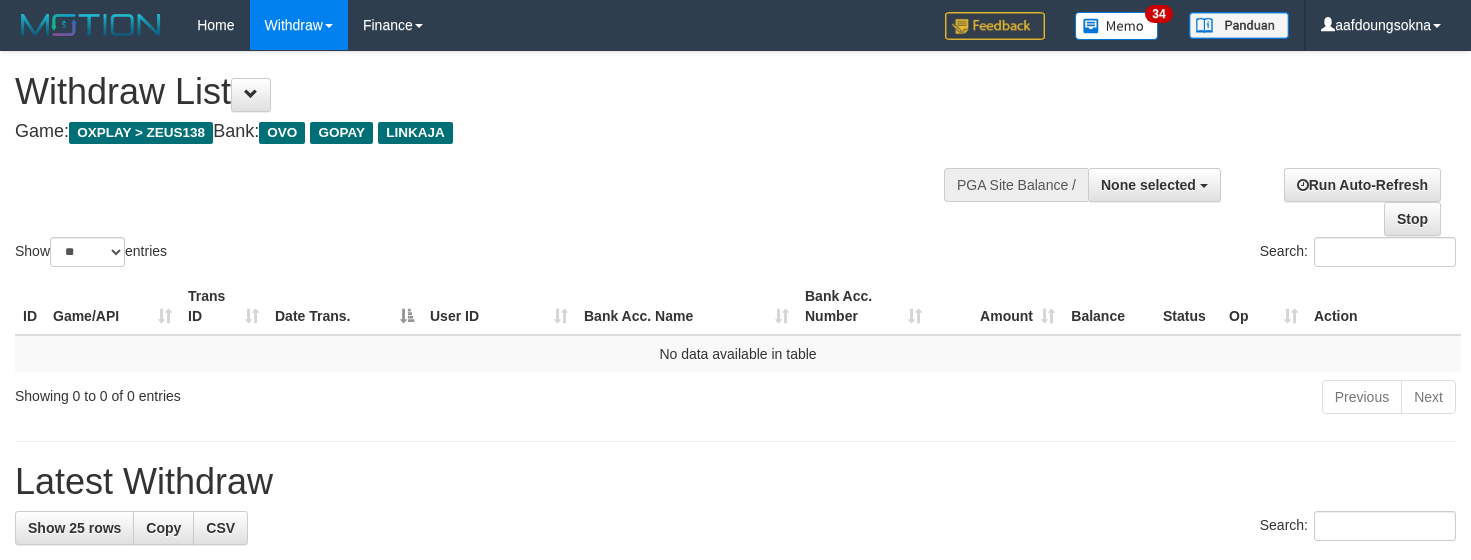 select 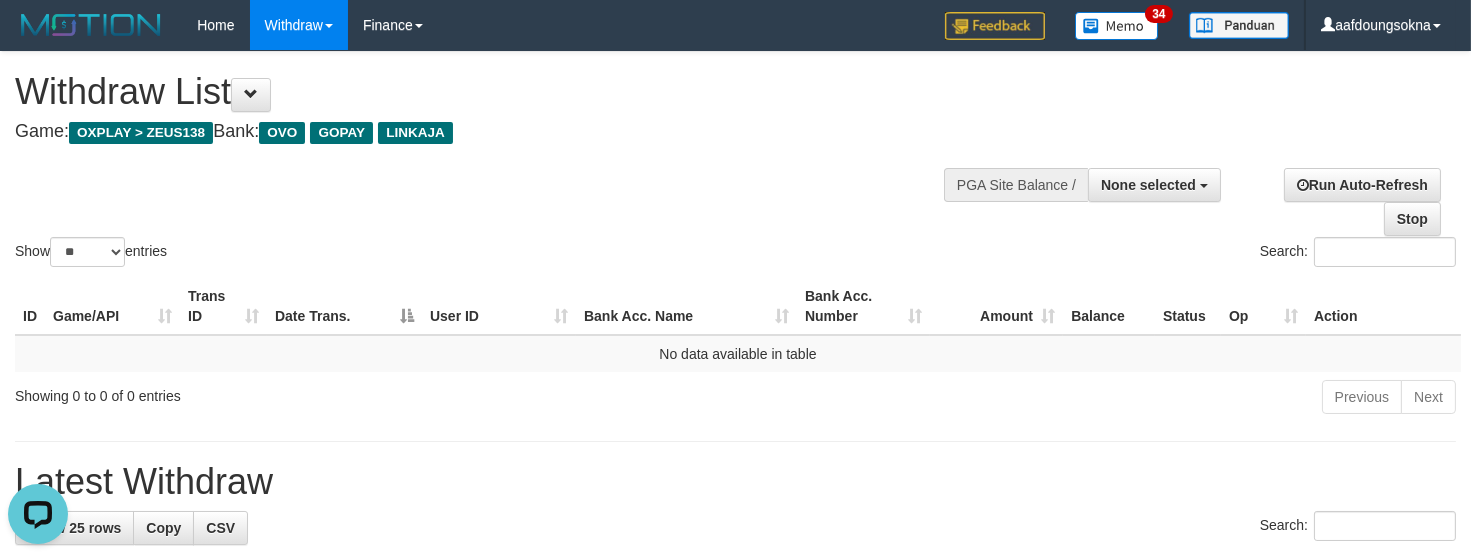 scroll, scrollTop: 0, scrollLeft: 0, axis: both 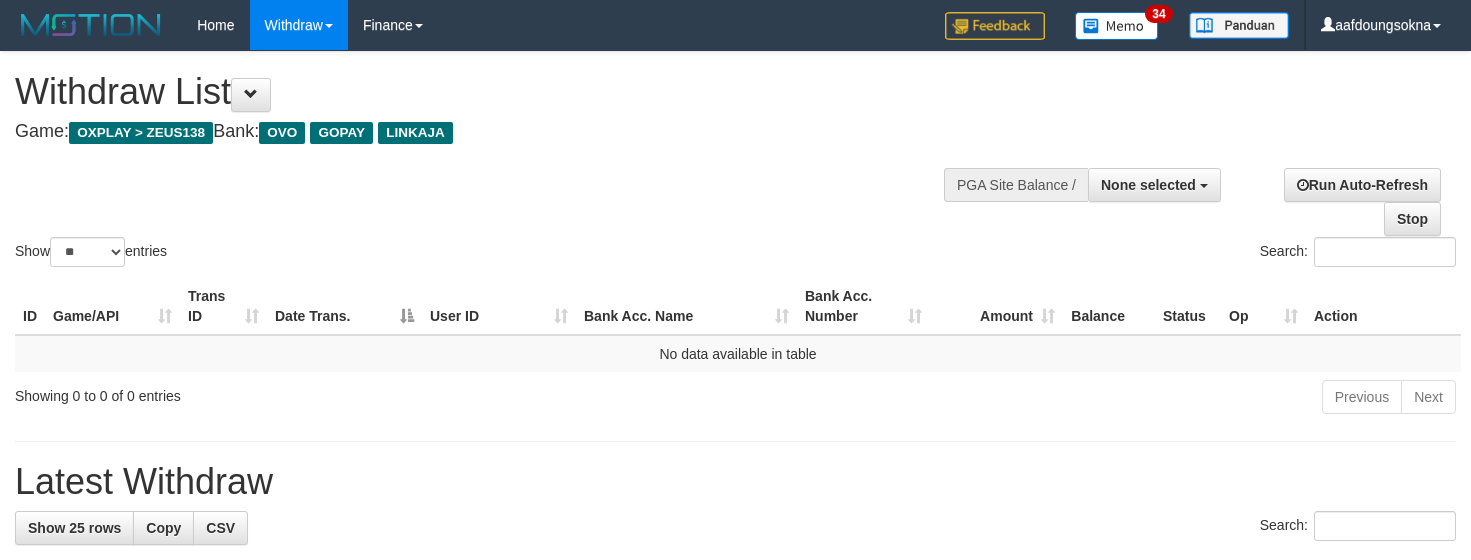select 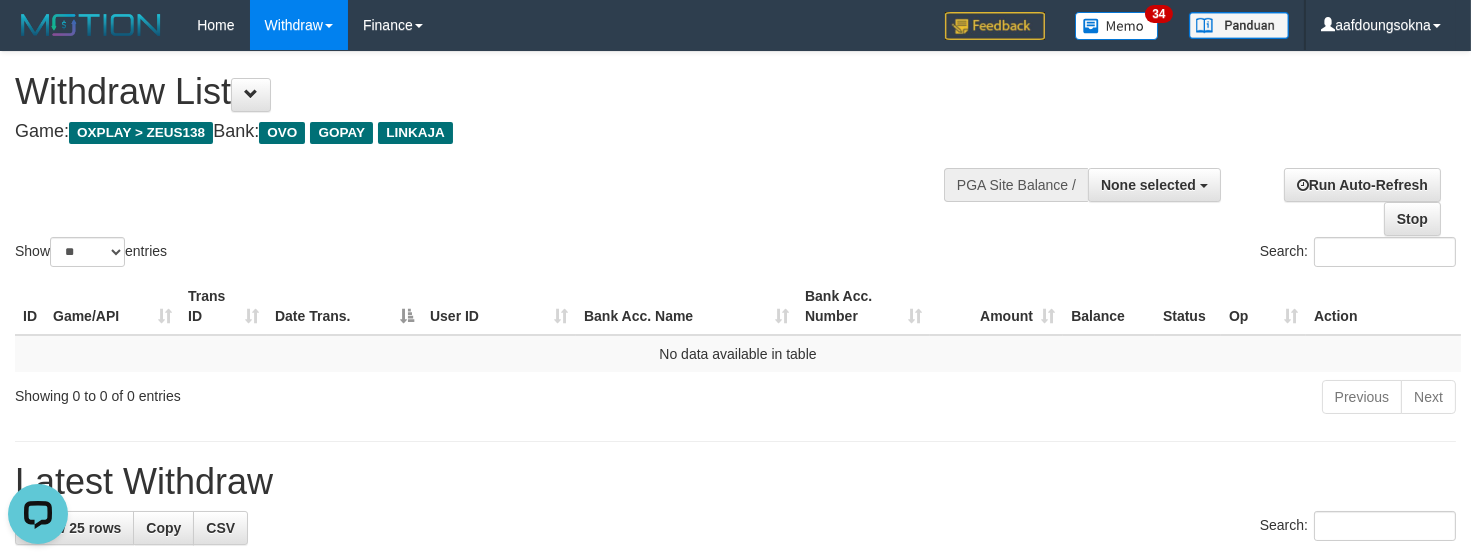 scroll, scrollTop: 0, scrollLeft: 0, axis: both 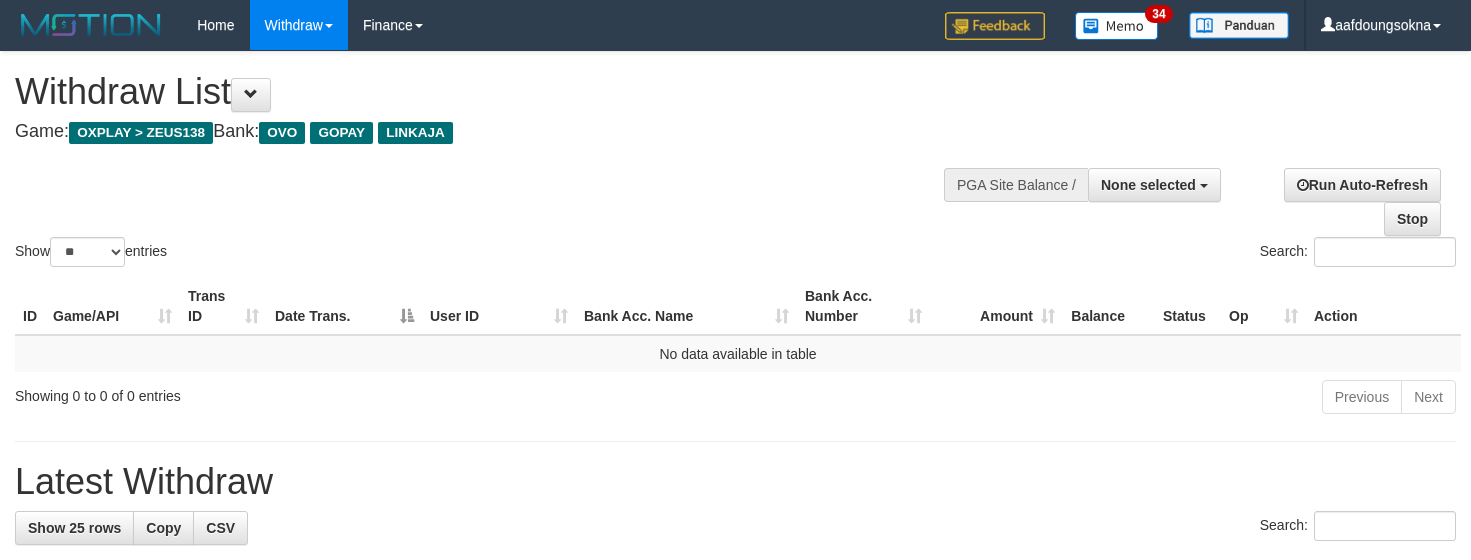 select 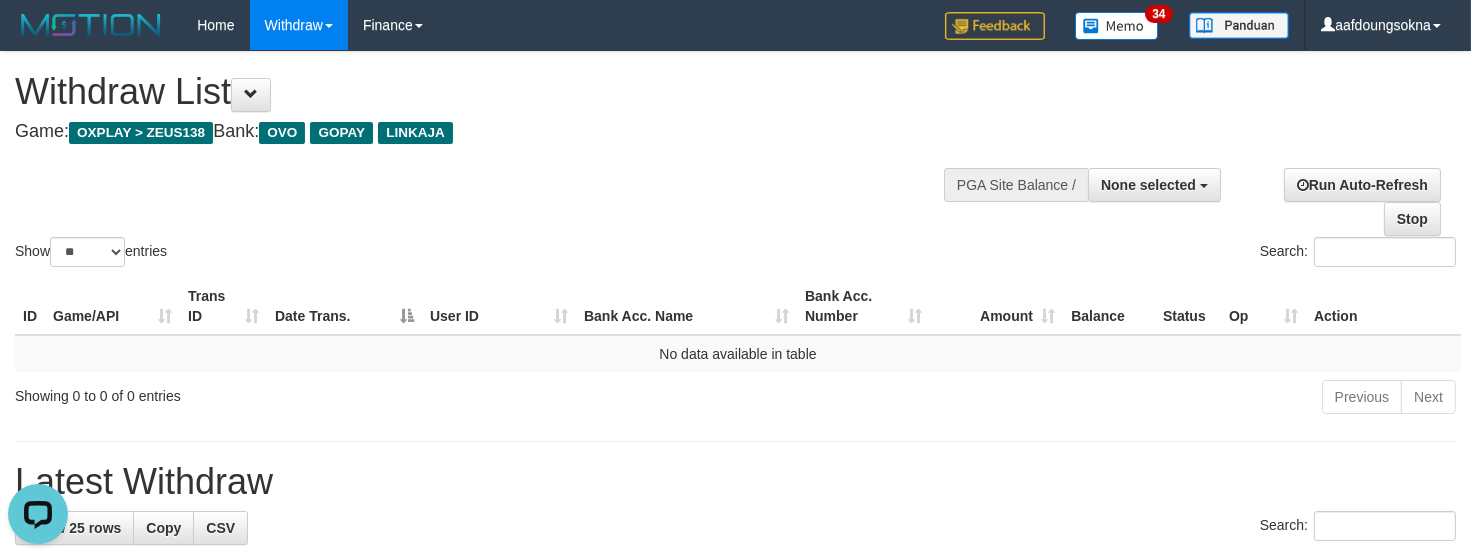 scroll, scrollTop: 0, scrollLeft: 0, axis: both 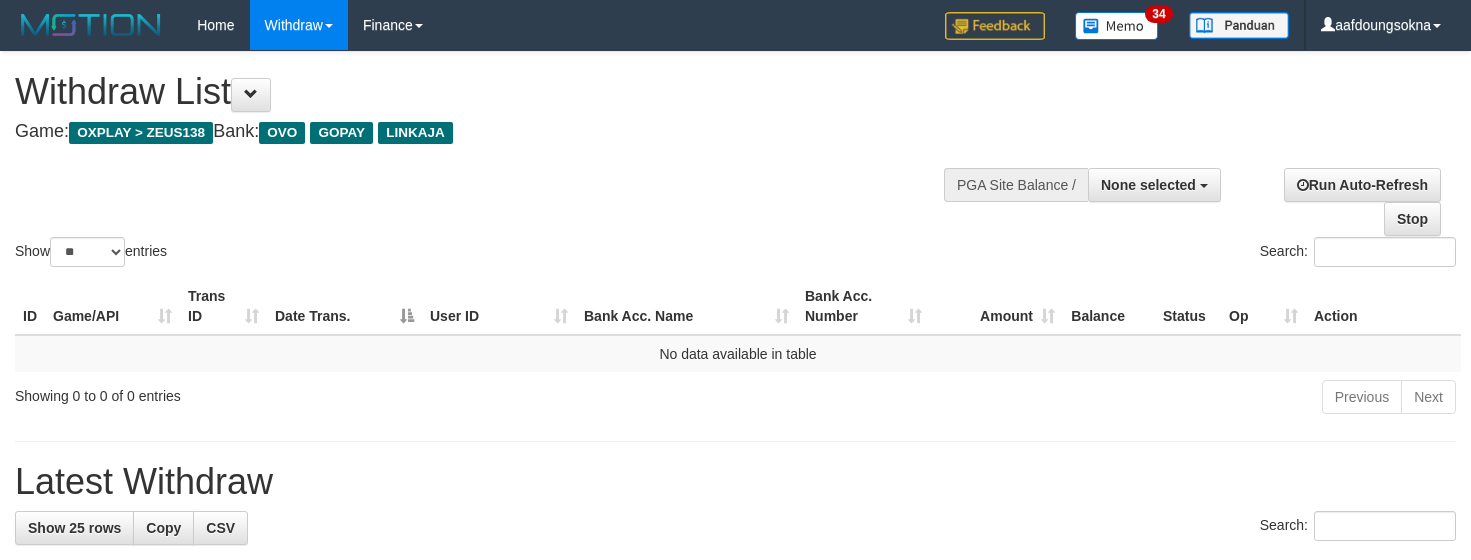select 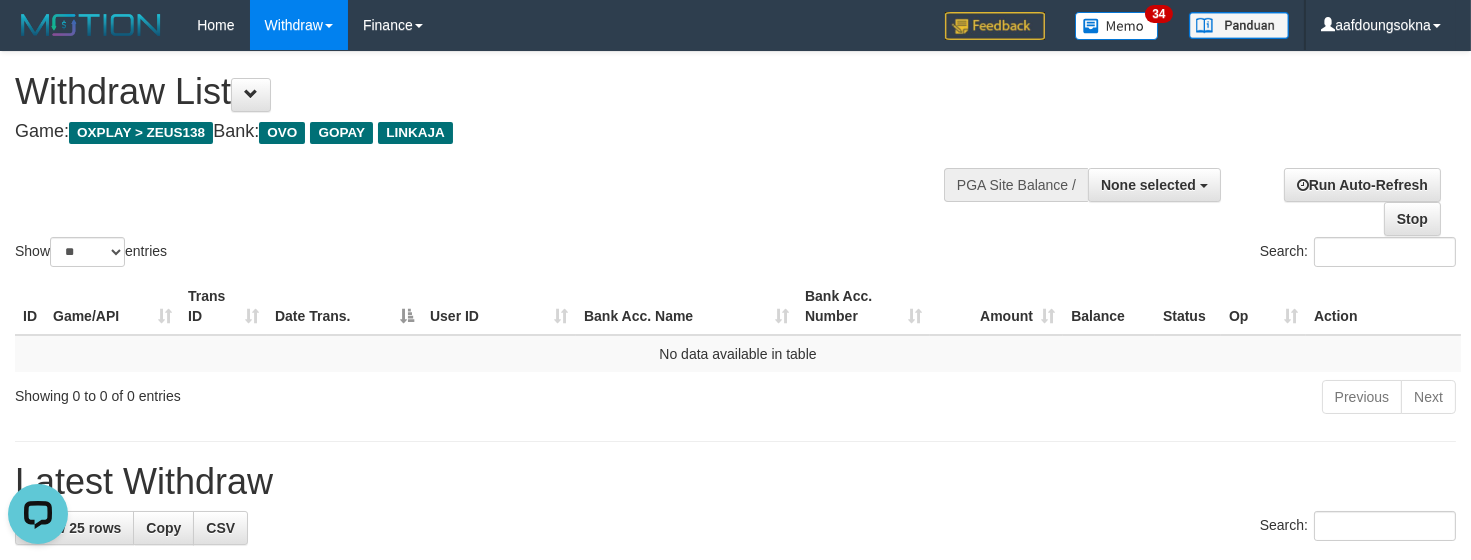 scroll, scrollTop: 0, scrollLeft: 0, axis: both 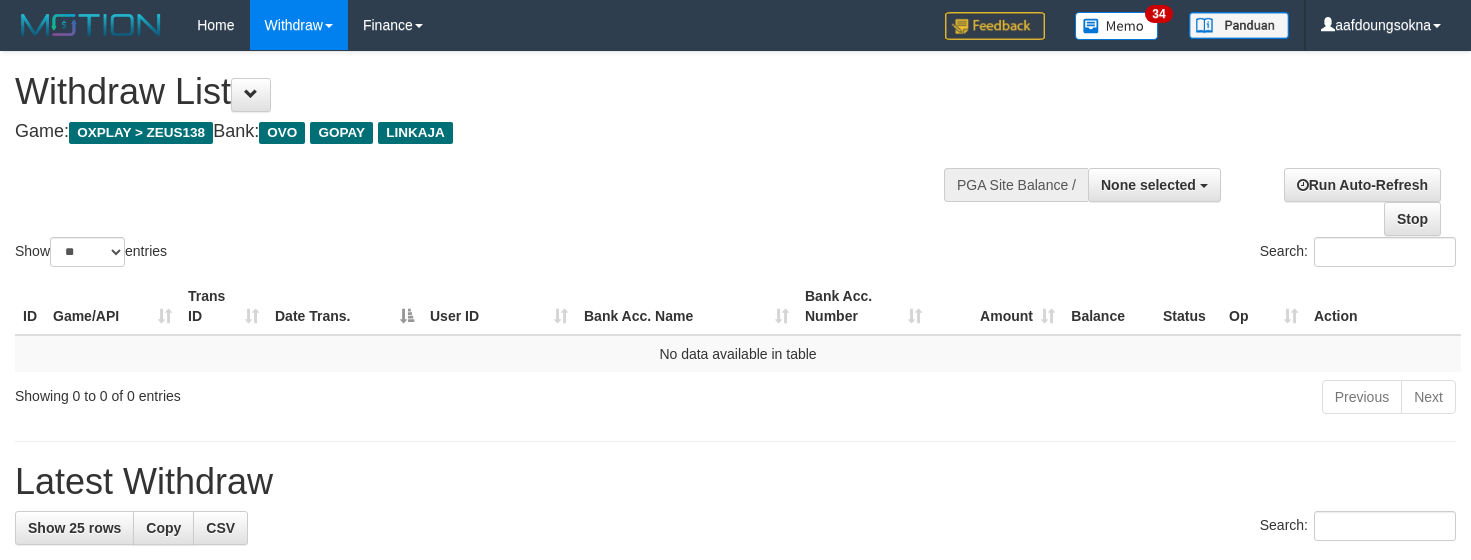 select 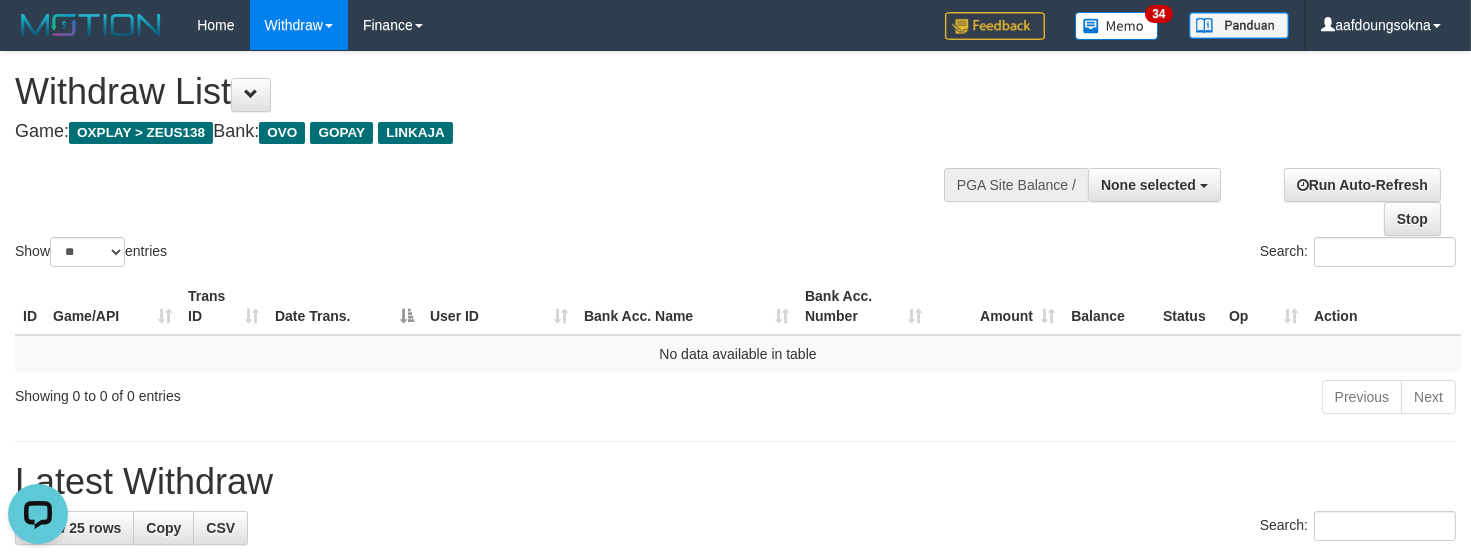 scroll, scrollTop: 0, scrollLeft: 0, axis: both 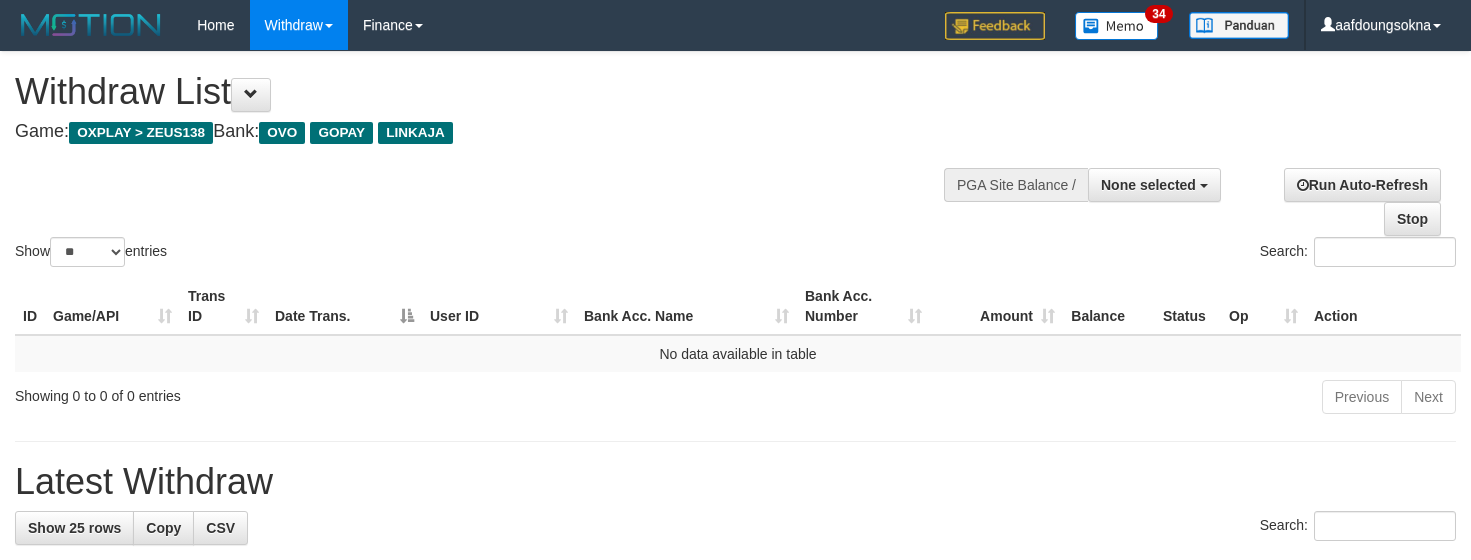 select 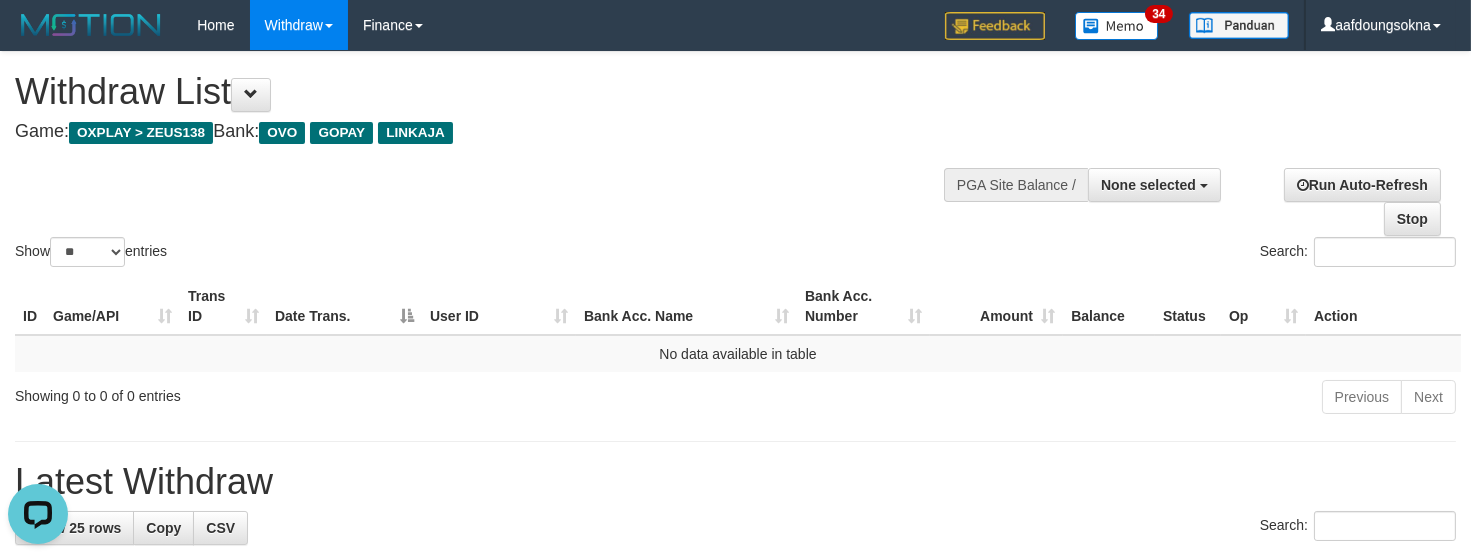 scroll, scrollTop: 0, scrollLeft: 0, axis: both 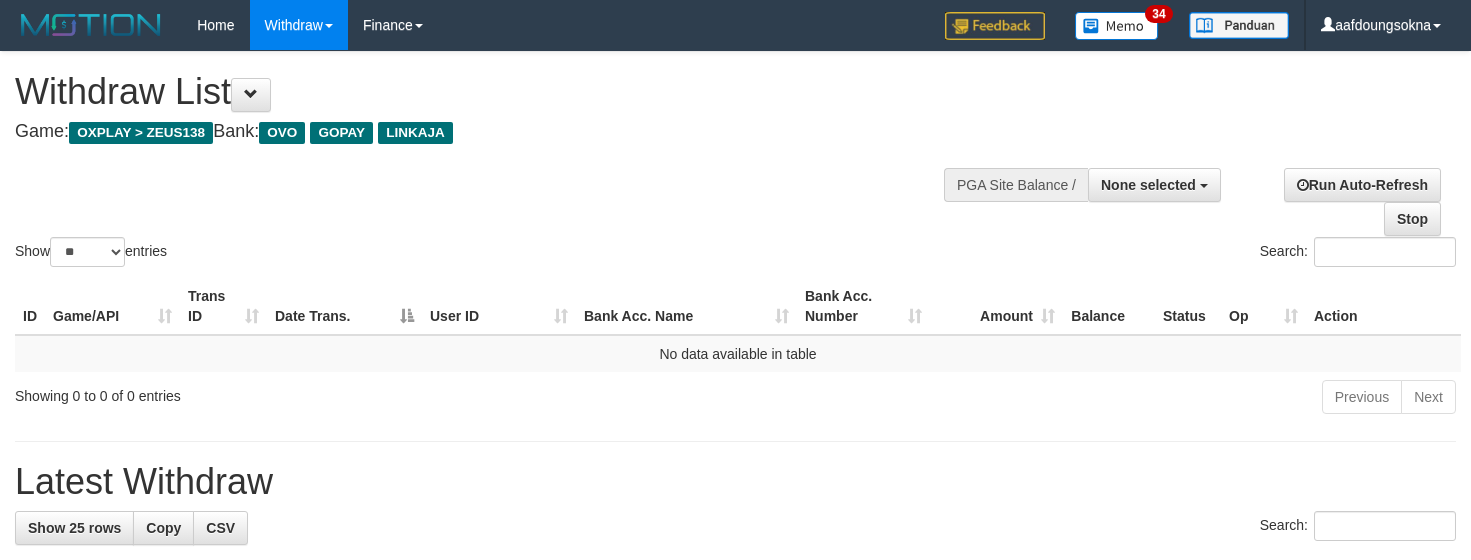 select 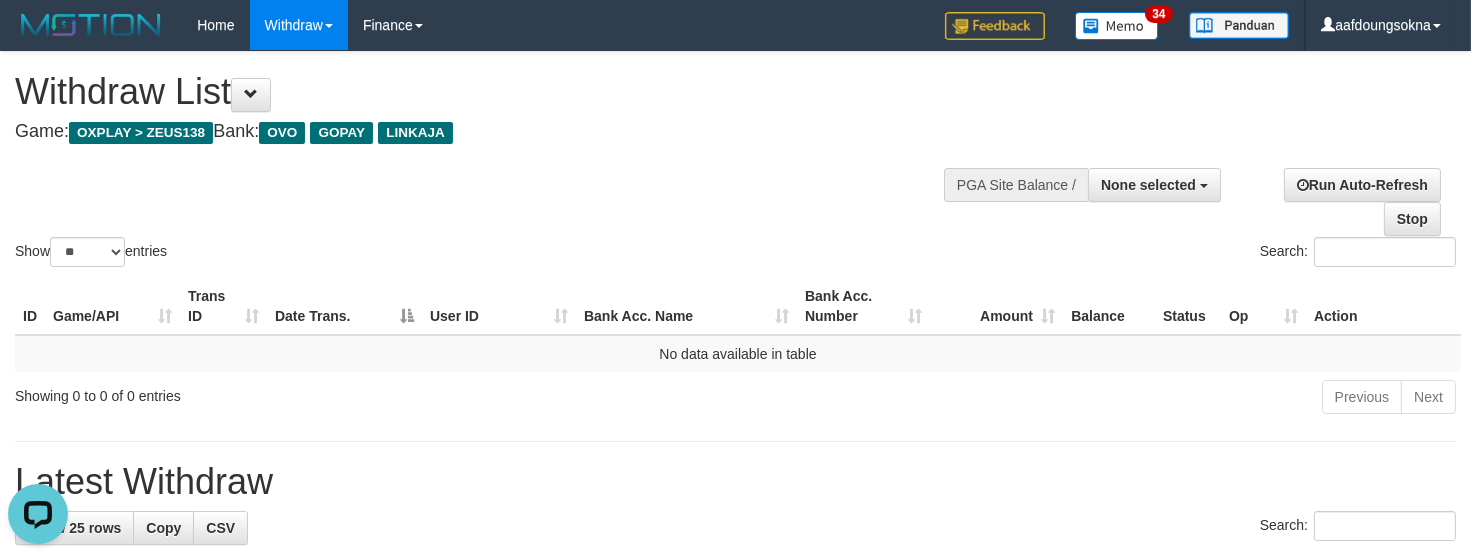 scroll, scrollTop: 0, scrollLeft: 0, axis: both 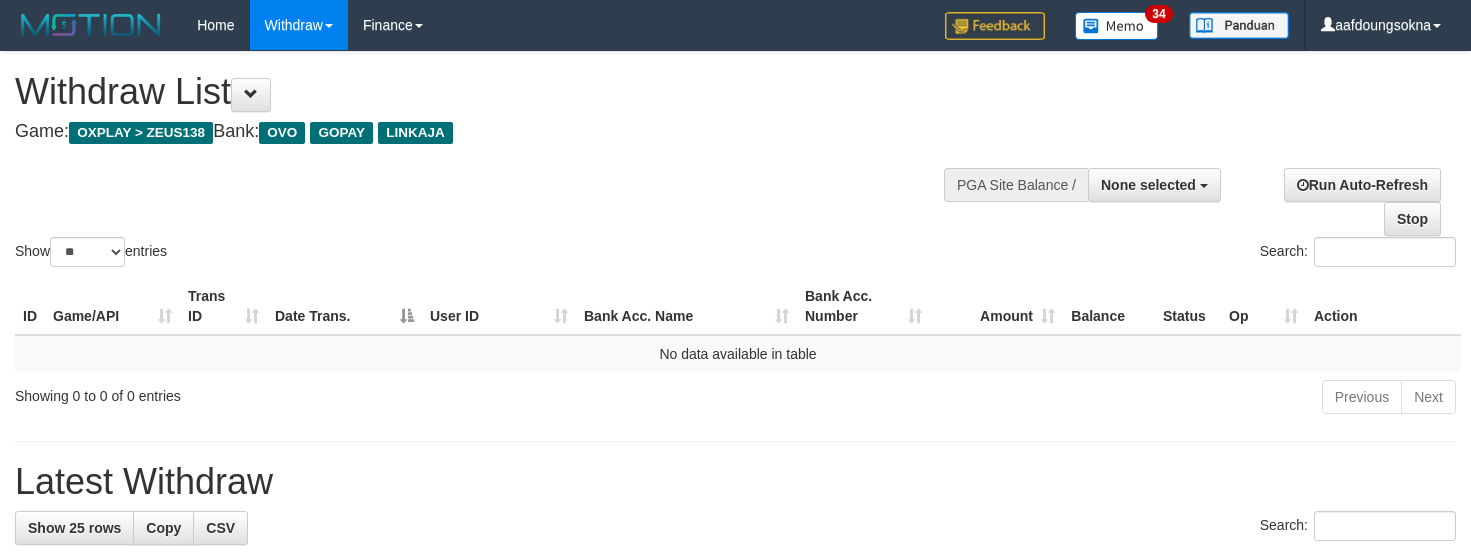 select 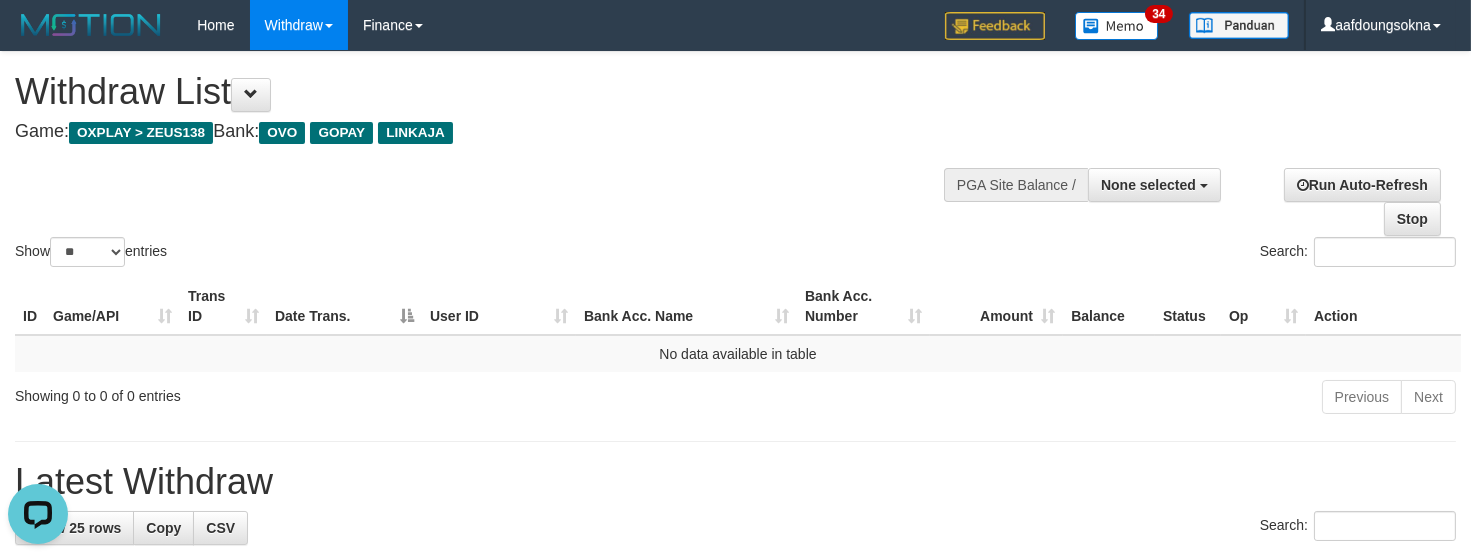 scroll, scrollTop: 0, scrollLeft: 0, axis: both 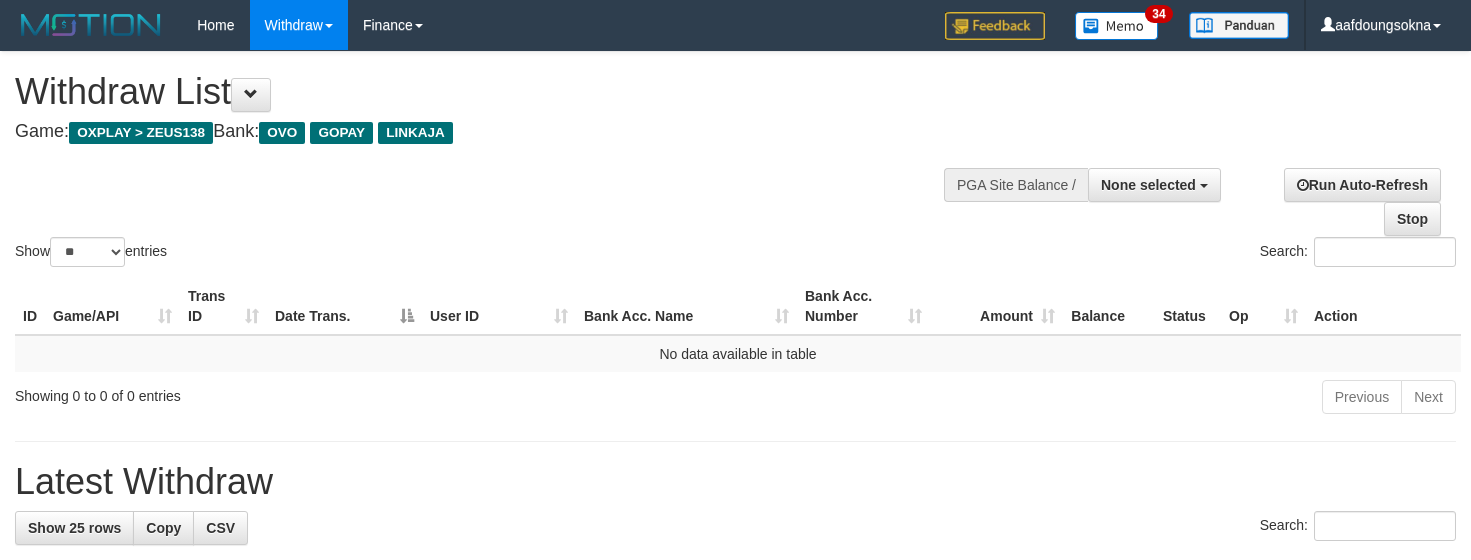 select 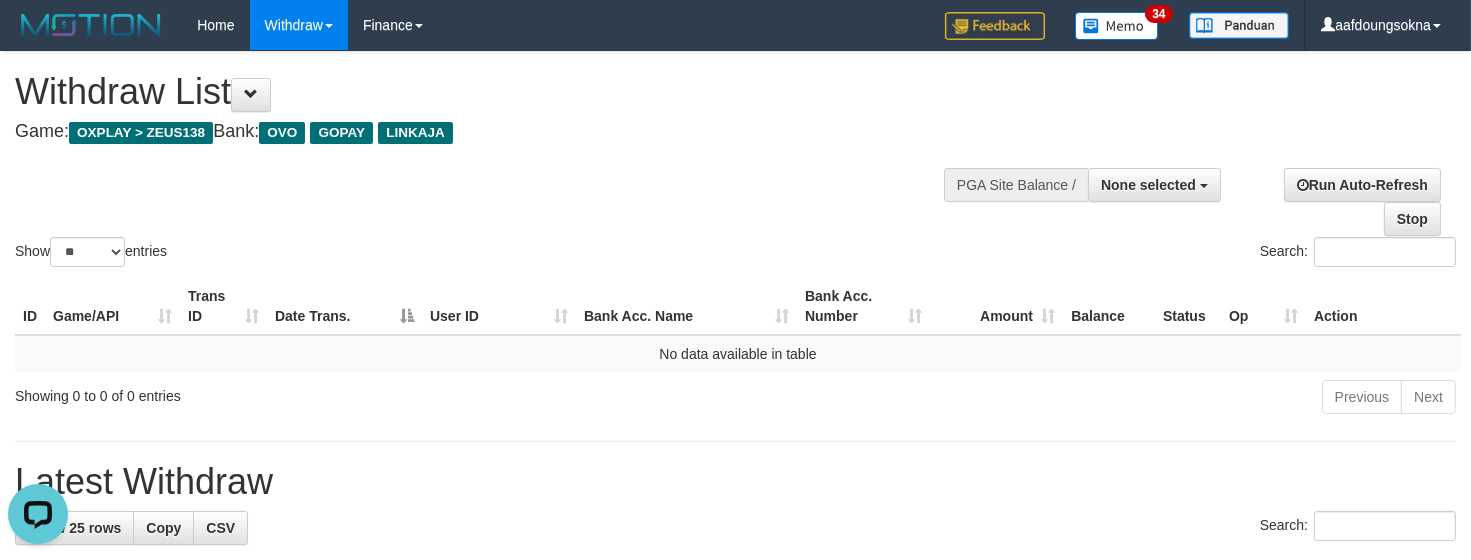 scroll, scrollTop: 0, scrollLeft: 0, axis: both 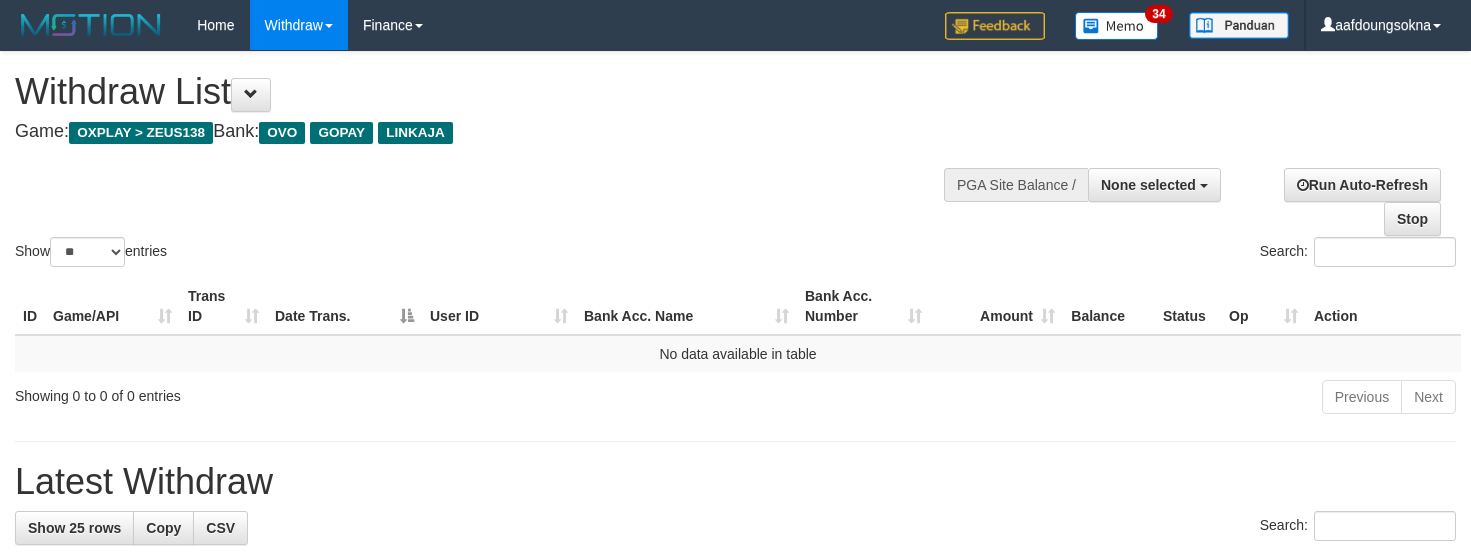 select 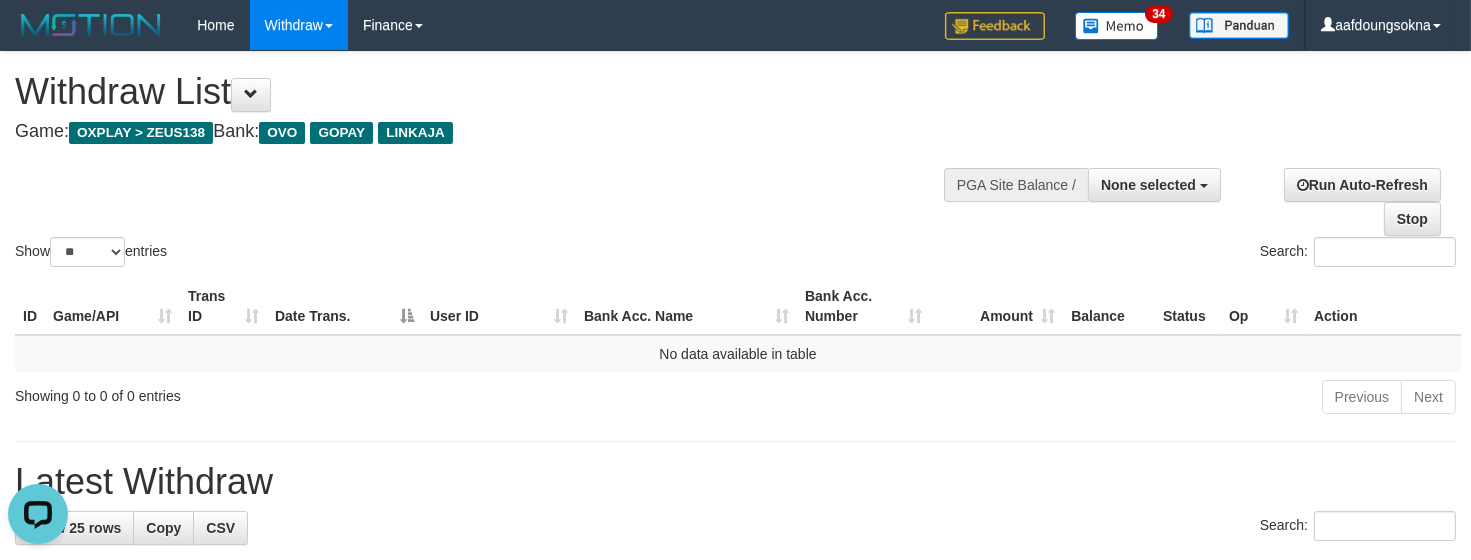 scroll, scrollTop: 0, scrollLeft: 0, axis: both 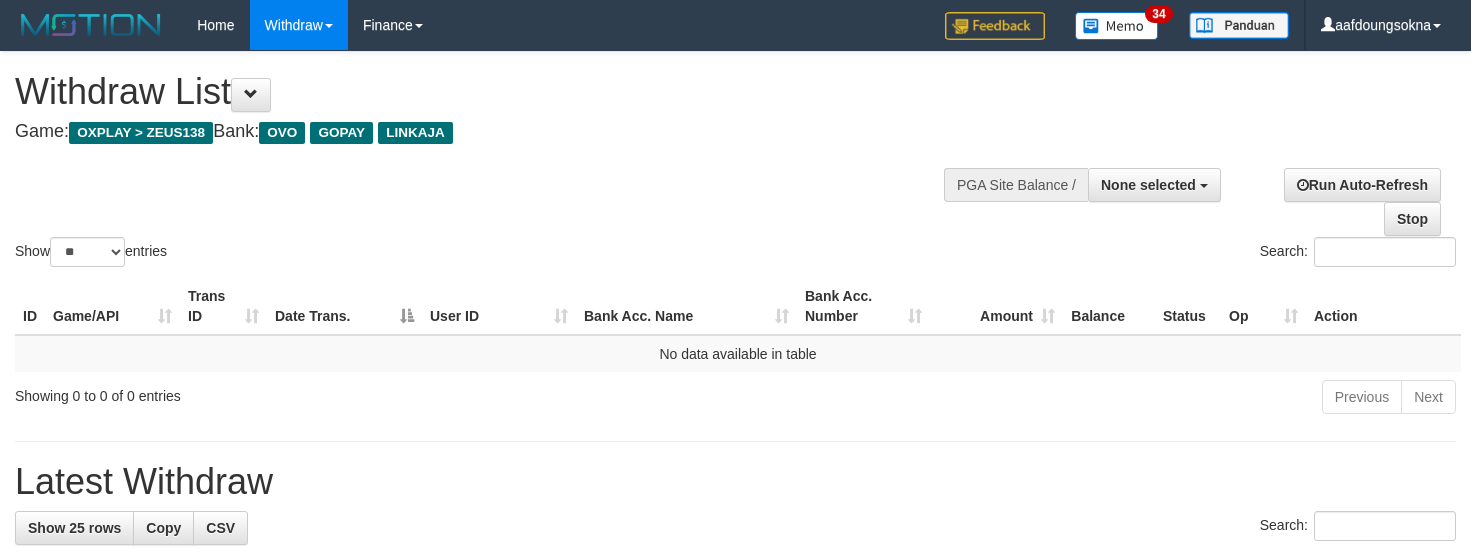 select 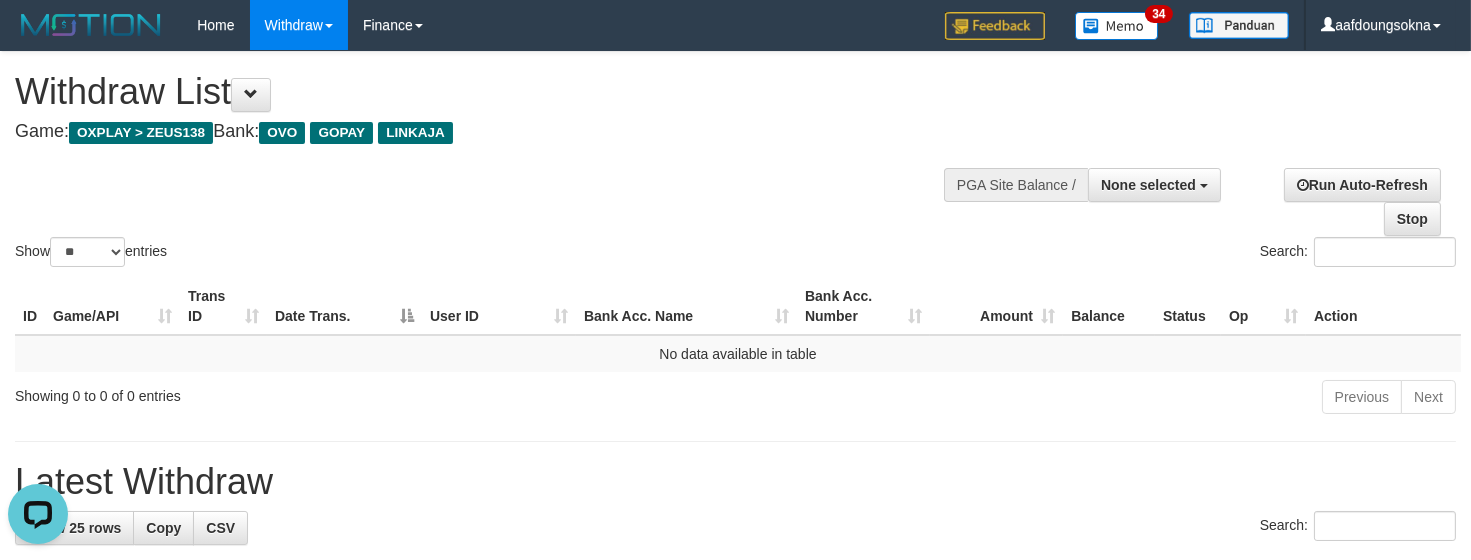 scroll, scrollTop: 0, scrollLeft: 0, axis: both 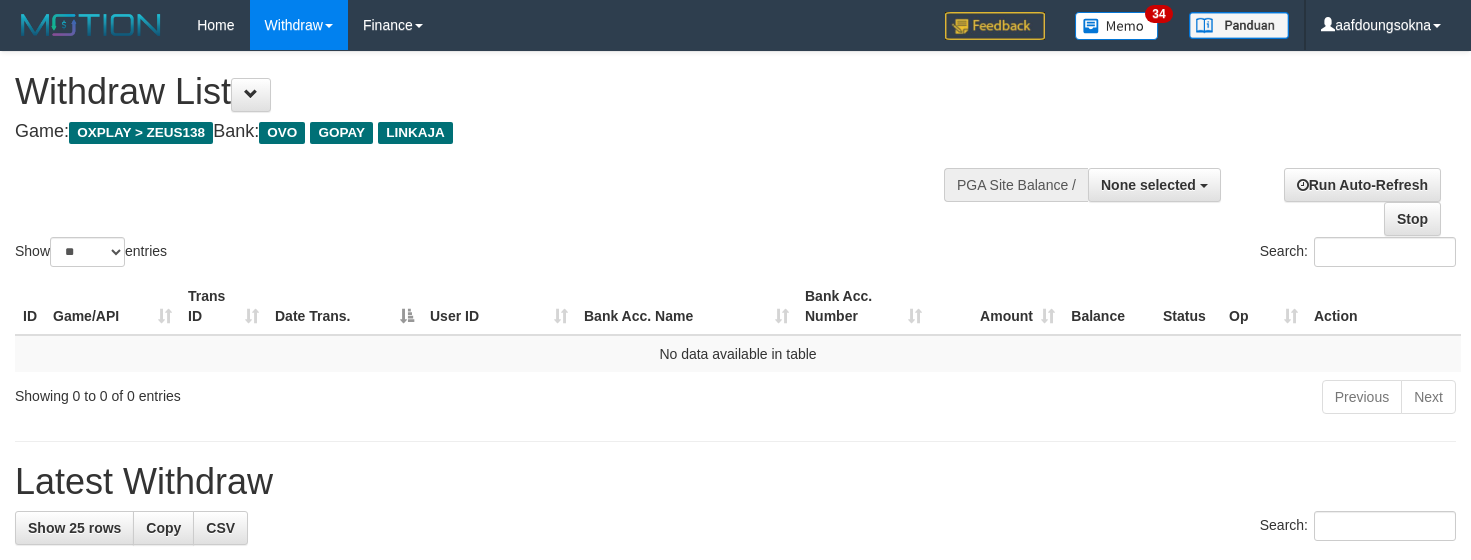 select 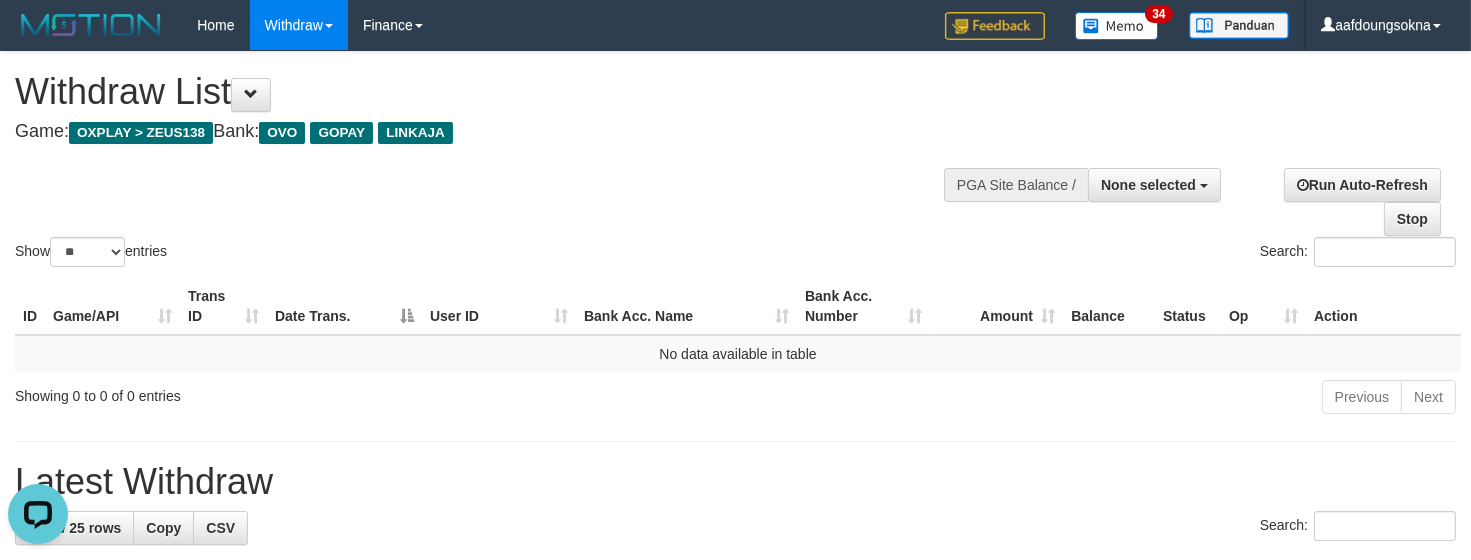 scroll, scrollTop: 0, scrollLeft: 0, axis: both 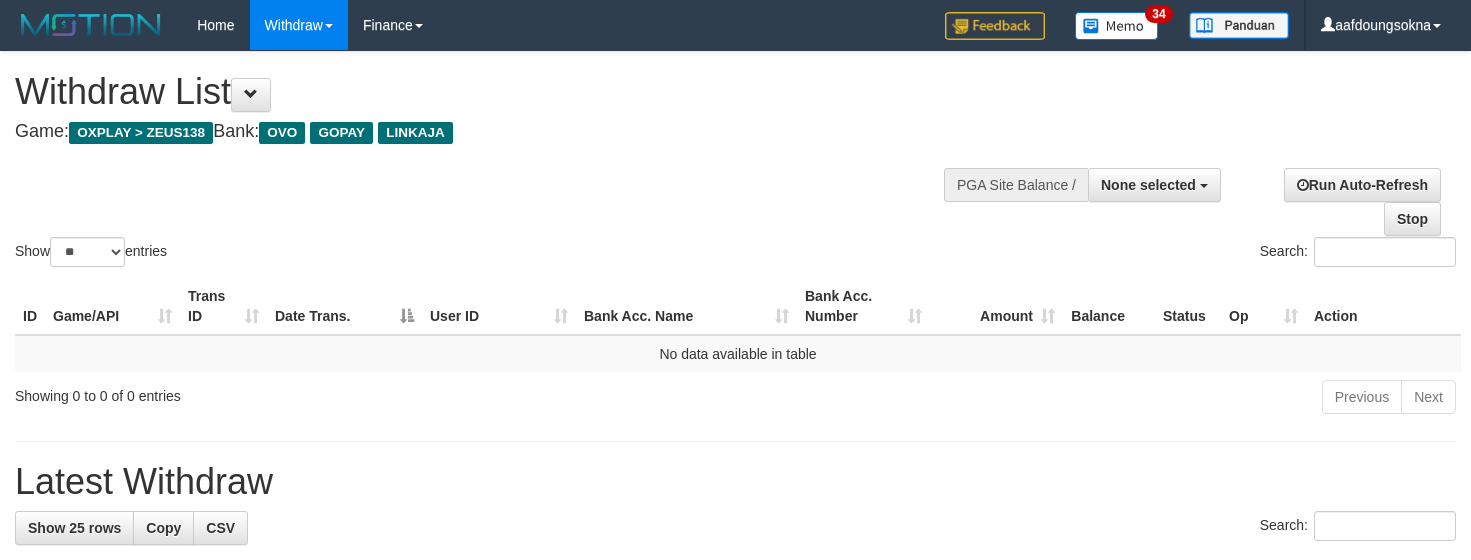 select 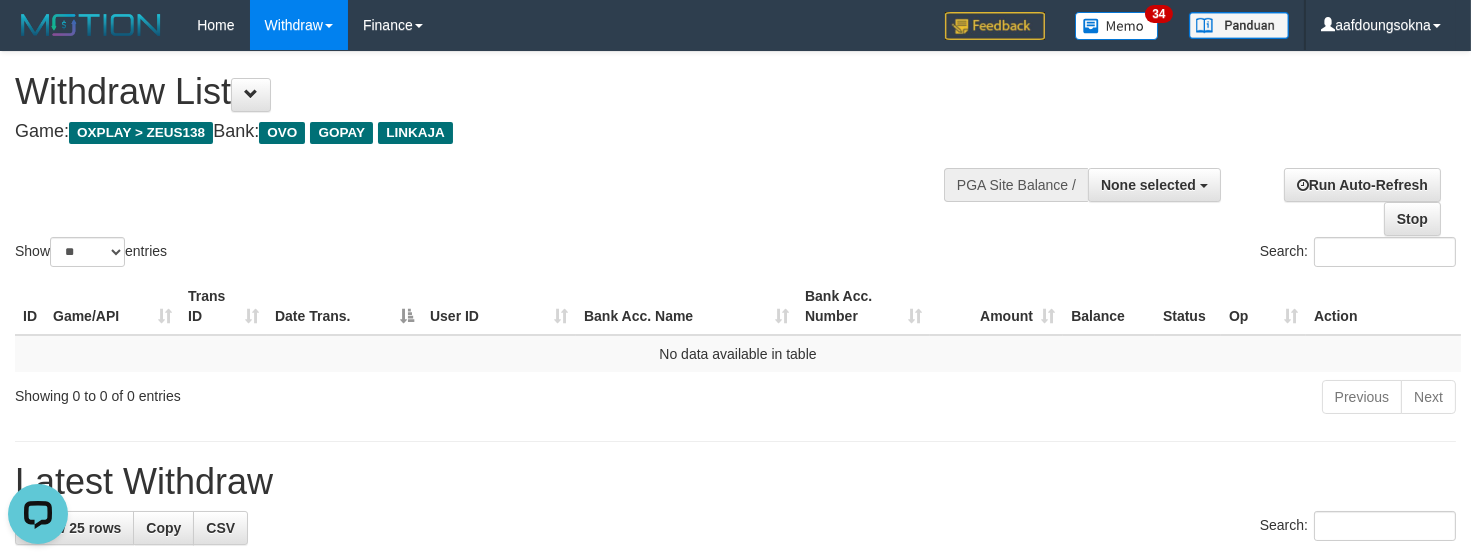 scroll, scrollTop: 0, scrollLeft: 0, axis: both 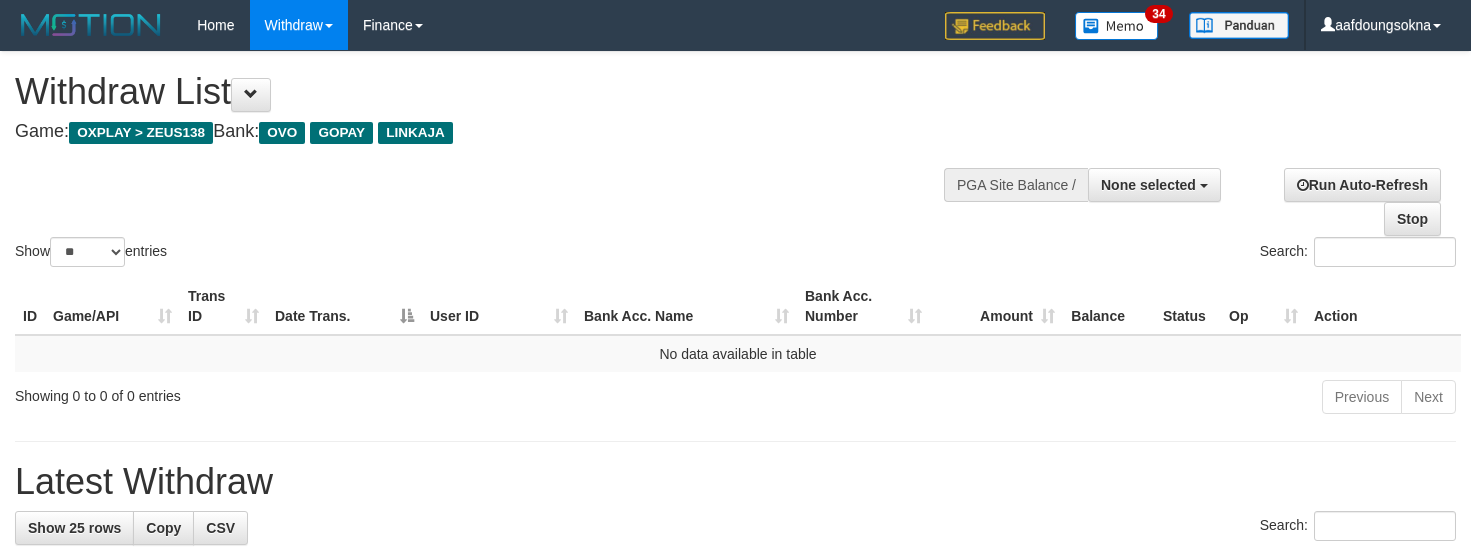 select 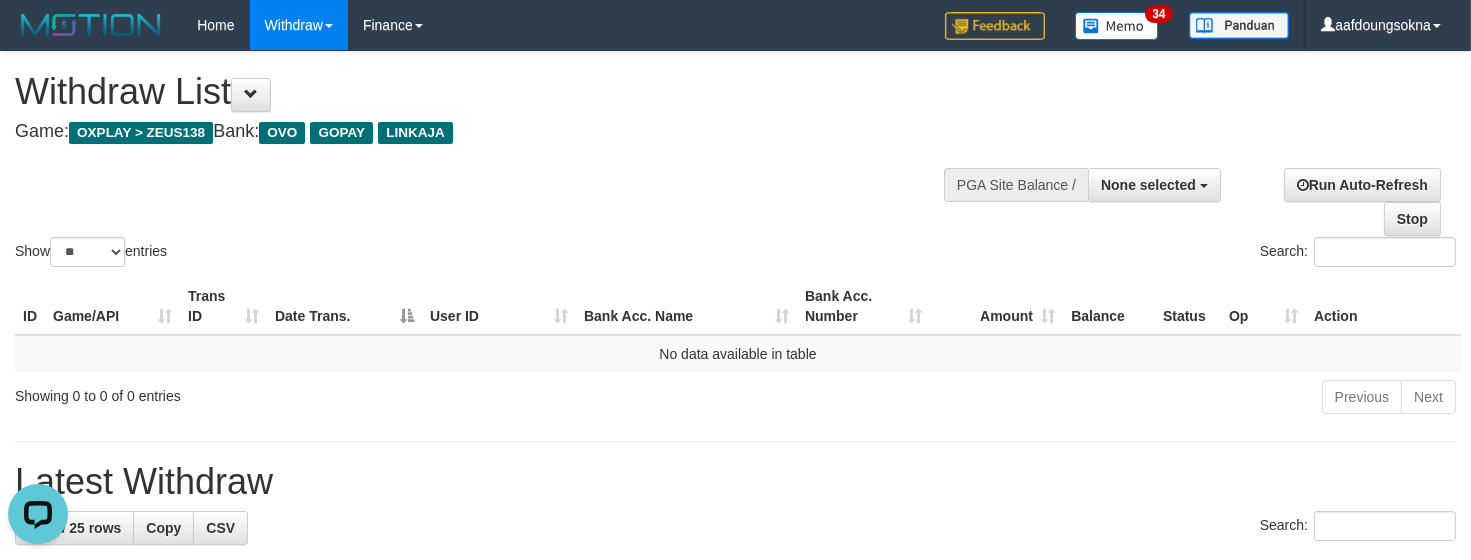 scroll, scrollTop: 0, scrollLeft: 0, axis: both 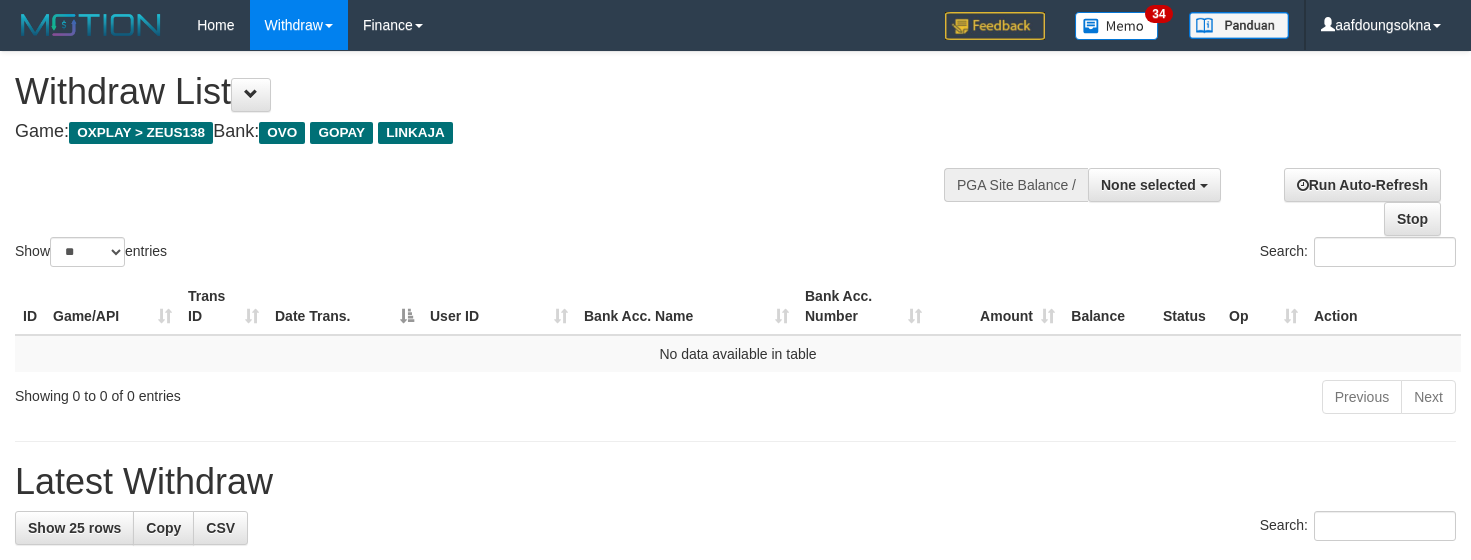 select 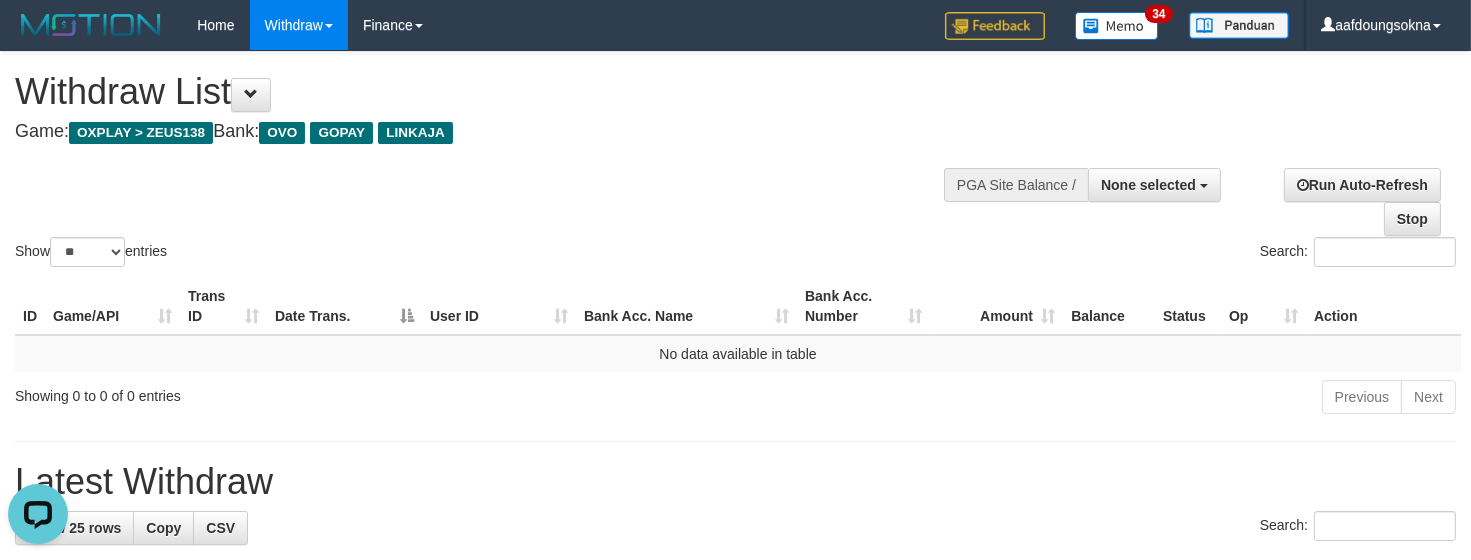 scroll, scrollTop: 0, scrollLeft: 0, axis: both 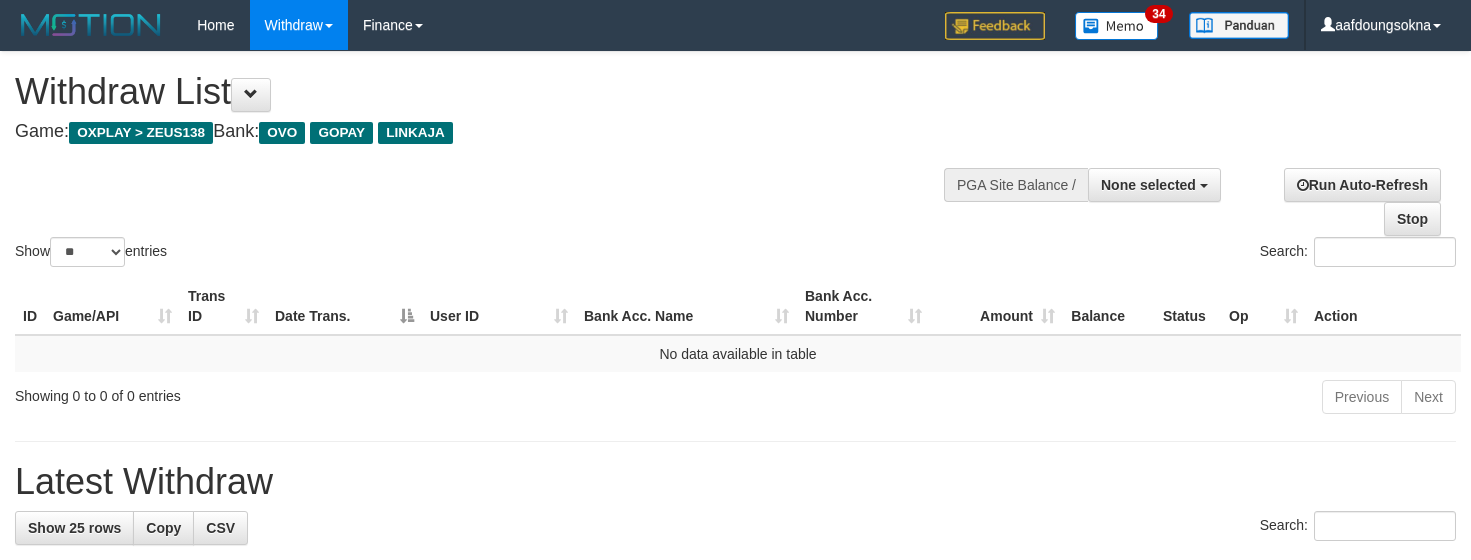 select 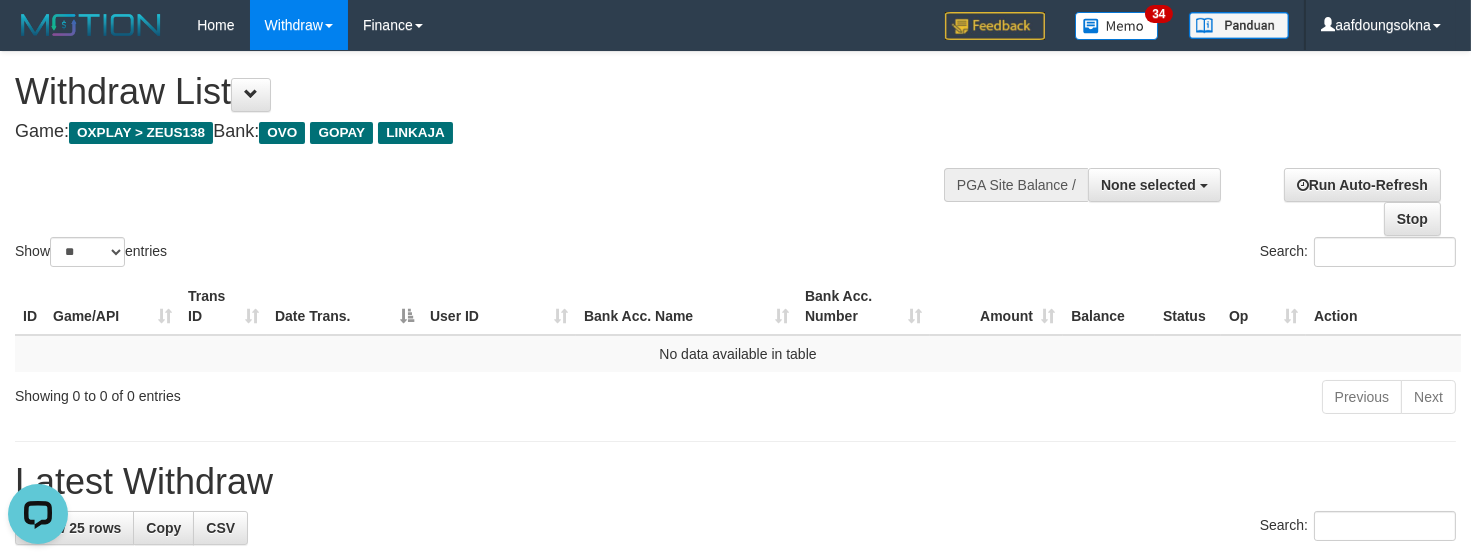 scroll, scrollTop: 0, scrollLeft: 0, axis: both 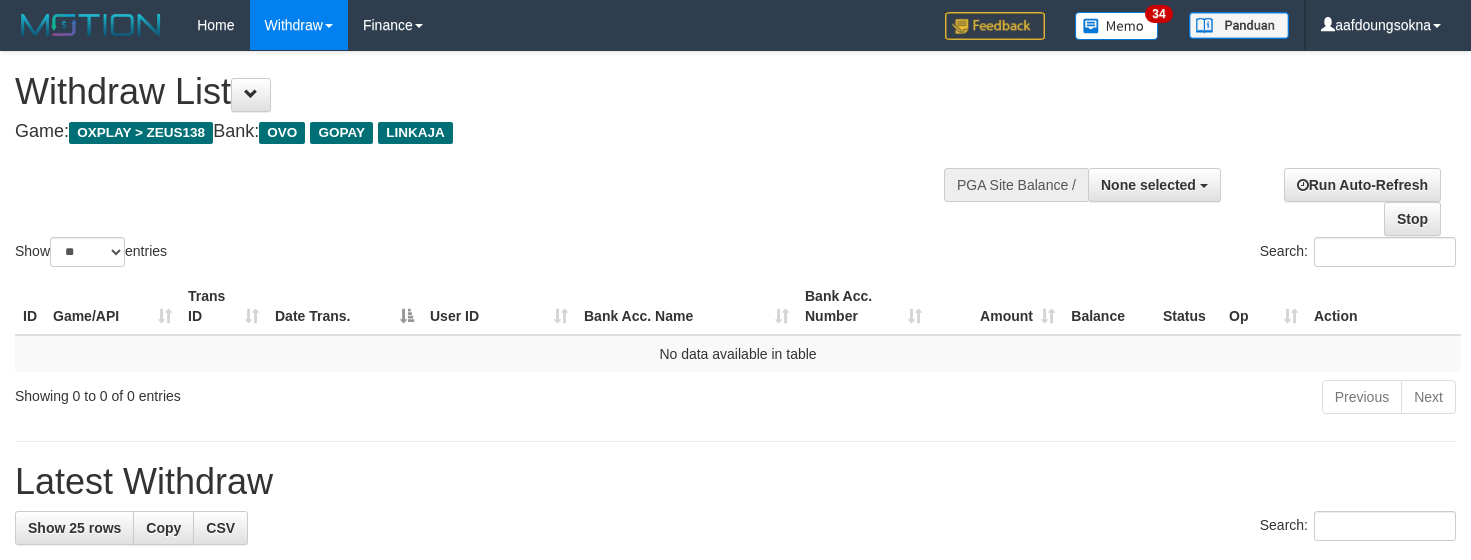 select 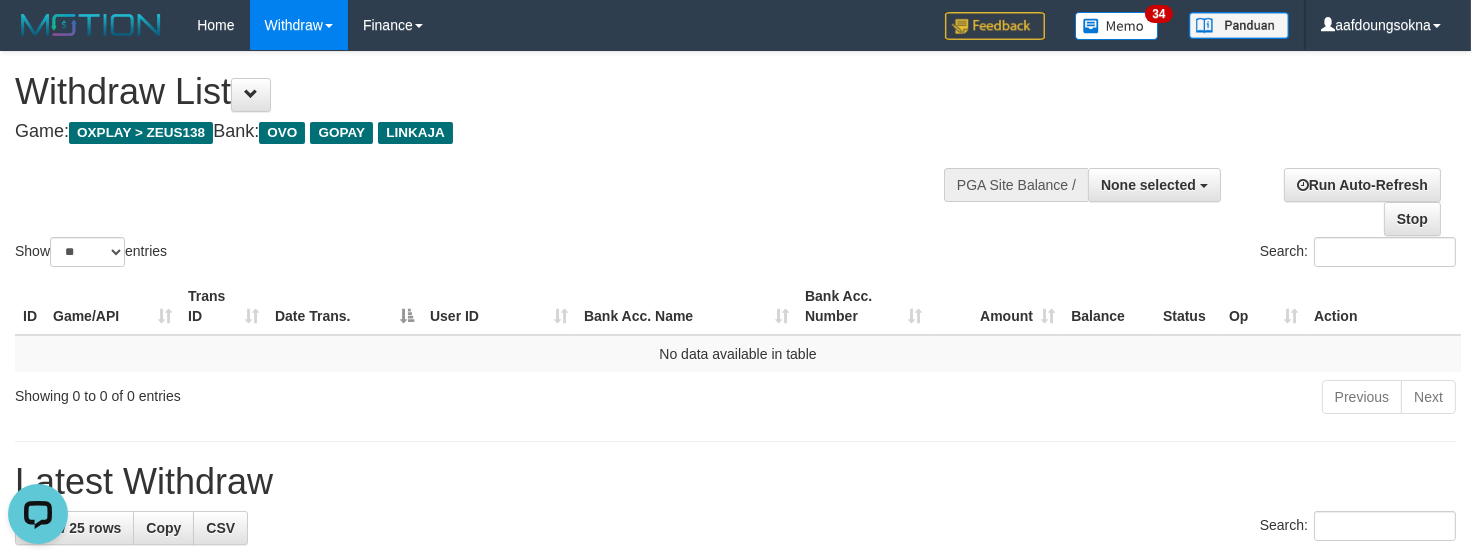 scroll, scrollTop: 0, scrollLeft: 0, axis: both 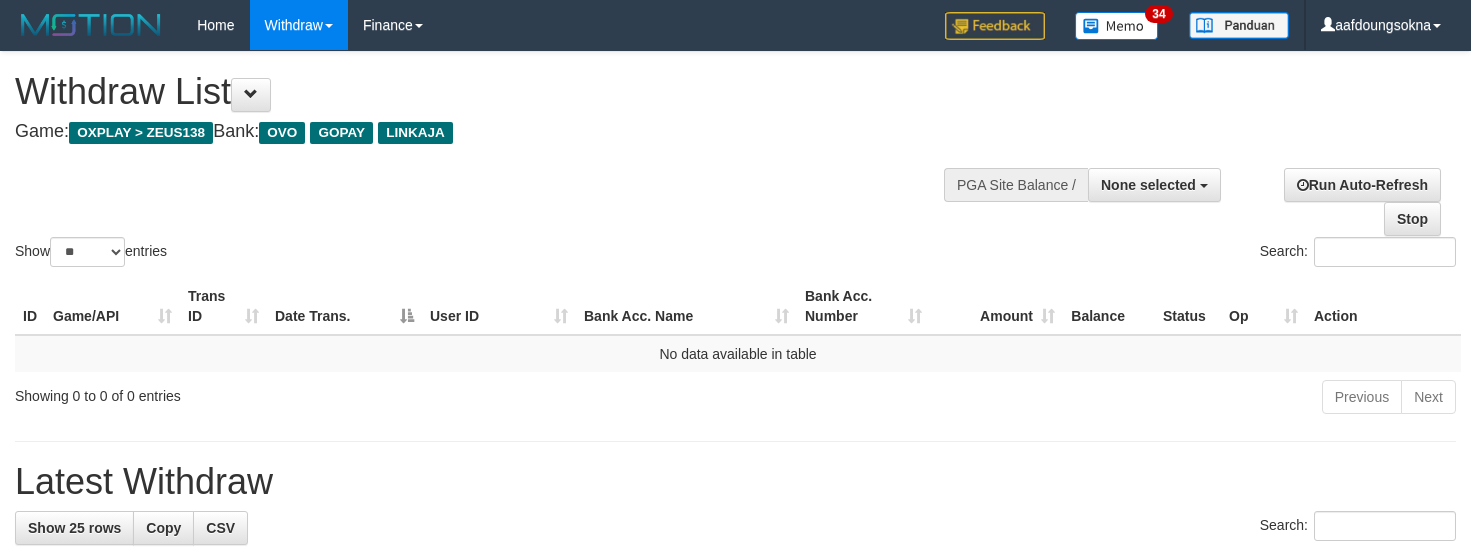select 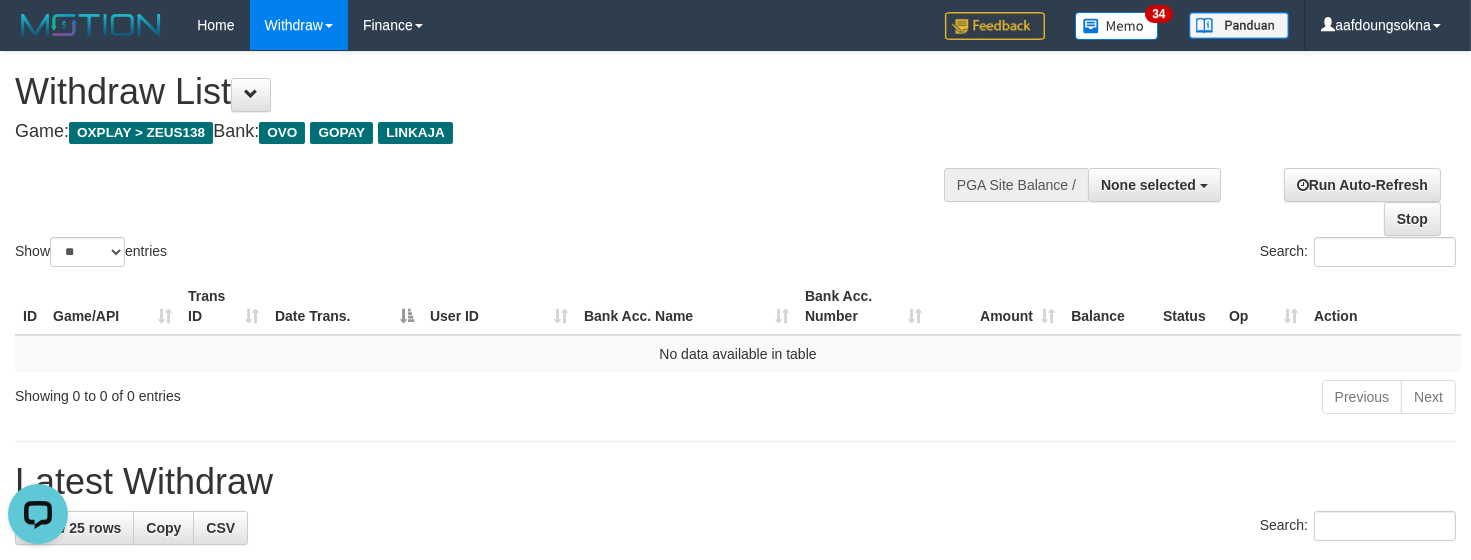 scroll, scrollTop: 0, scrollLeft: 0, axis: both 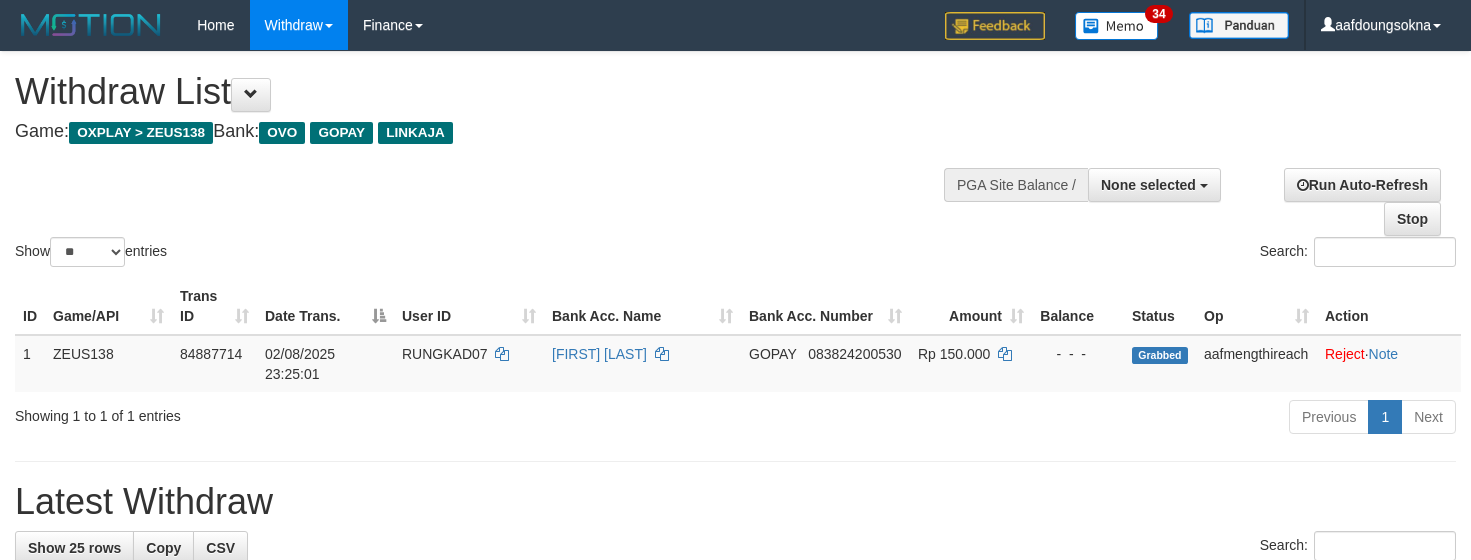 select 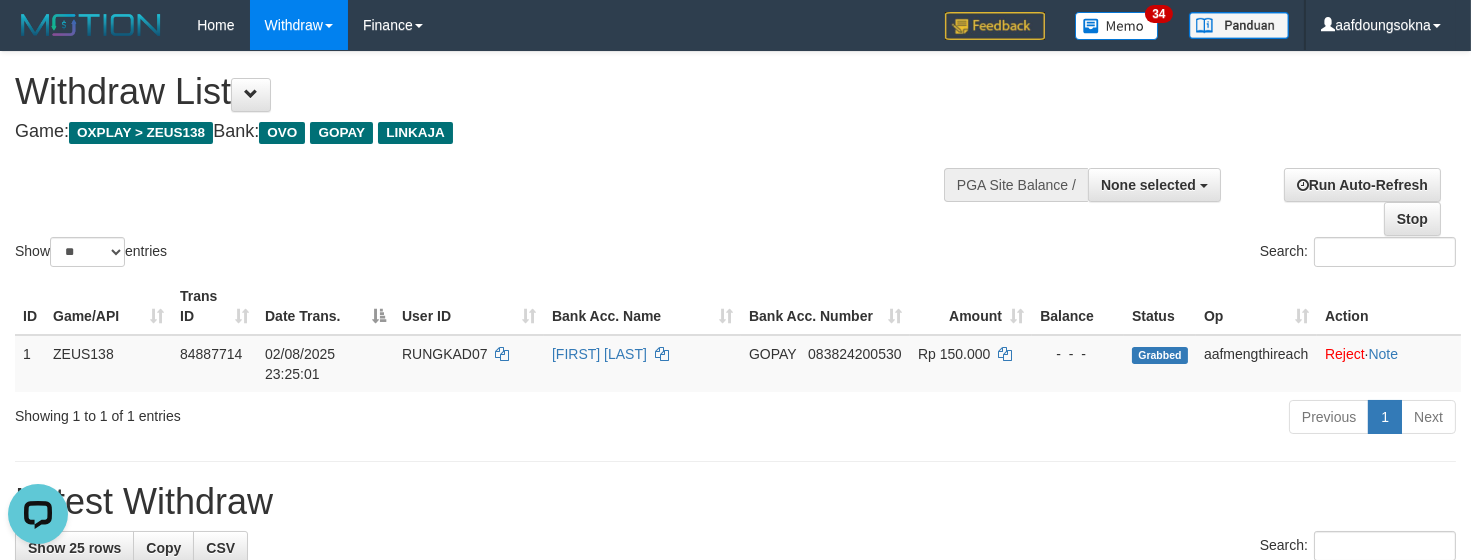 scroll, scrollTop: 0, scrollLeft: 0, axis: both 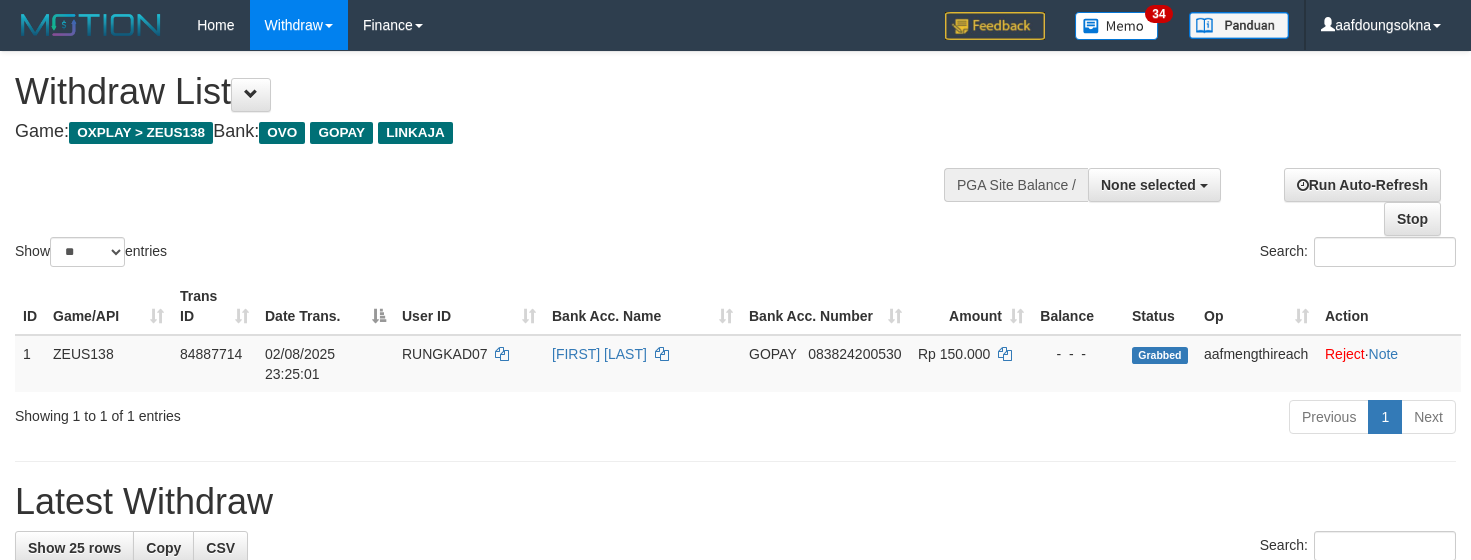 select 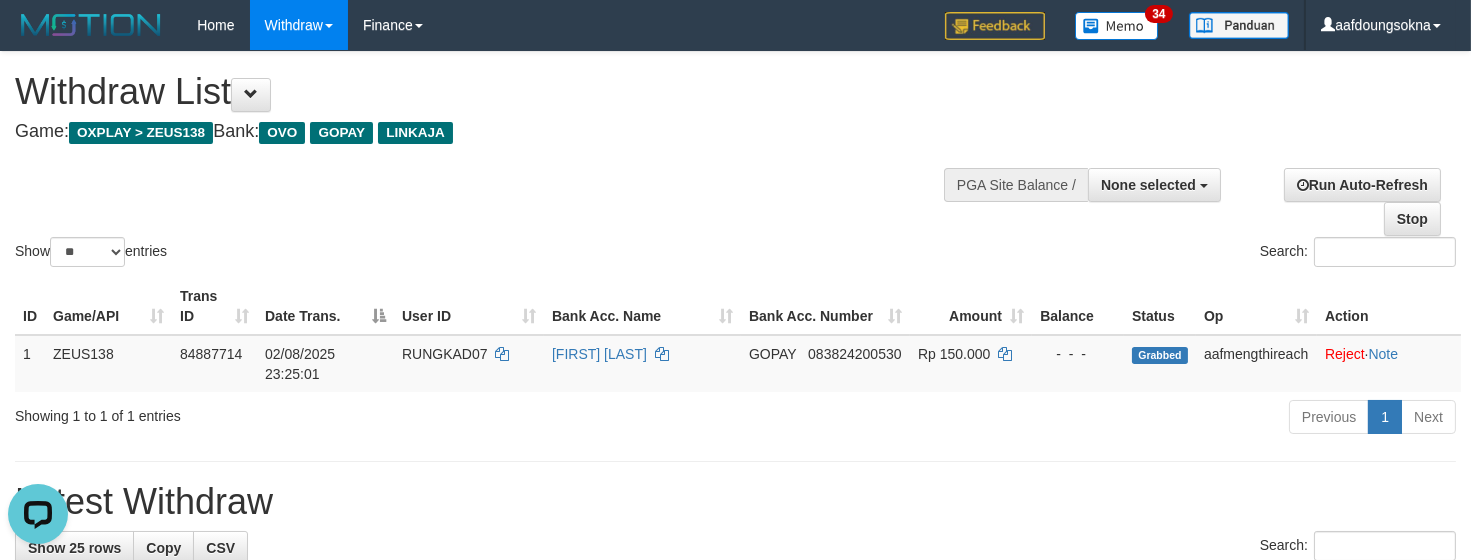 scroll, scrollTop: 0, scrollLeft: 0, axis: both 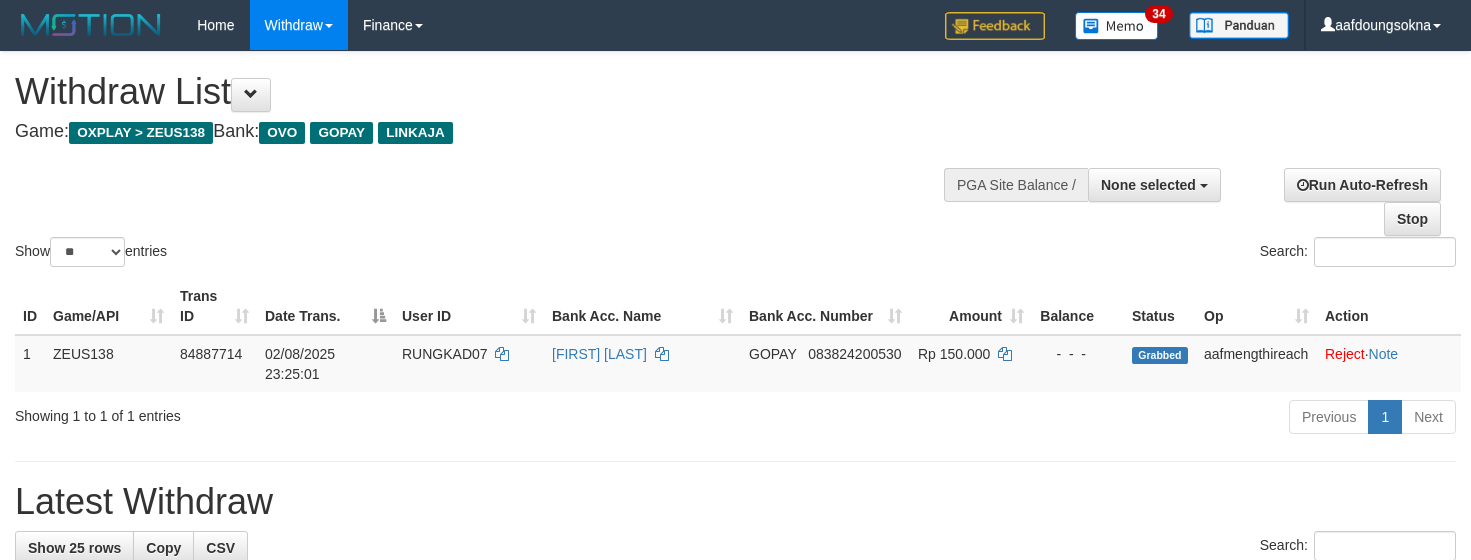 select 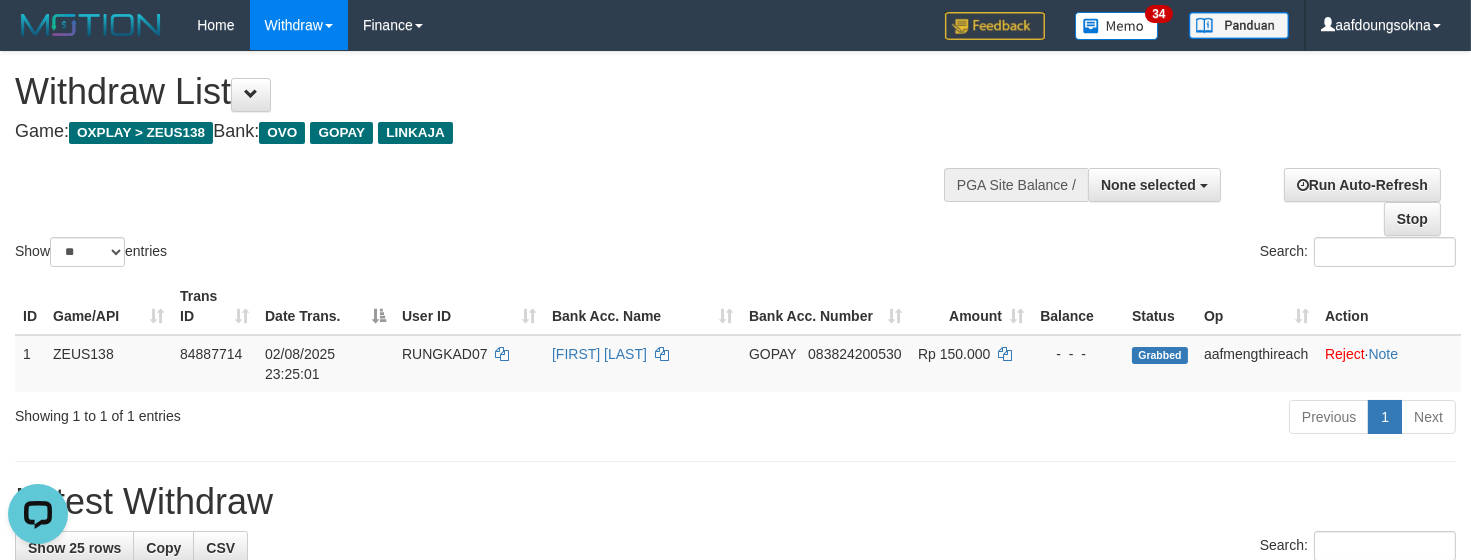 scroll, scrollTop: 0, scrollLeft: 0, axis: both 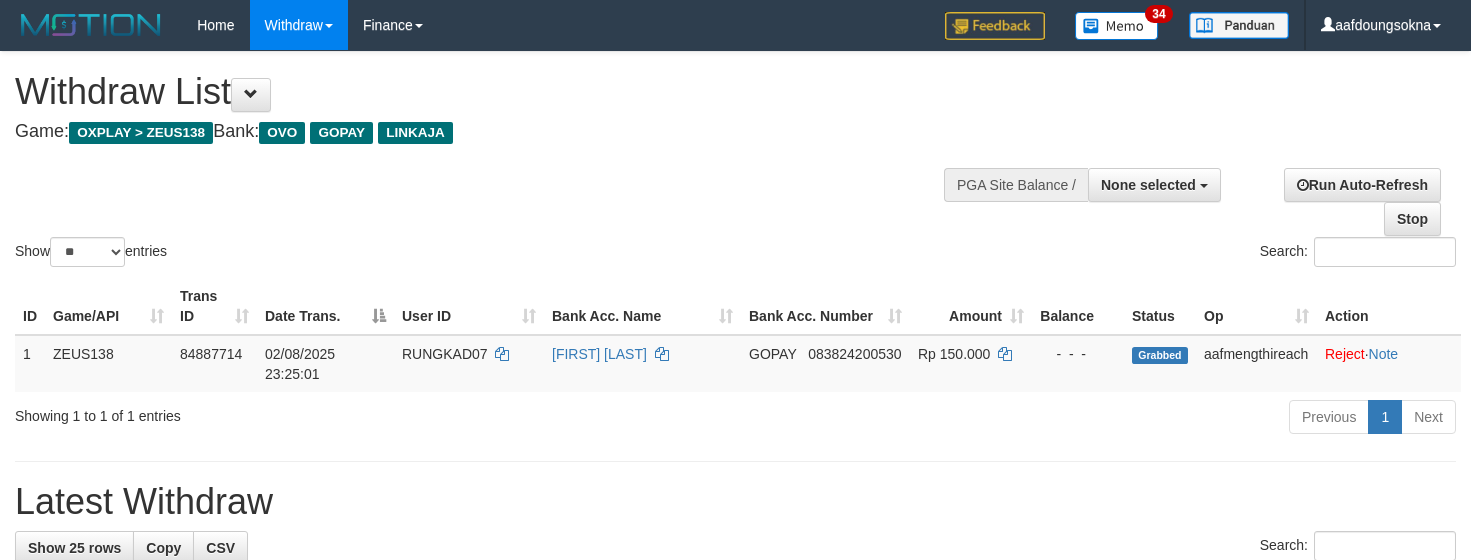 select 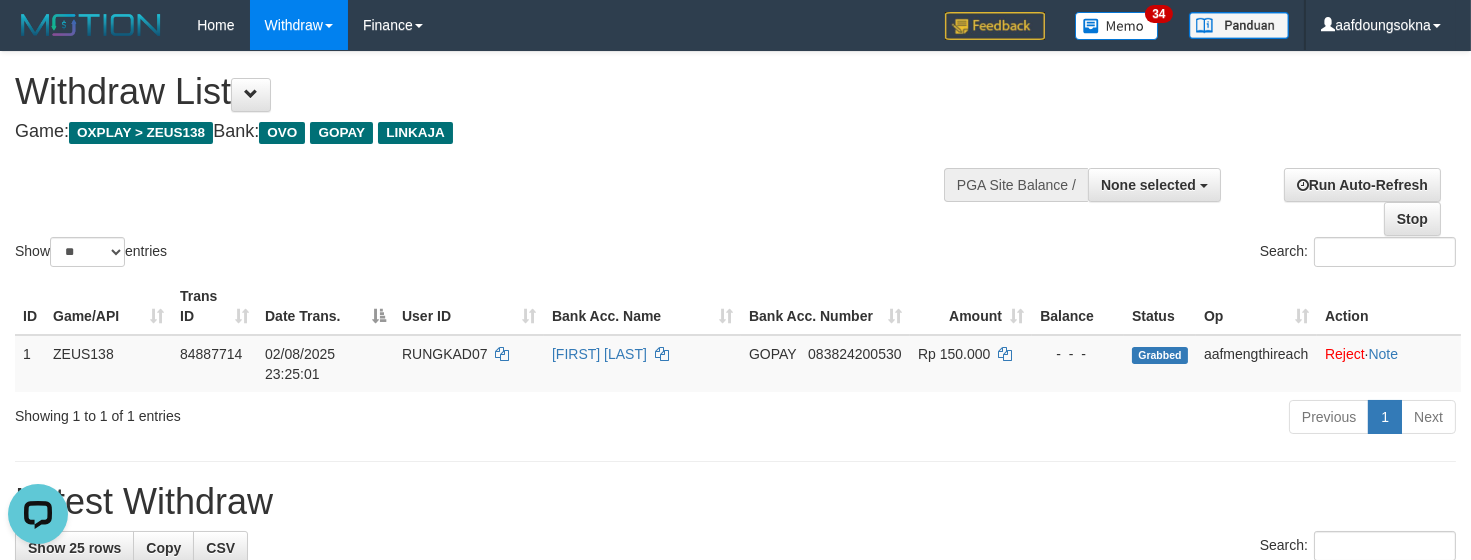 scroll, scrollTop: 0, scrollLeft: 0, axis: both 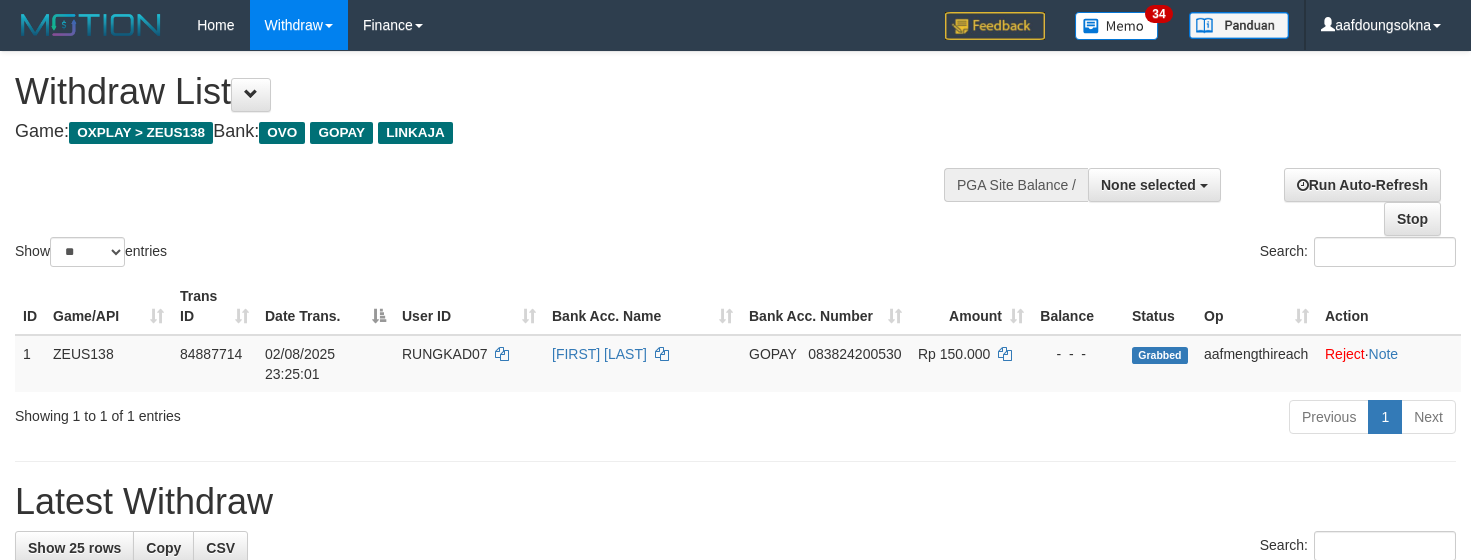 select 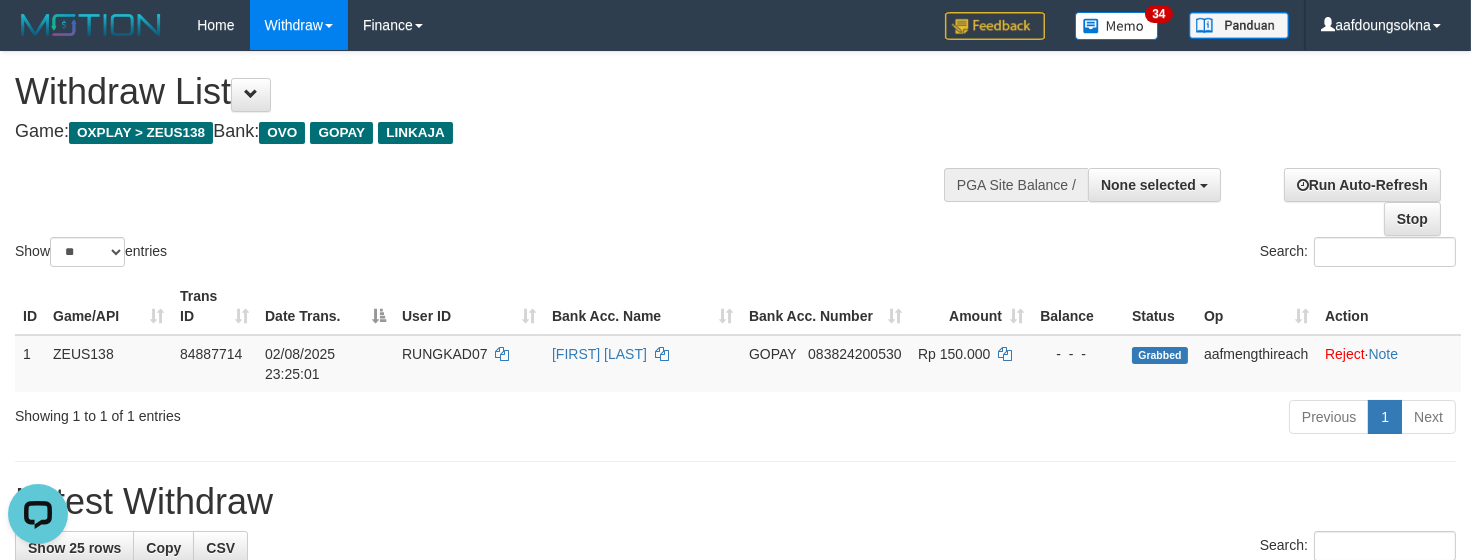 scroll, scrollTop: 0, scrollLeft: 0, axis: both 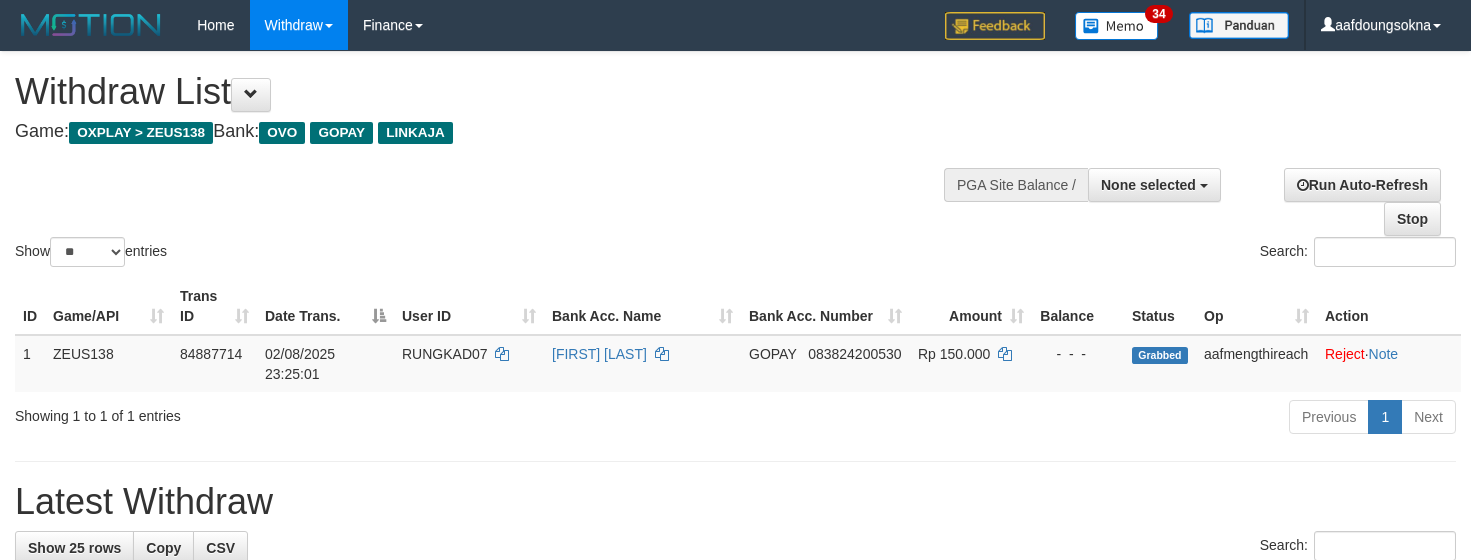 select 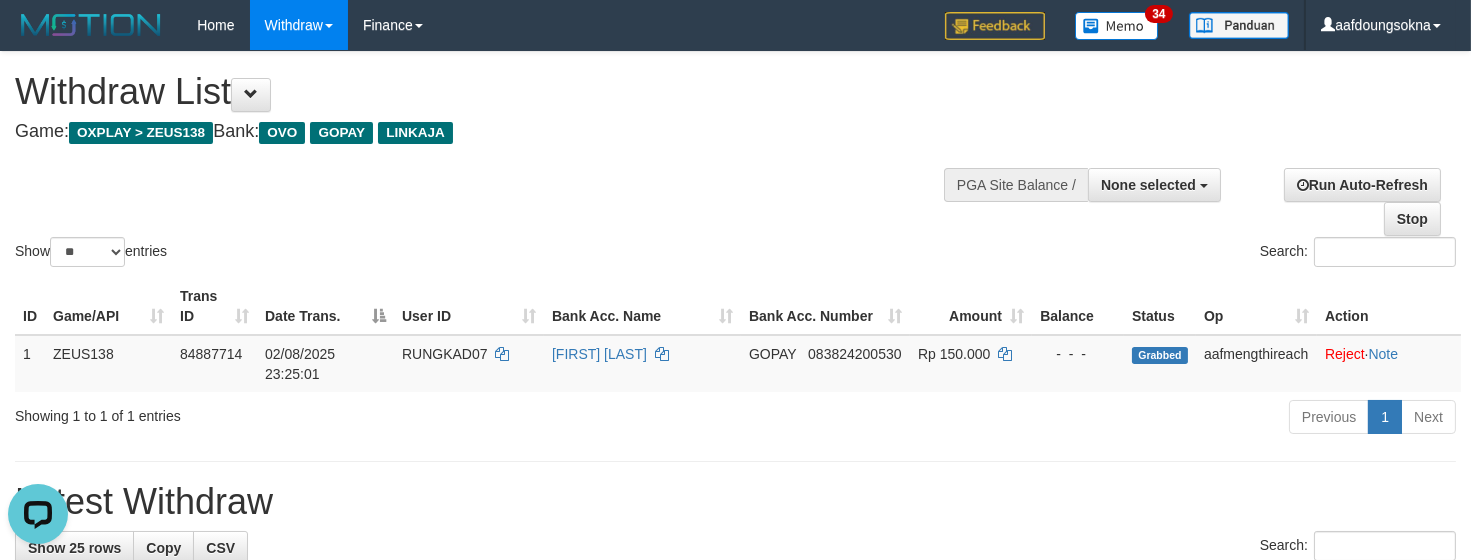 scroll, scrollTop: 0, scrollLeft: 0, axis: both 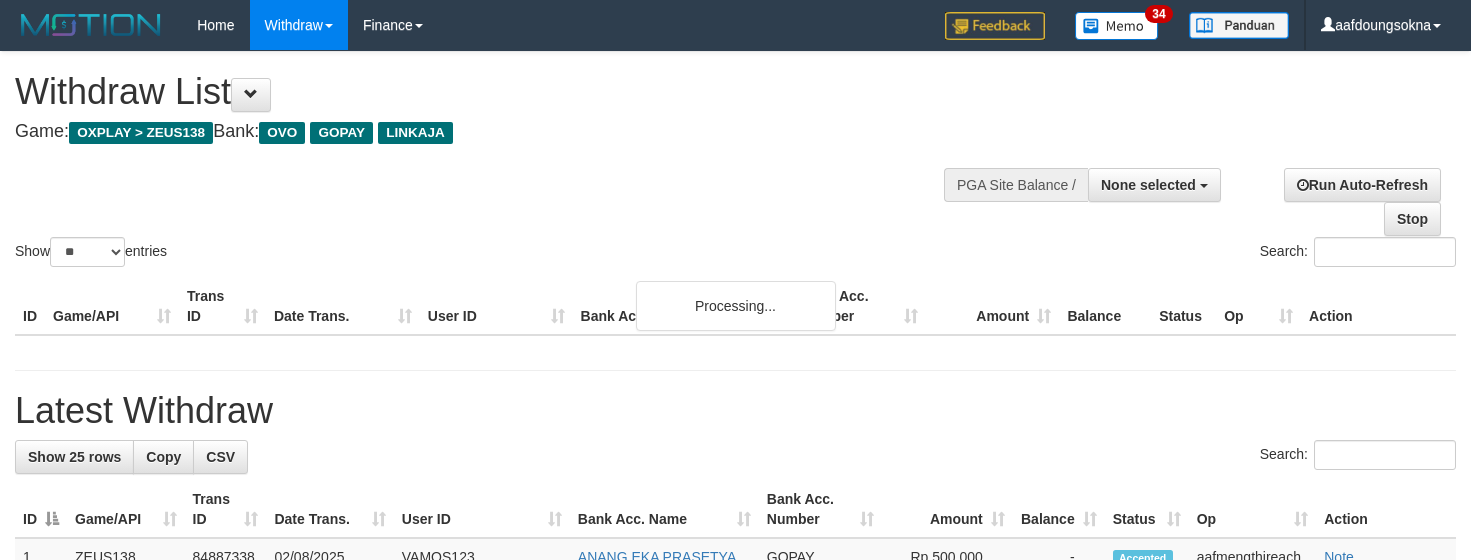 select 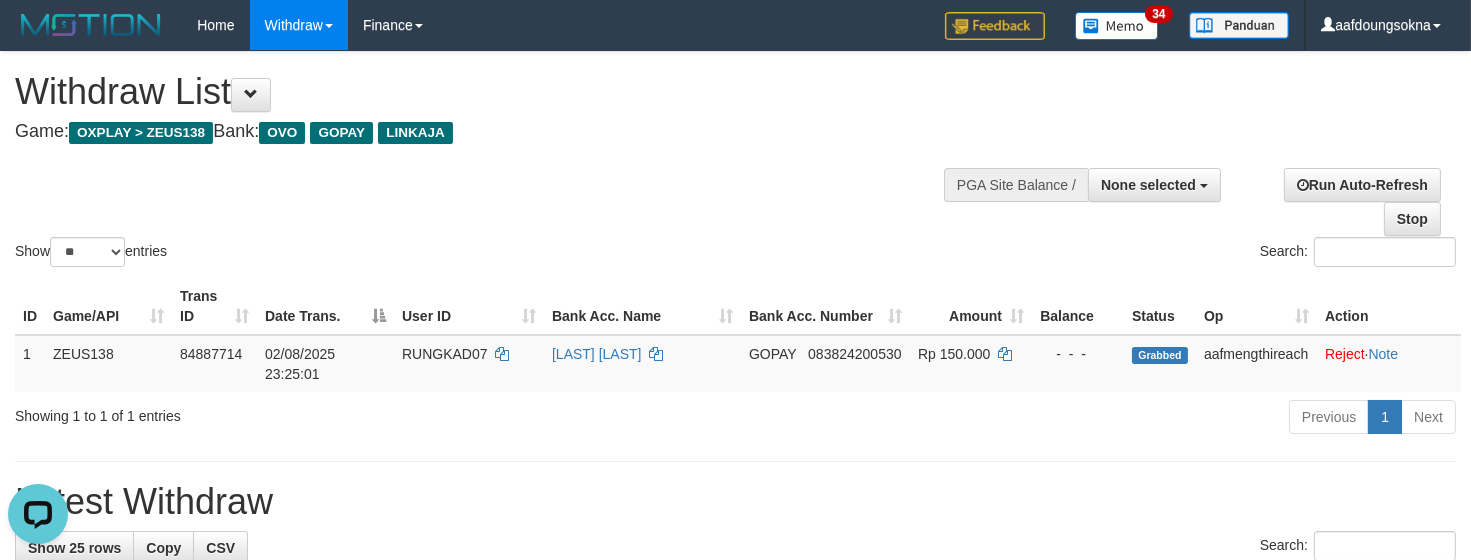 scroll, scrollTop: 0, scrollLeft: 0, axis: both 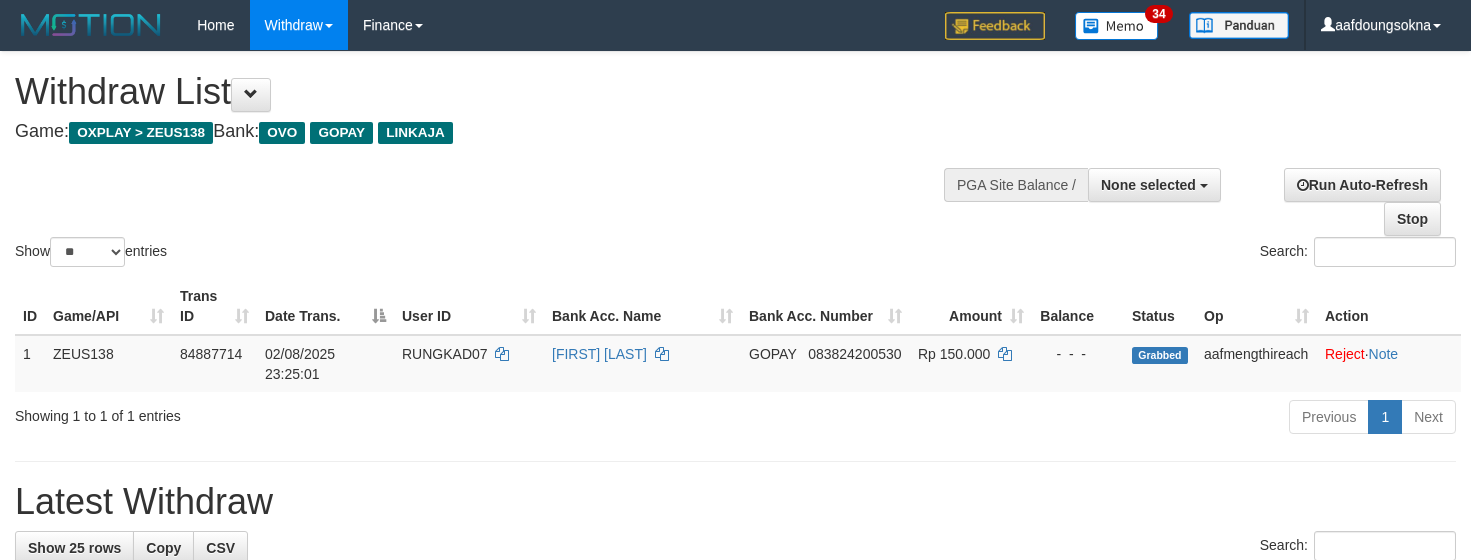 select 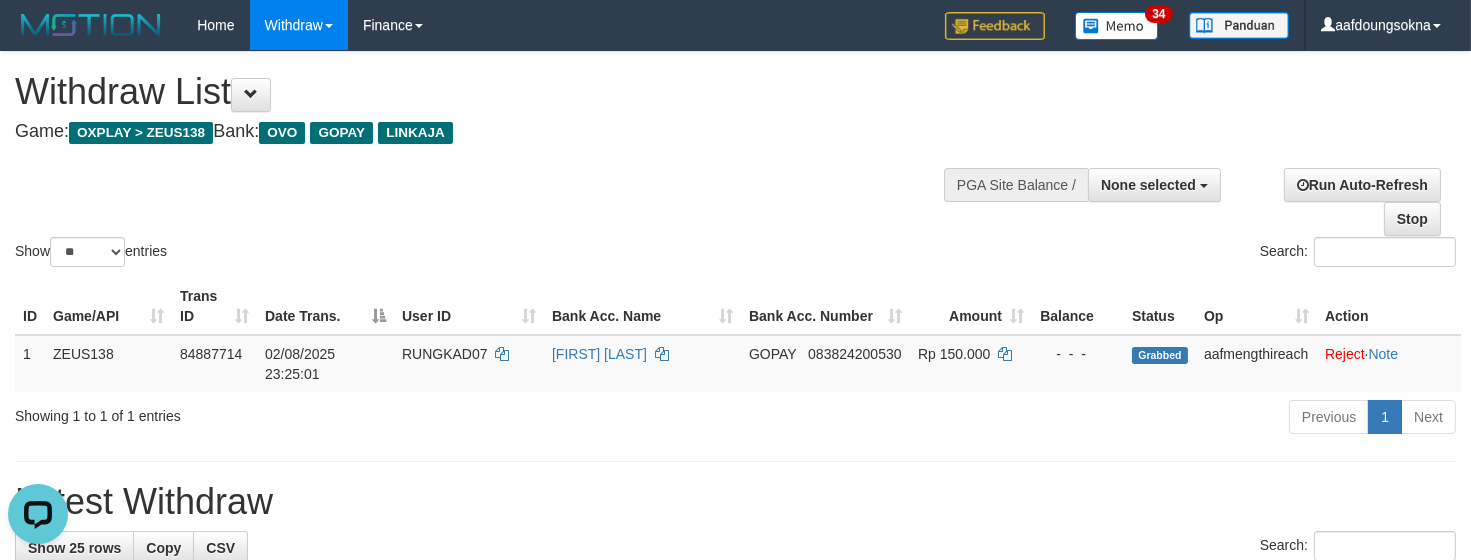 scroll, scrollTop: 0, scrollLeft: 0, axis: both 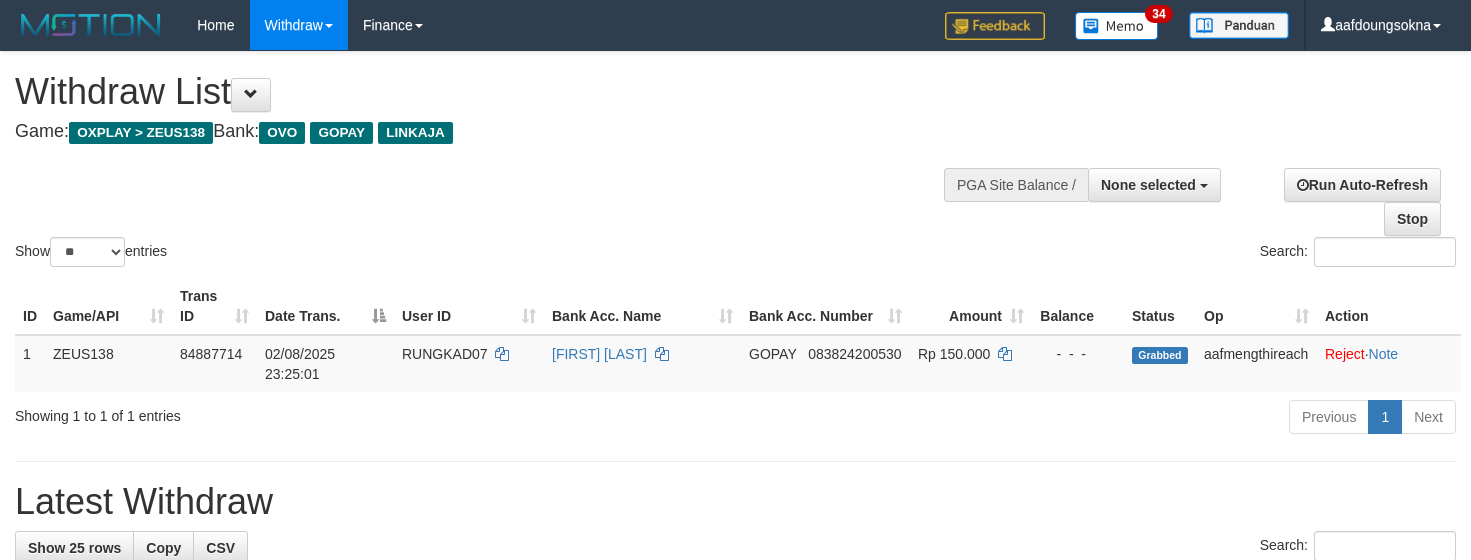 select 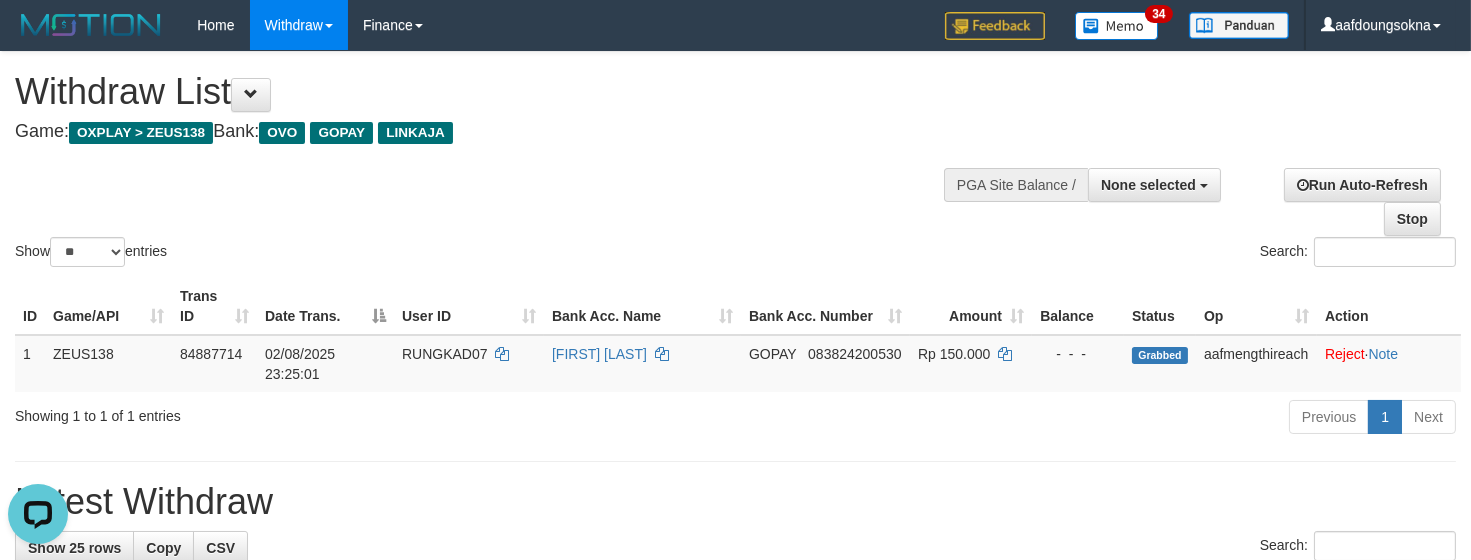 scroll, scrollTop: 0, scrollLeft: 0, axis: both 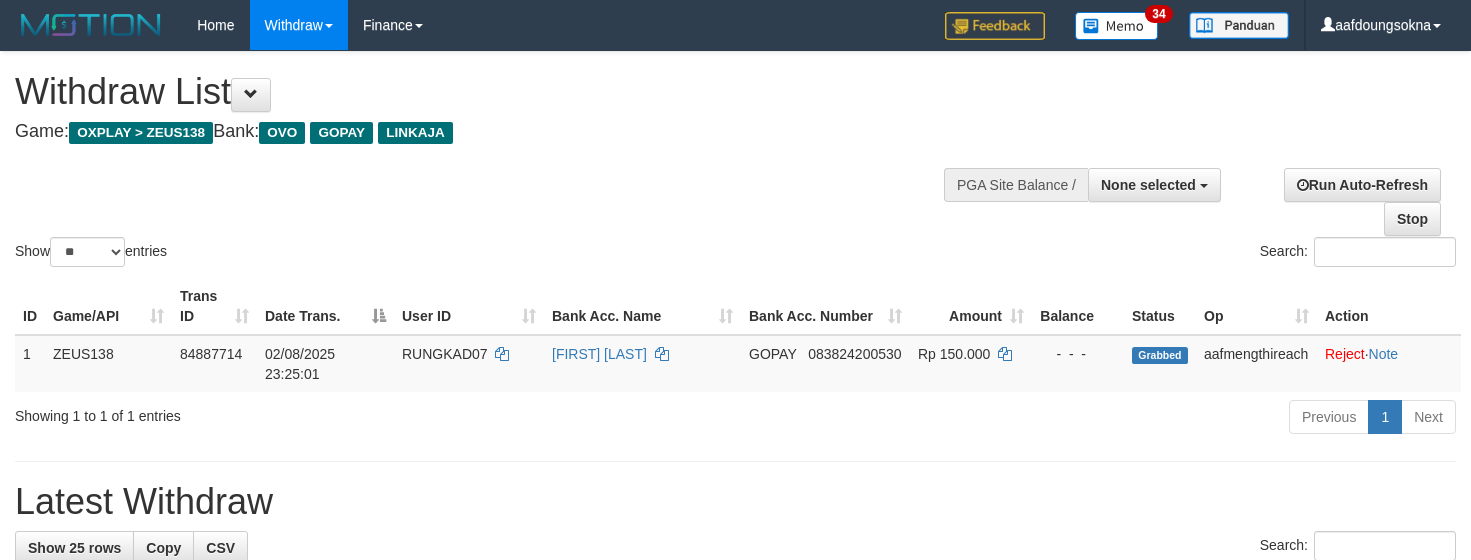 select 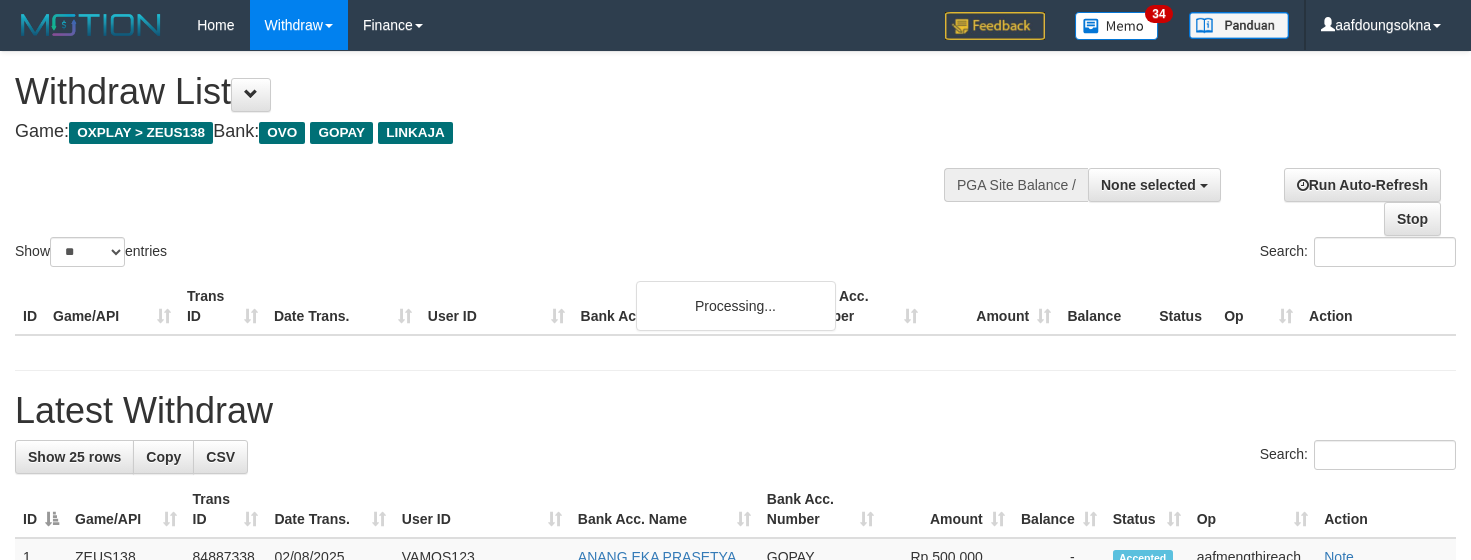 select 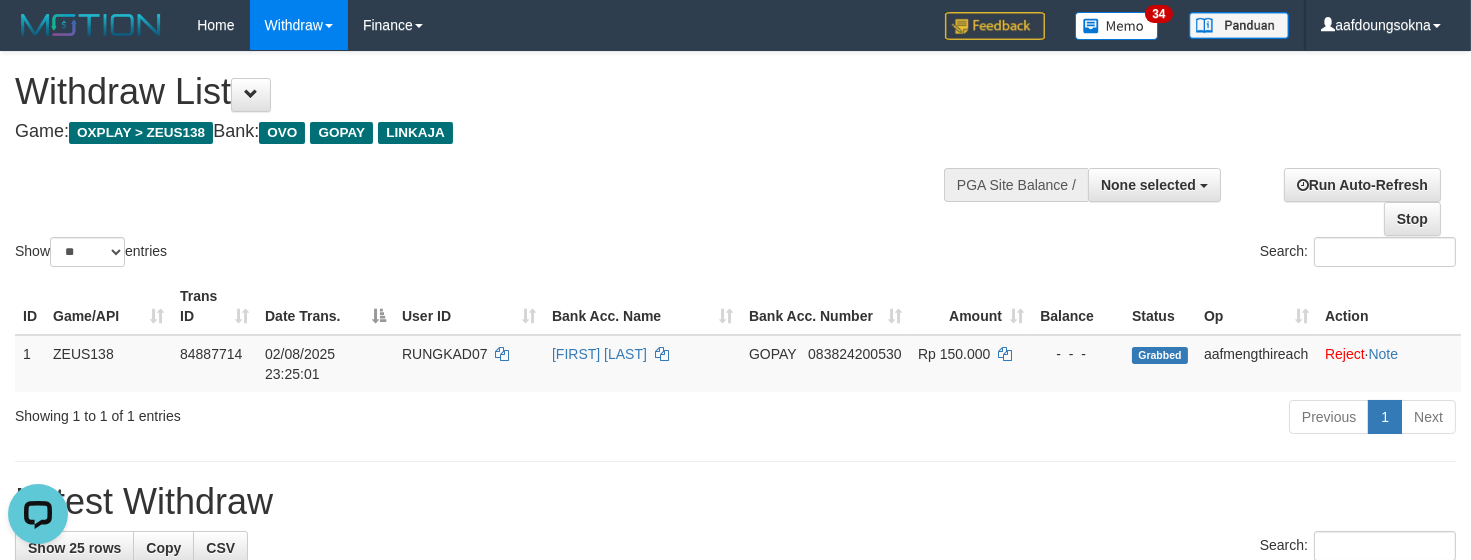 scroll, scrollTop: 0, scrollLeft: 0, axis: both 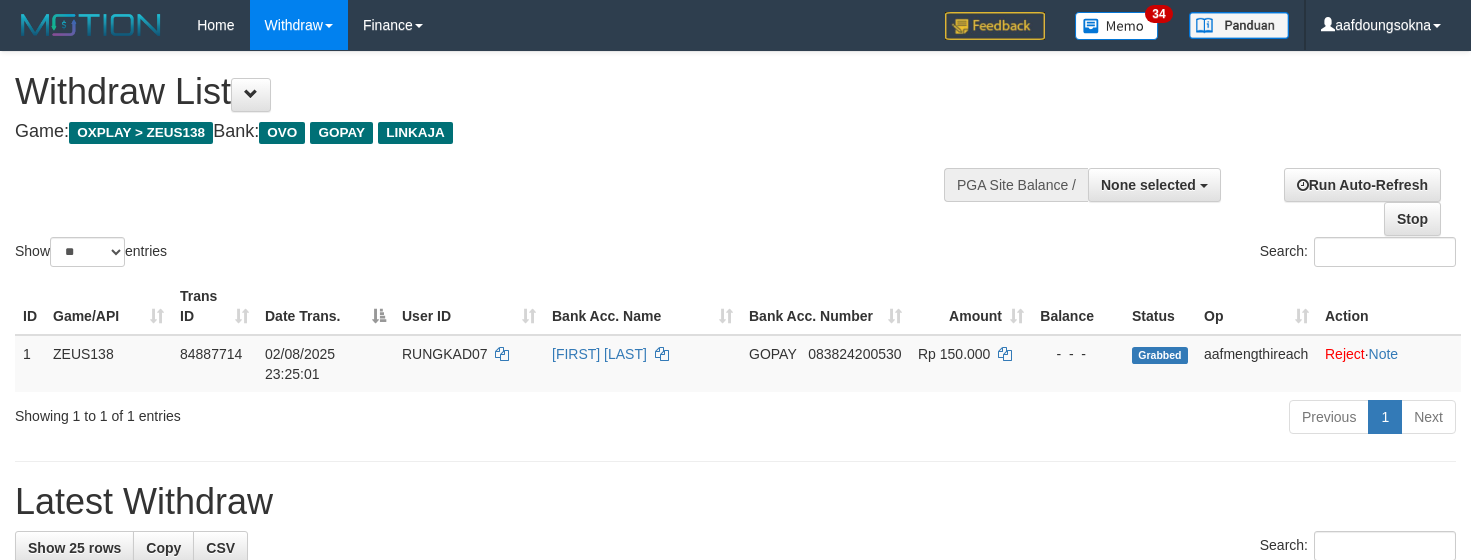 select 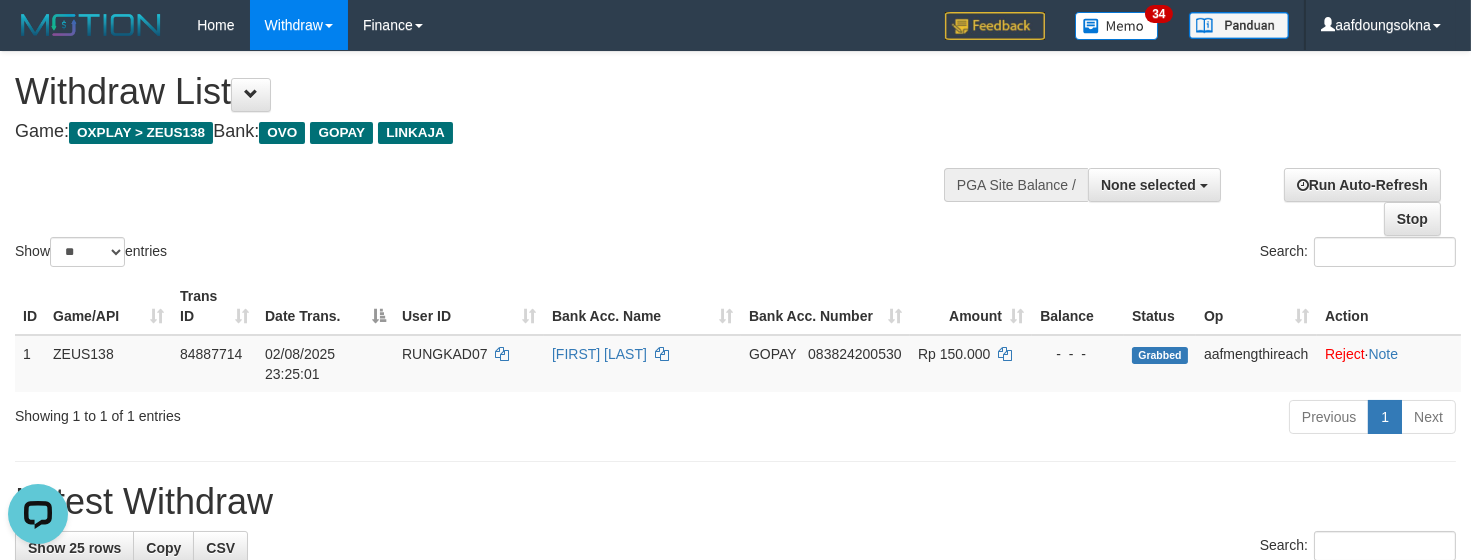 scroll, scrollTop: 0, scrollLeft: 0, axis: both 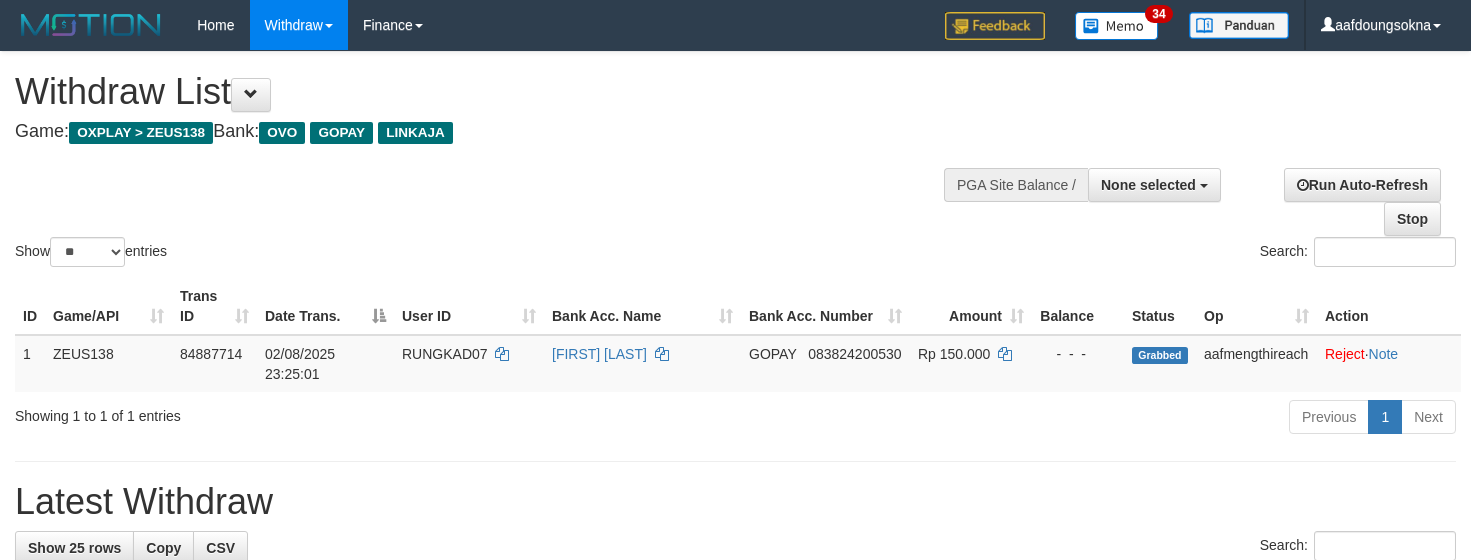 select 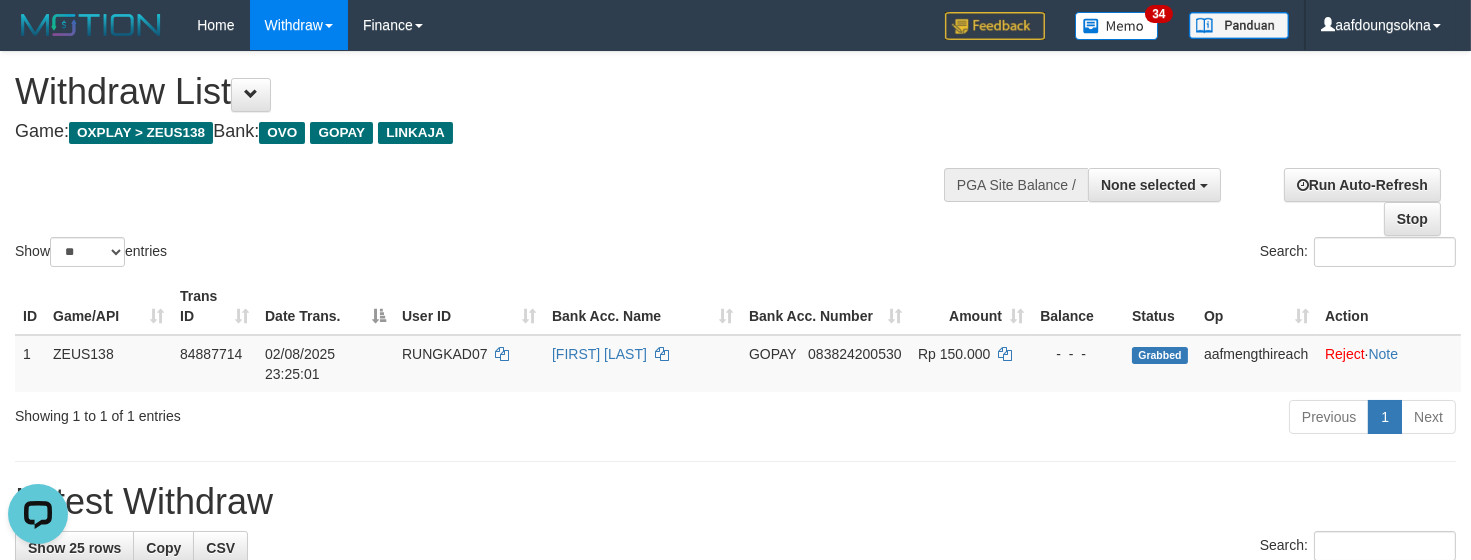 scroll, scrollTop: 0, scrollLeft: 0, axis: both 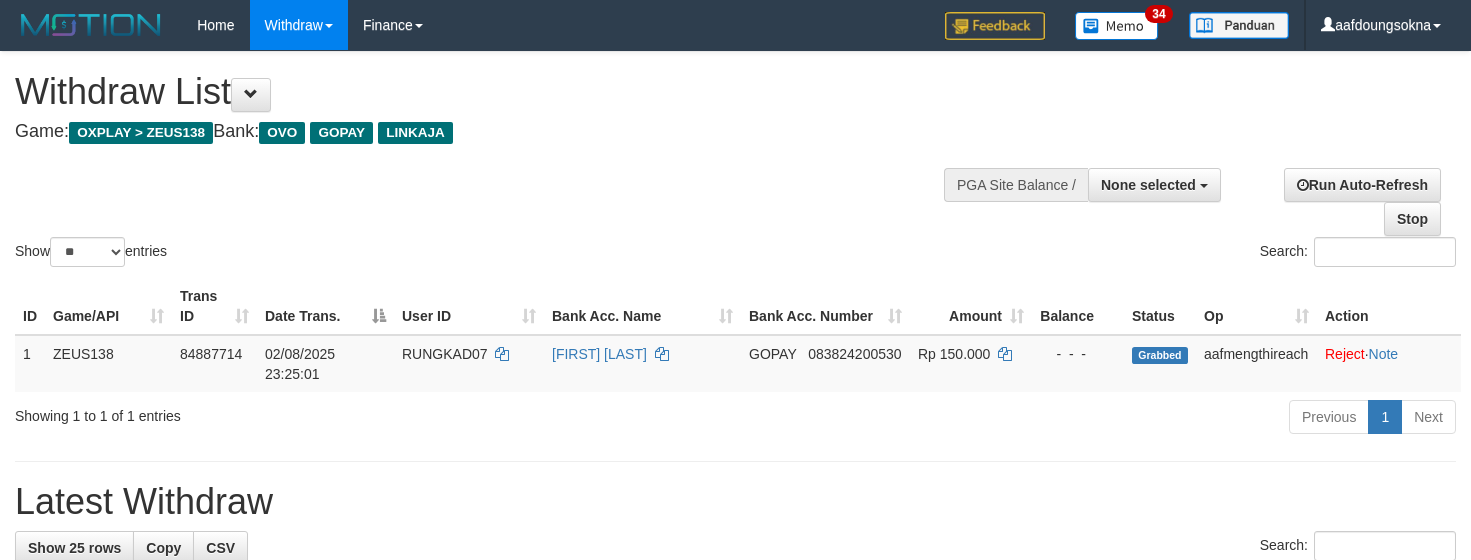 select 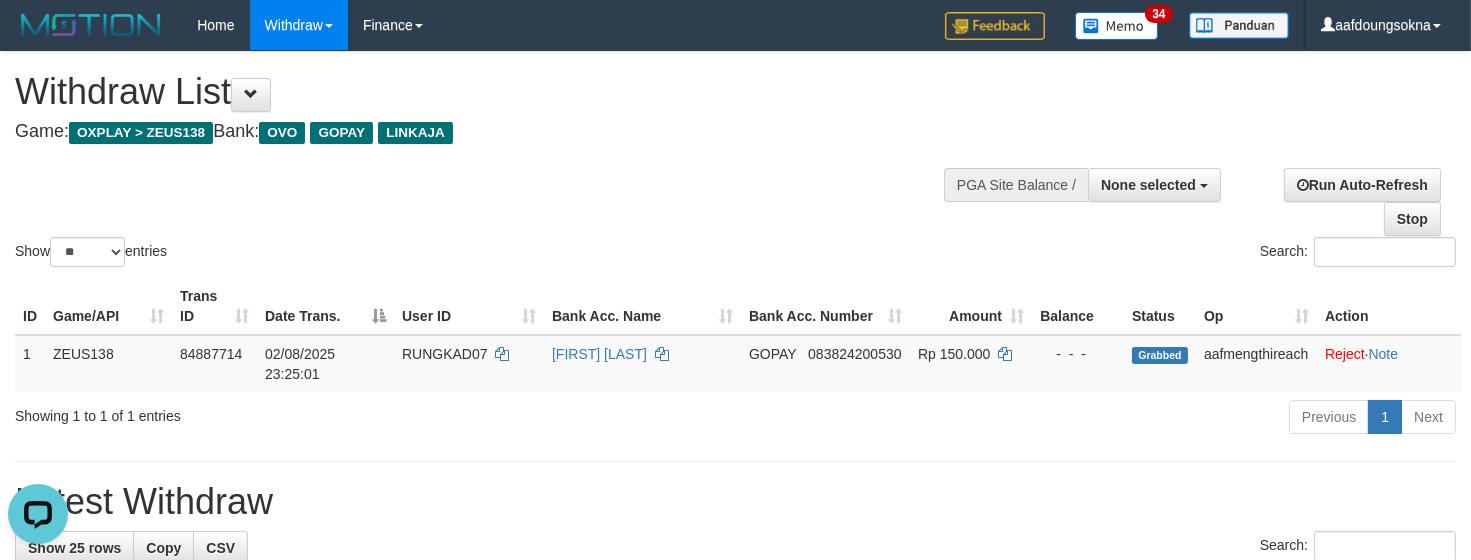 scroll, scrollTop: 0, scrollLeft: 0, axis: both 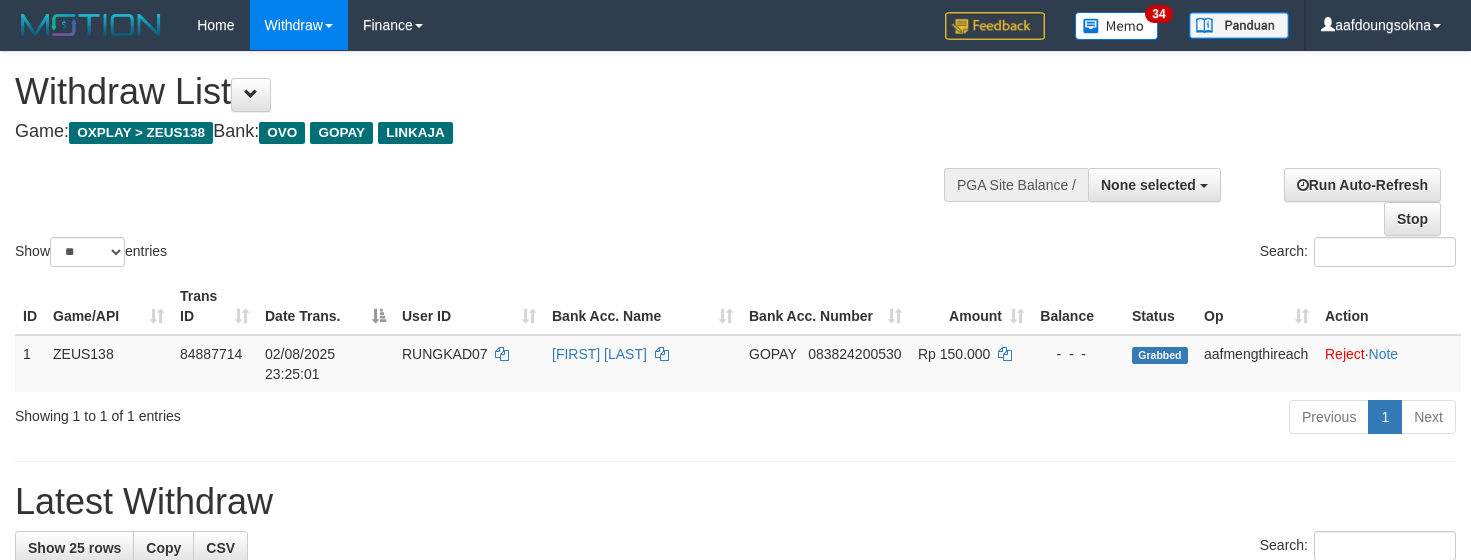 select 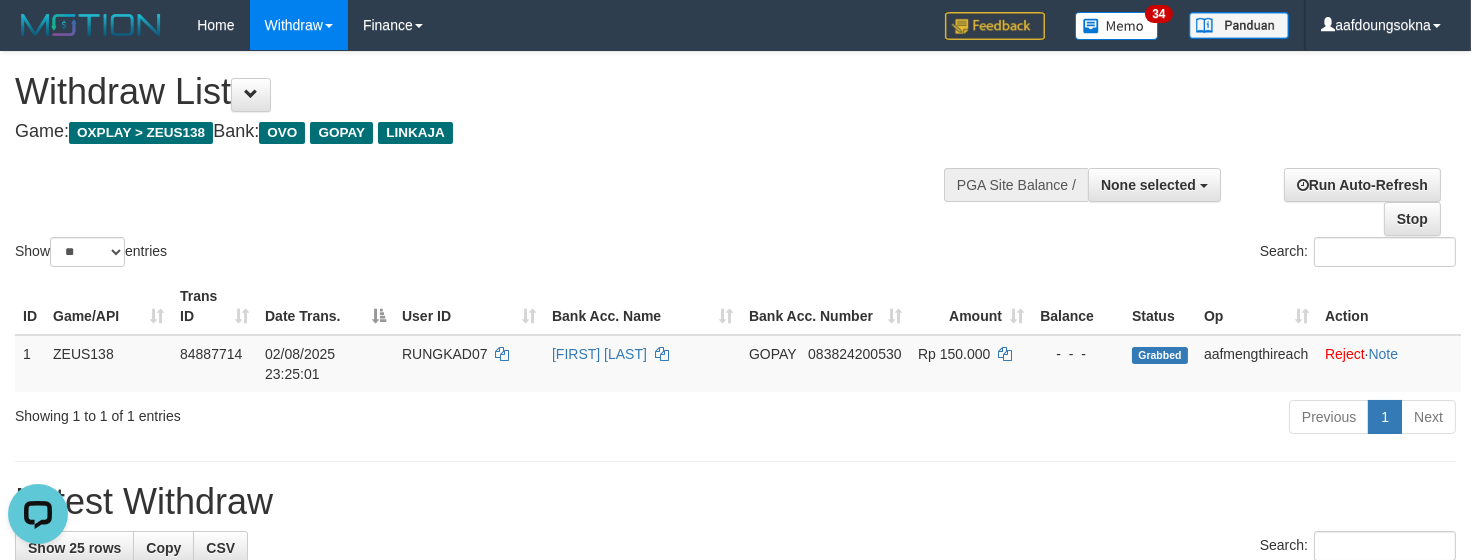 scroll, scrollTop: 0, scrollLeft: 0, axis: both 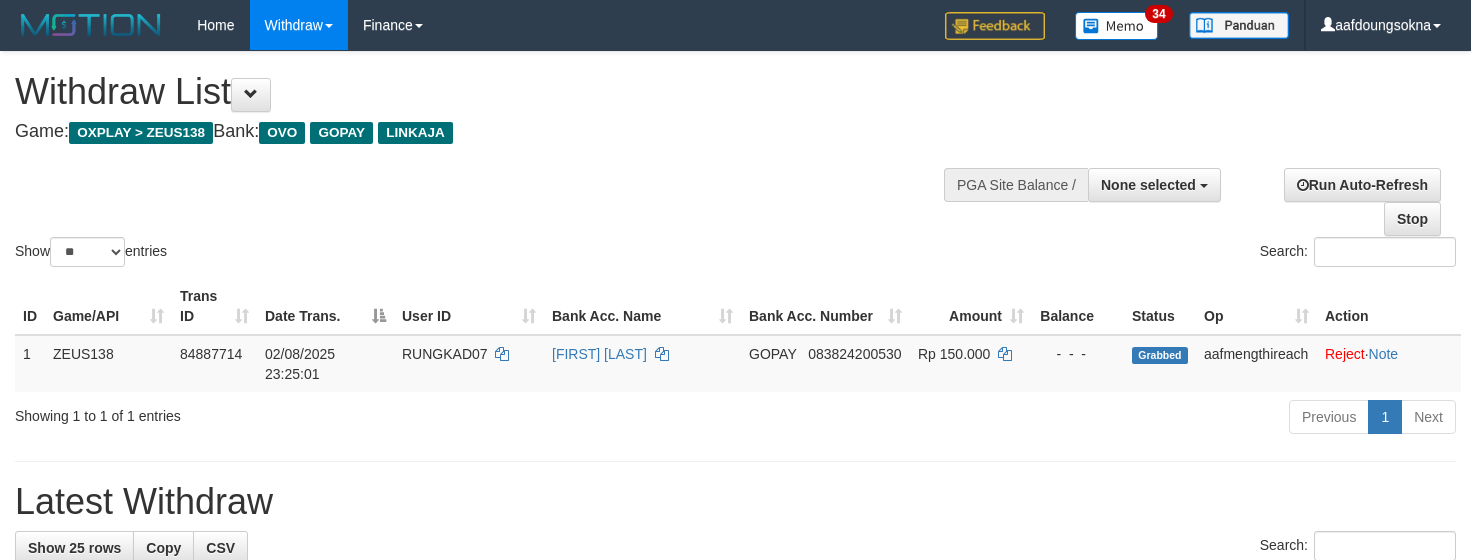 select 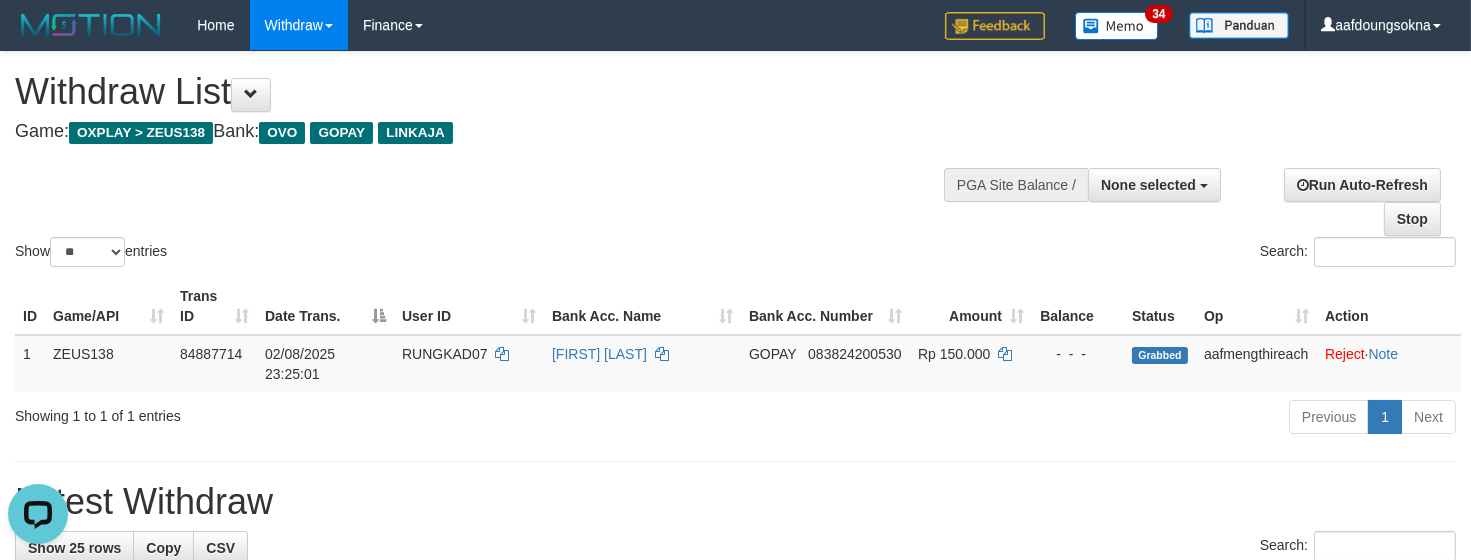 scroll, scrollTop: 0, scrollLeft: 0, axis: both 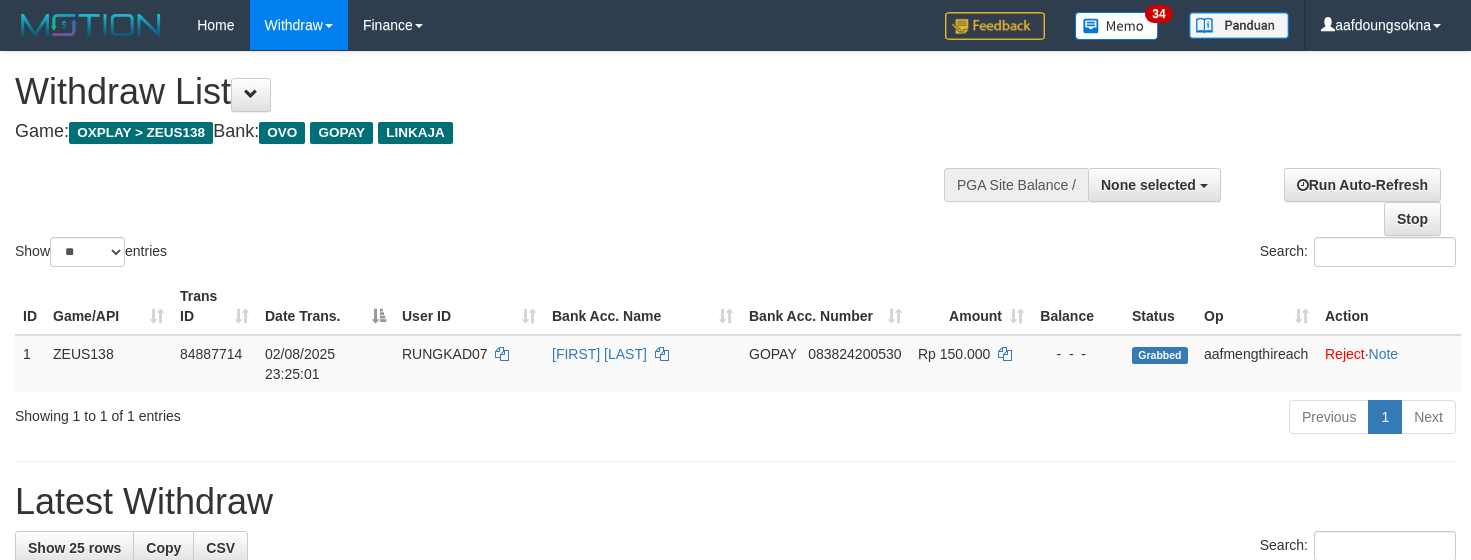 select 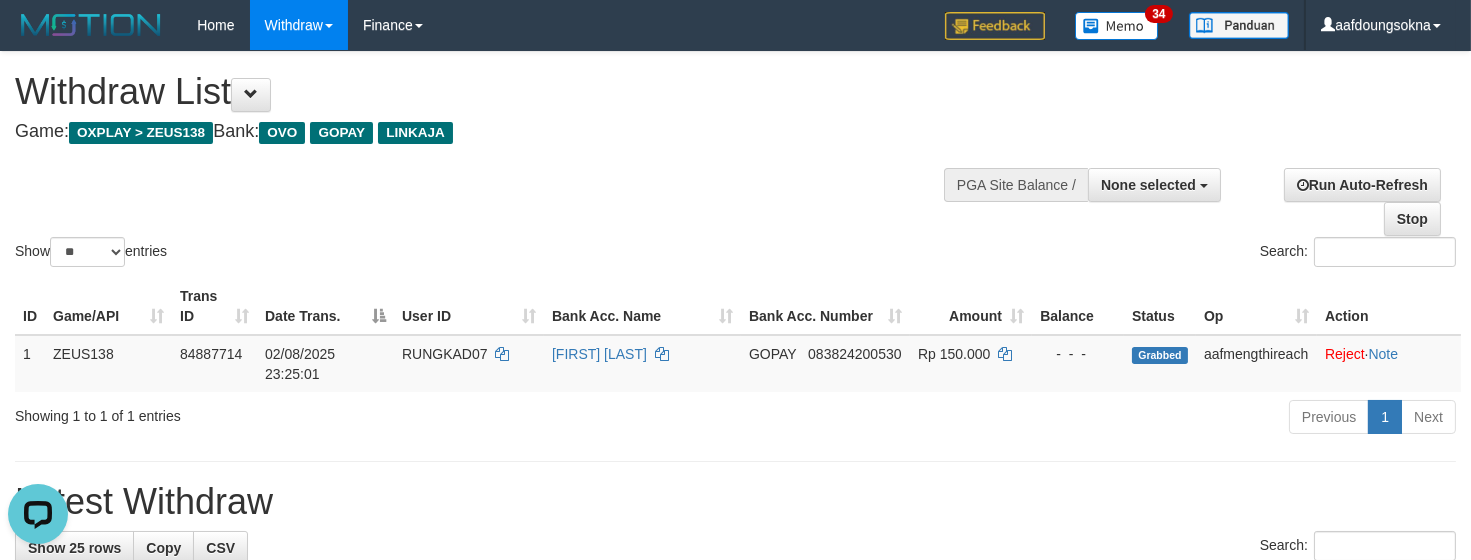 scroll, scrollTop: 0, scrollLeft: 0, axis: both 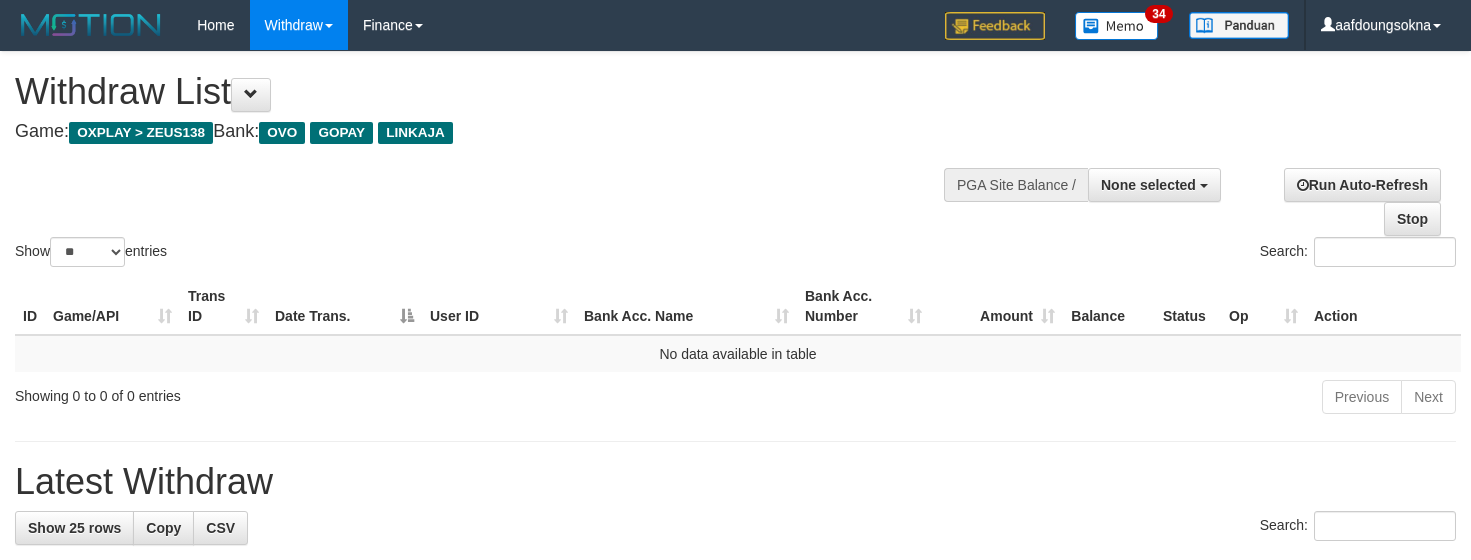 select 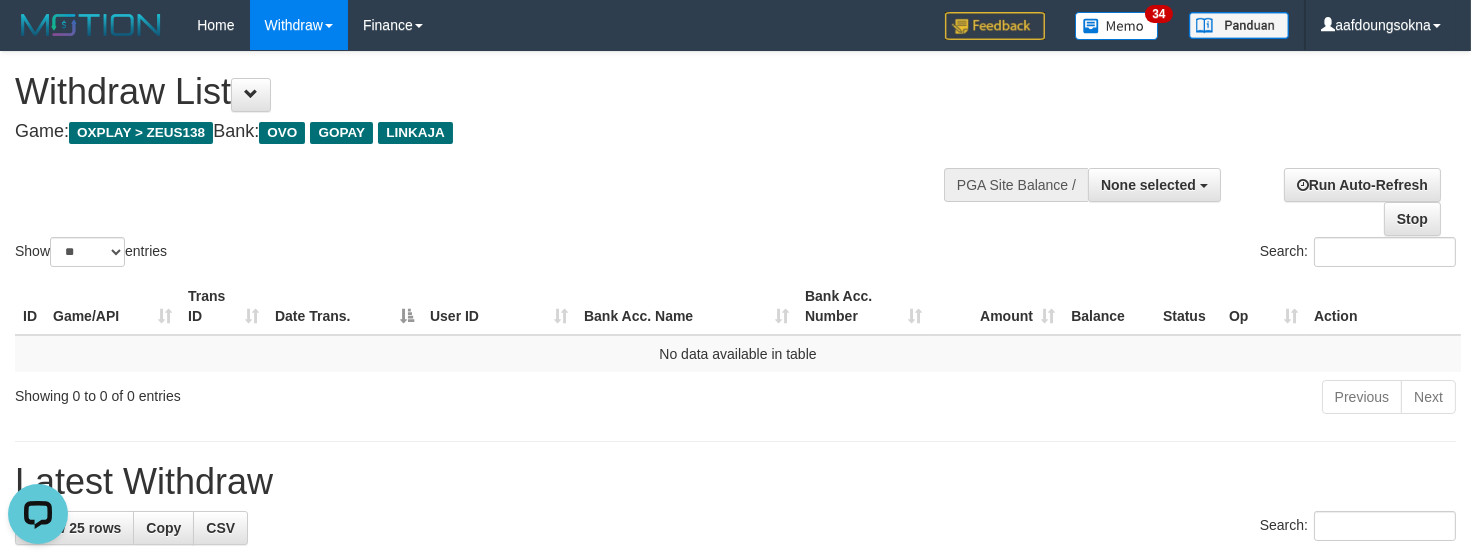scroll, scrollTop: 0, scrollLeft: 0, axis: both 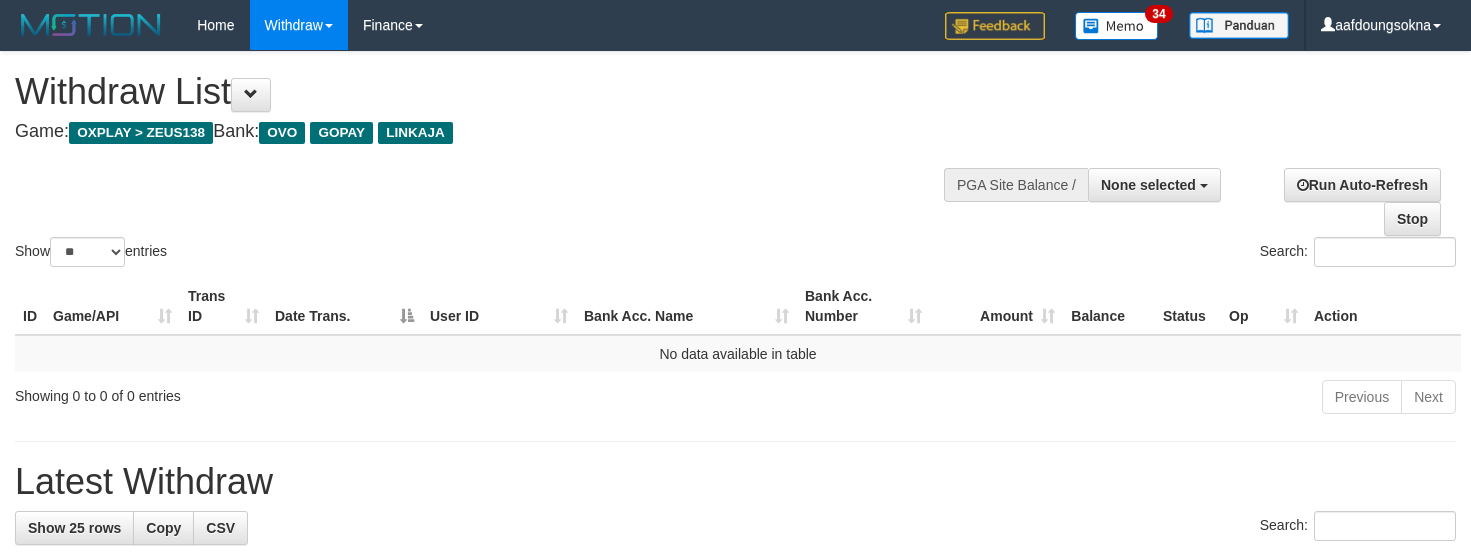 select 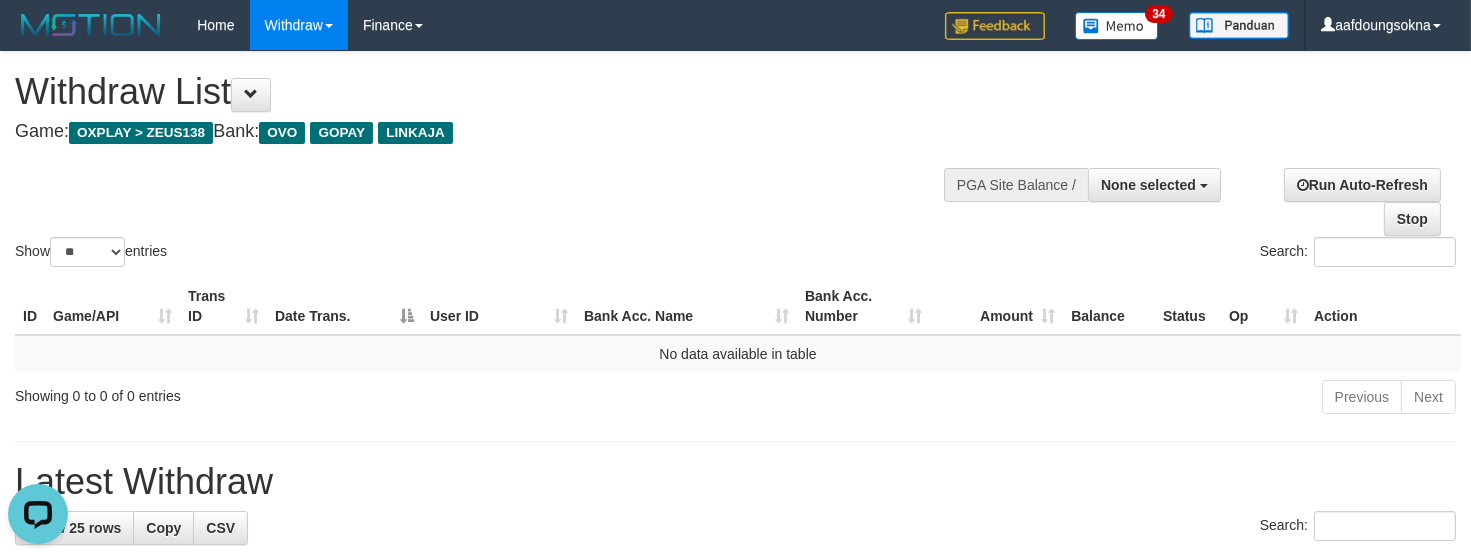 scroll, scrollTop: 0, scrollLeft: 0, axis: both 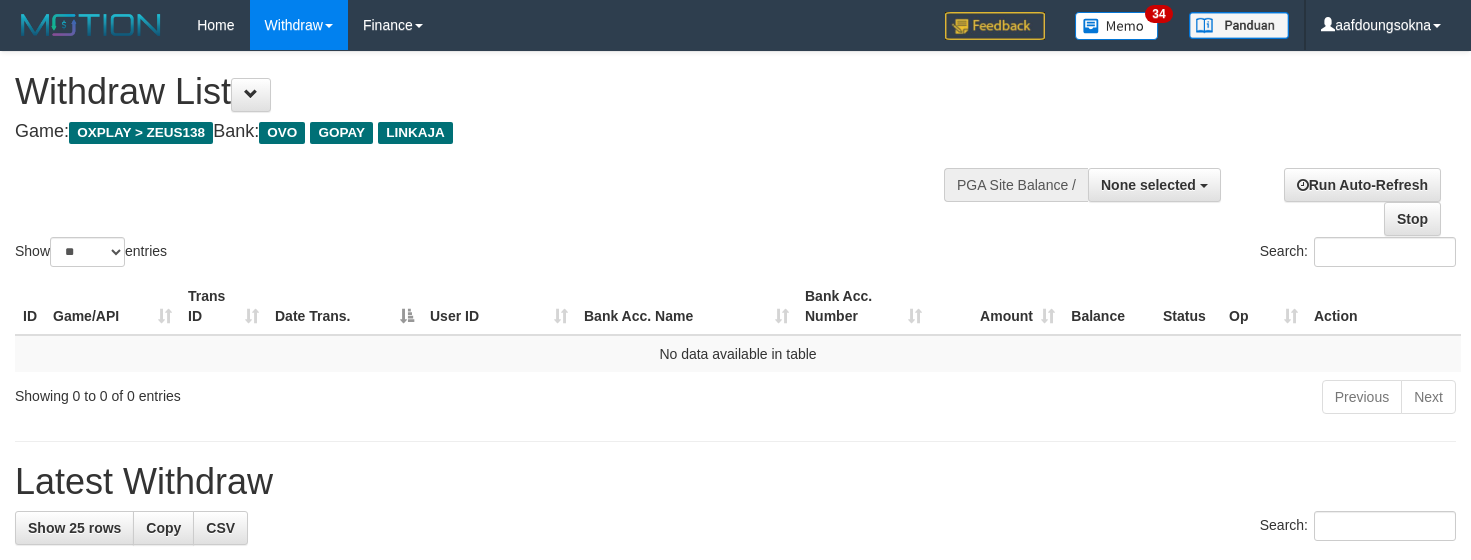 select 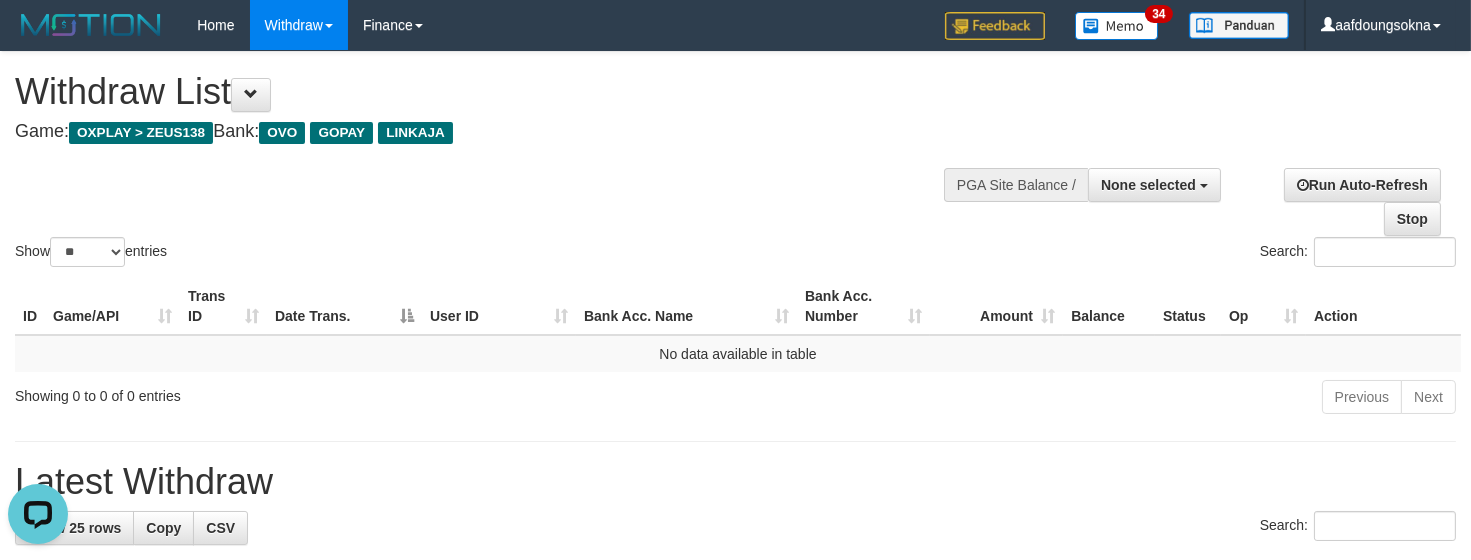 scroll, scrollTop: 0, scrollLeft: 0, axis: both 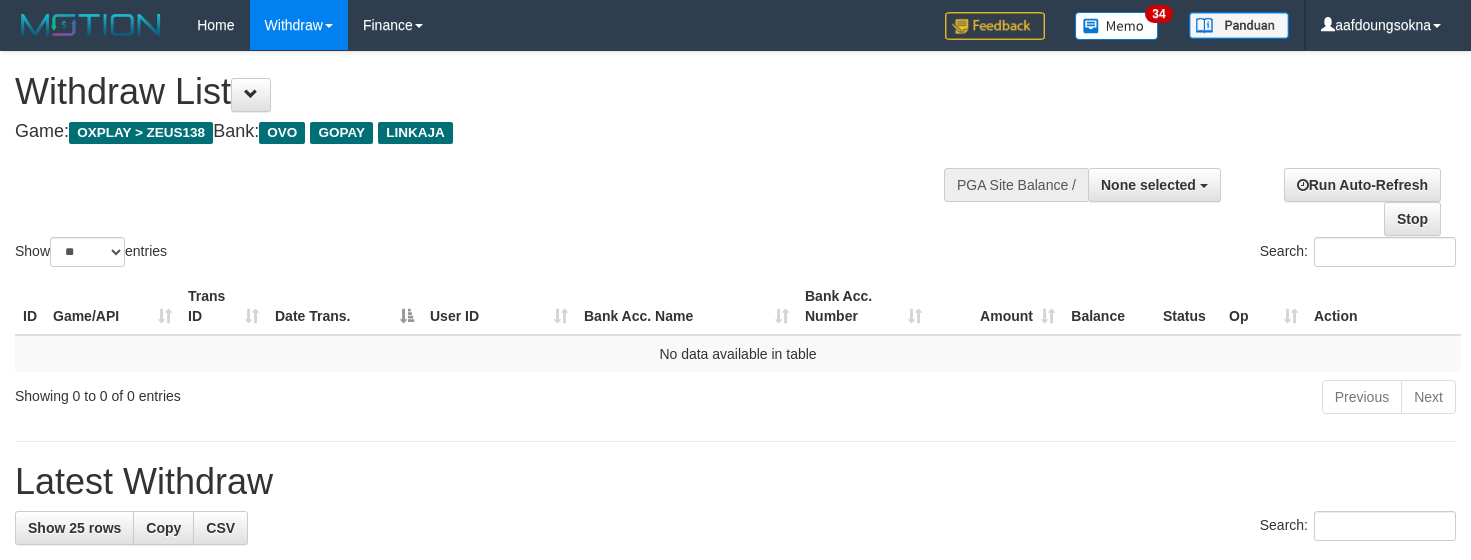 select 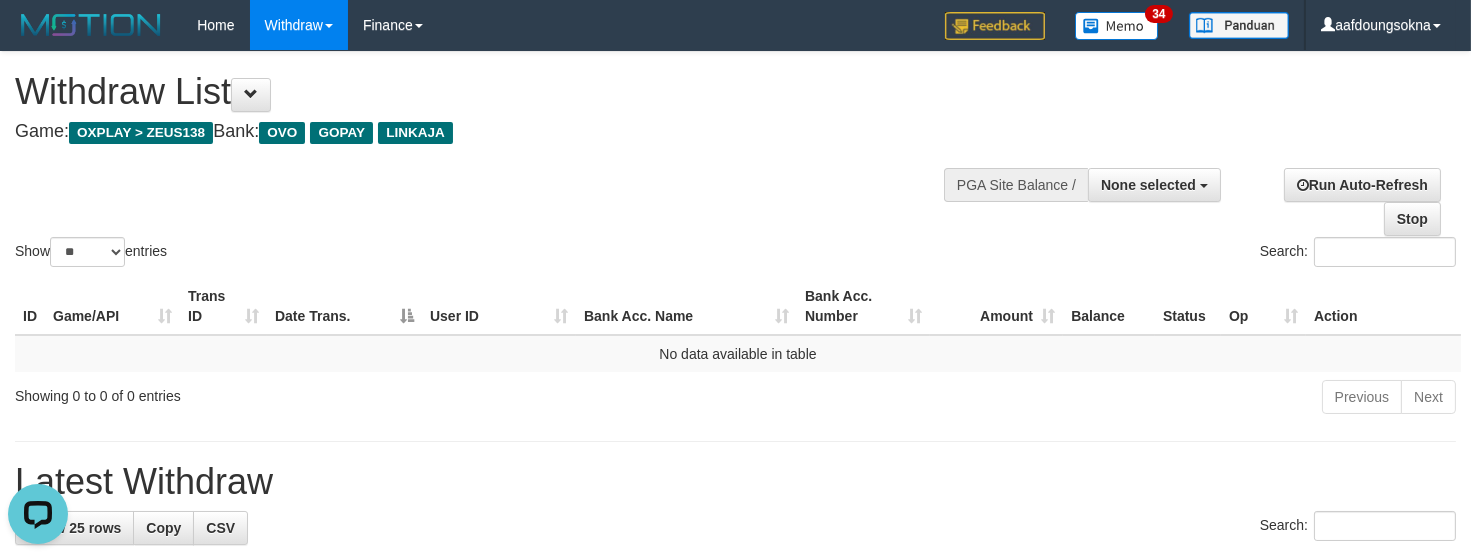 scroll, scrollTop: 0, scrollLeft: 0, axis: both 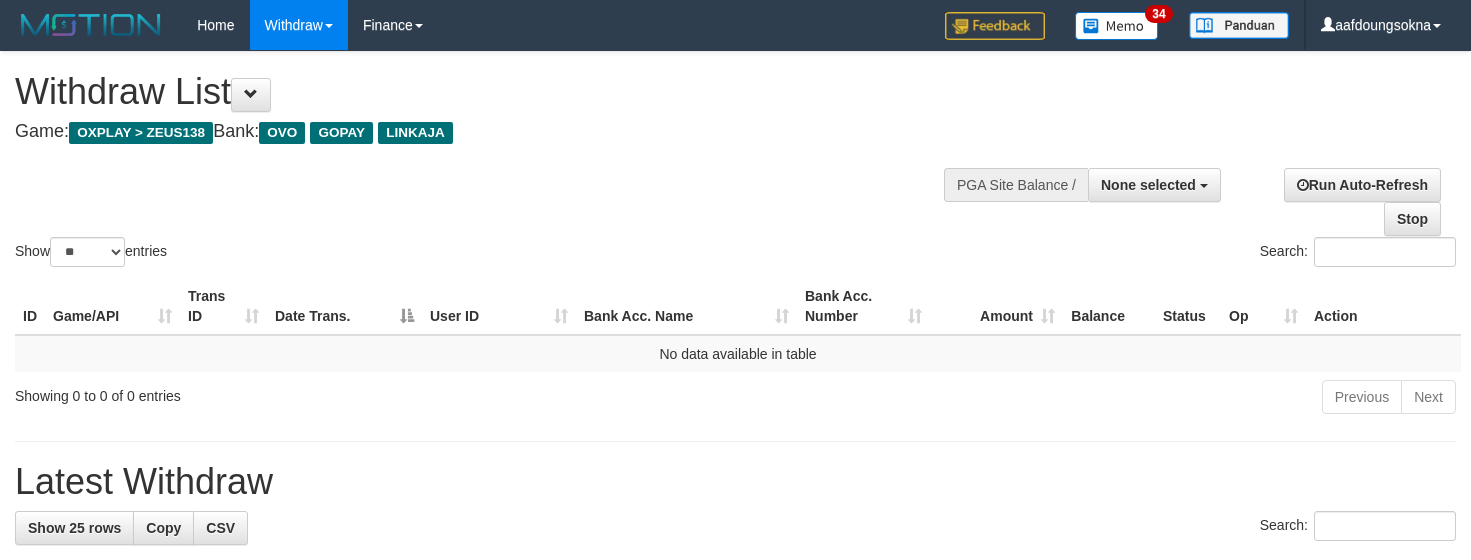 select 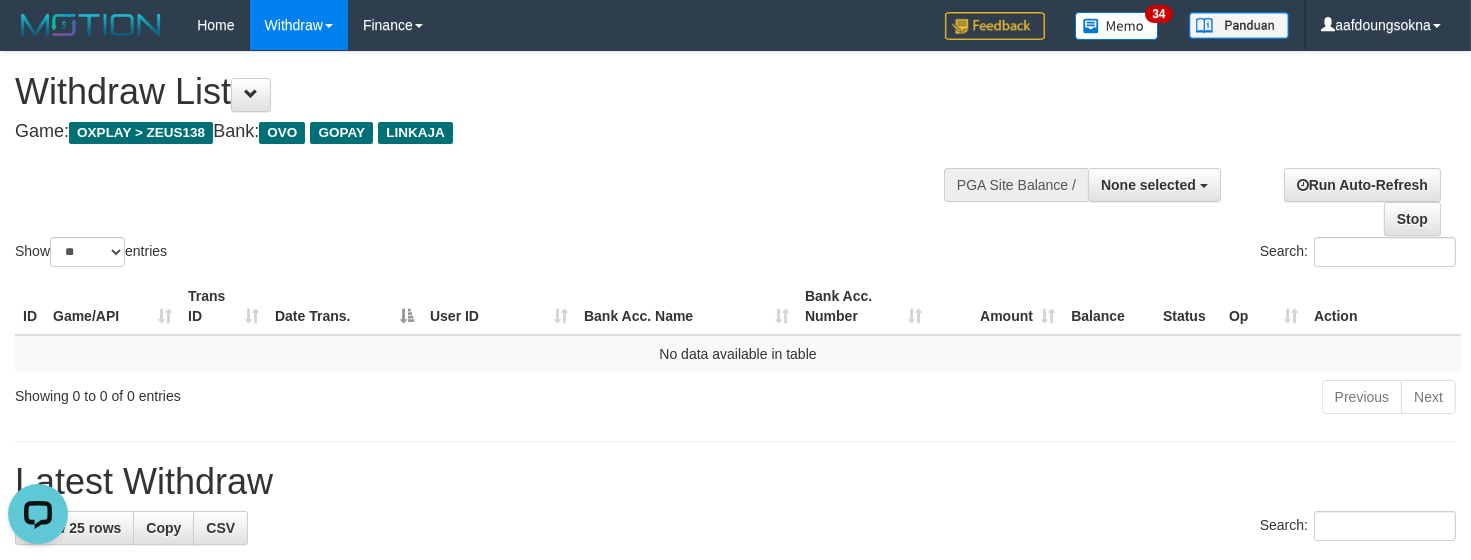 scroll, scrollTop: 0, scrollLeft: 0, axis: both 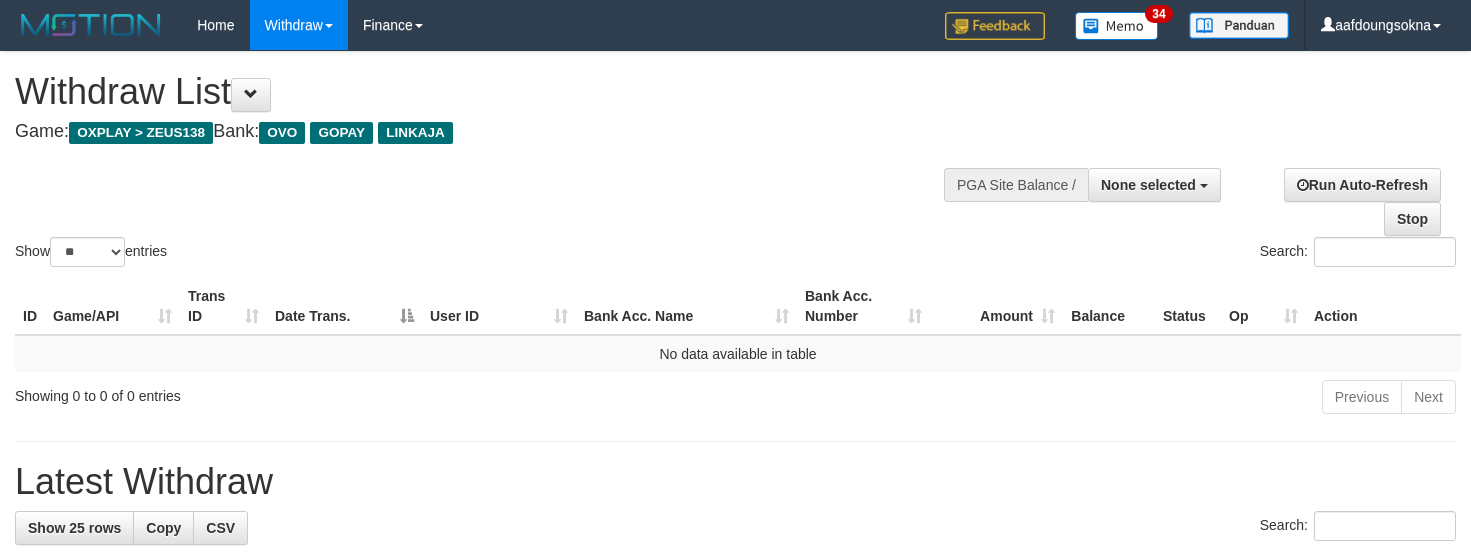 select 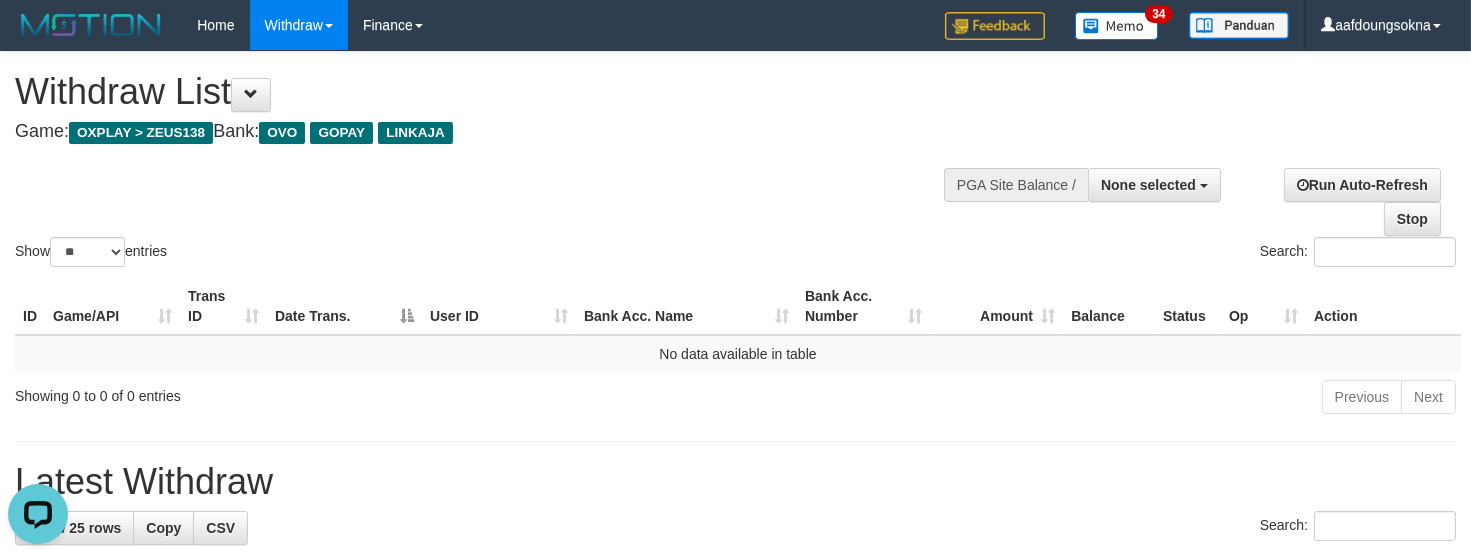 scroll, scrollTop: 0, scrollLeft: 0, axis: both 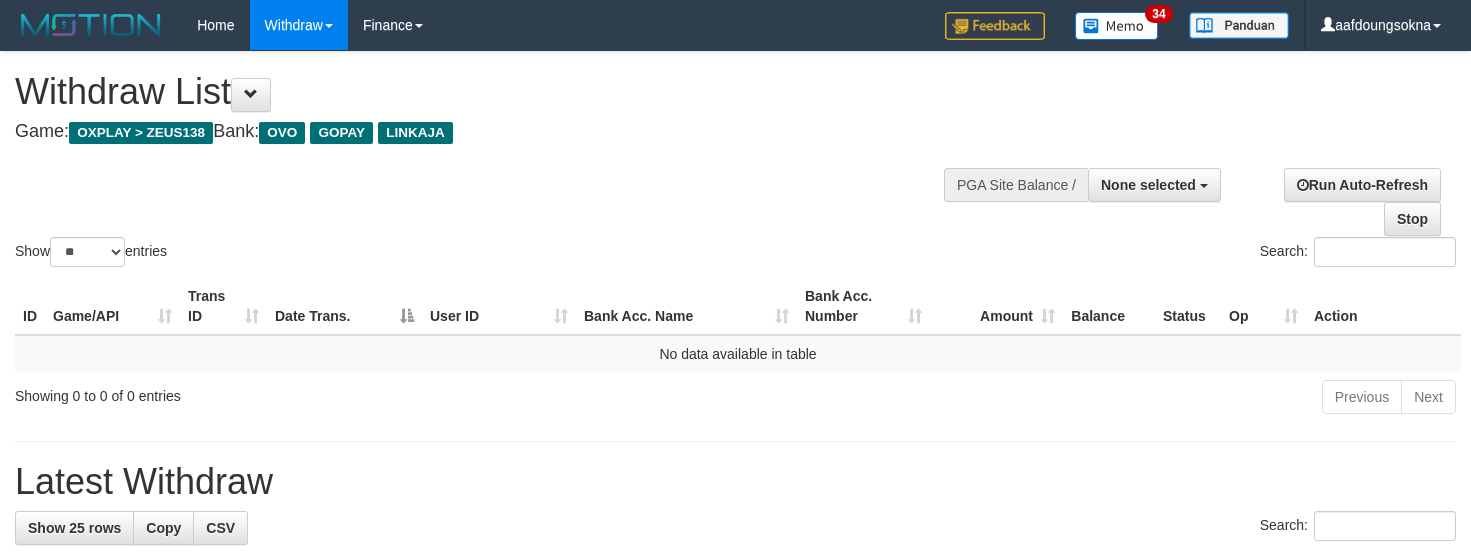 select 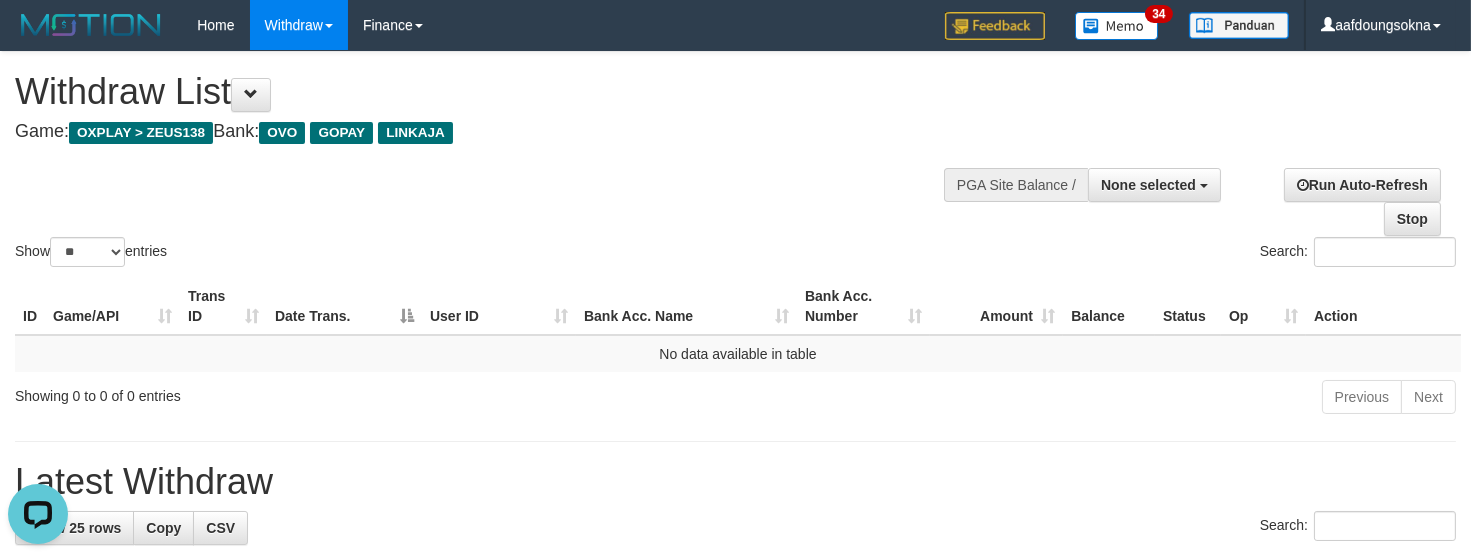 scroll, scrollTop: 0, scrollLeft: 0, axis: both 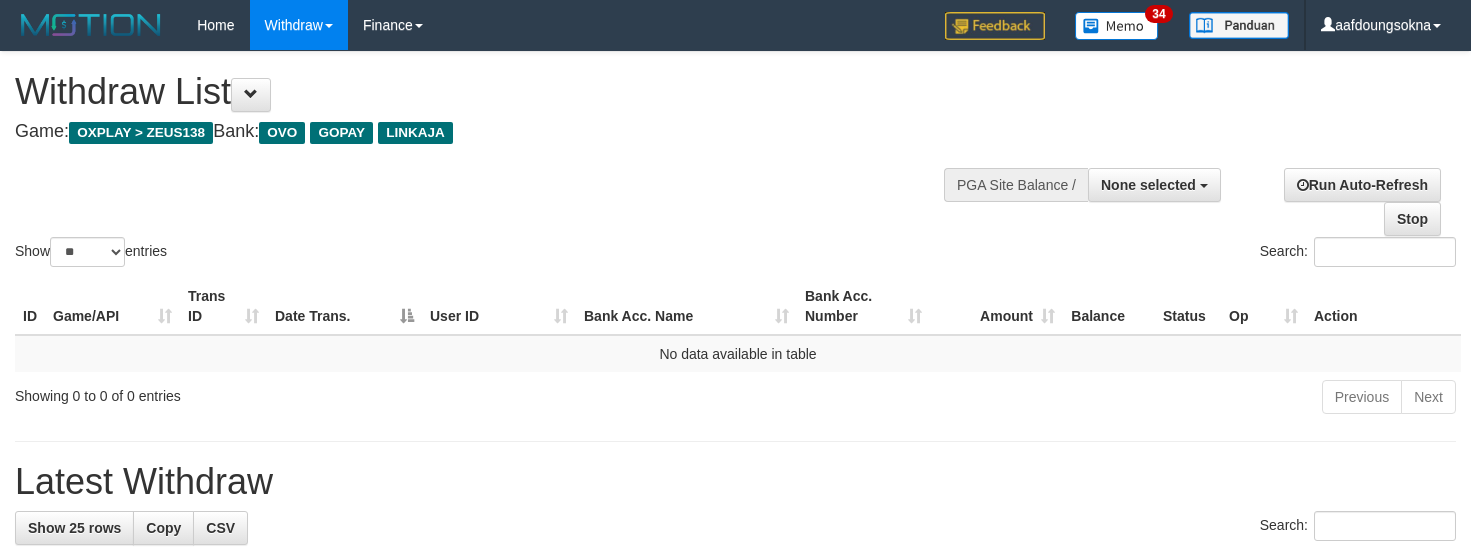 select 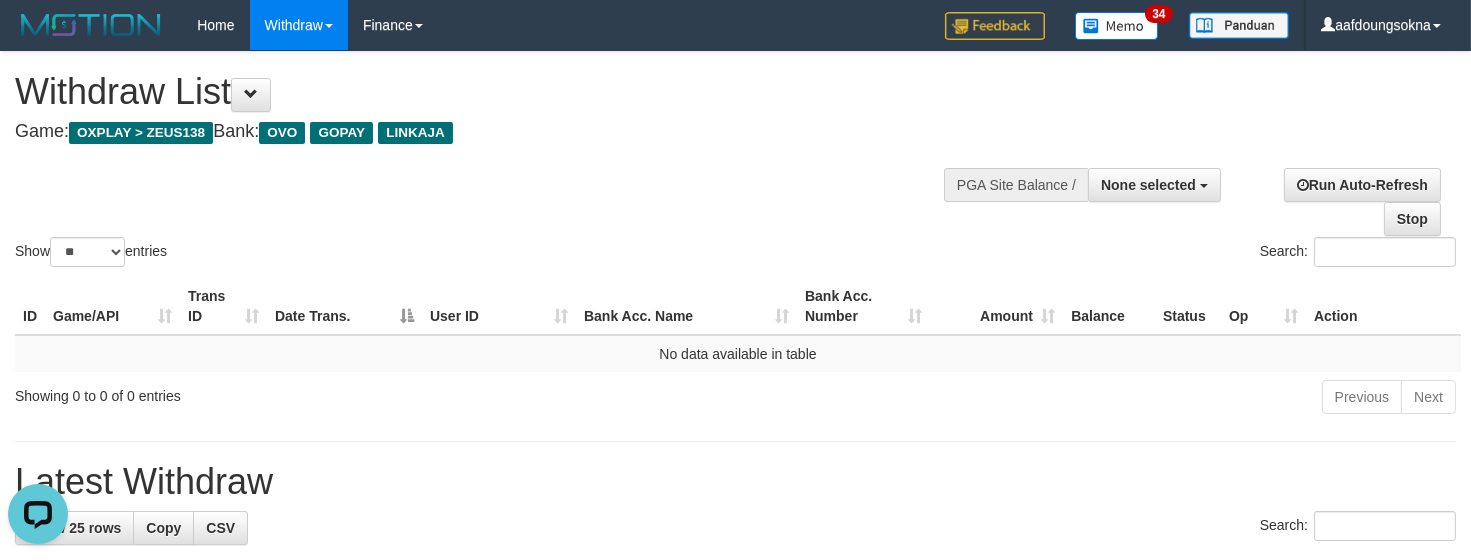 scroll, scrollTop: 0, scrollLeft: 0, axis: both 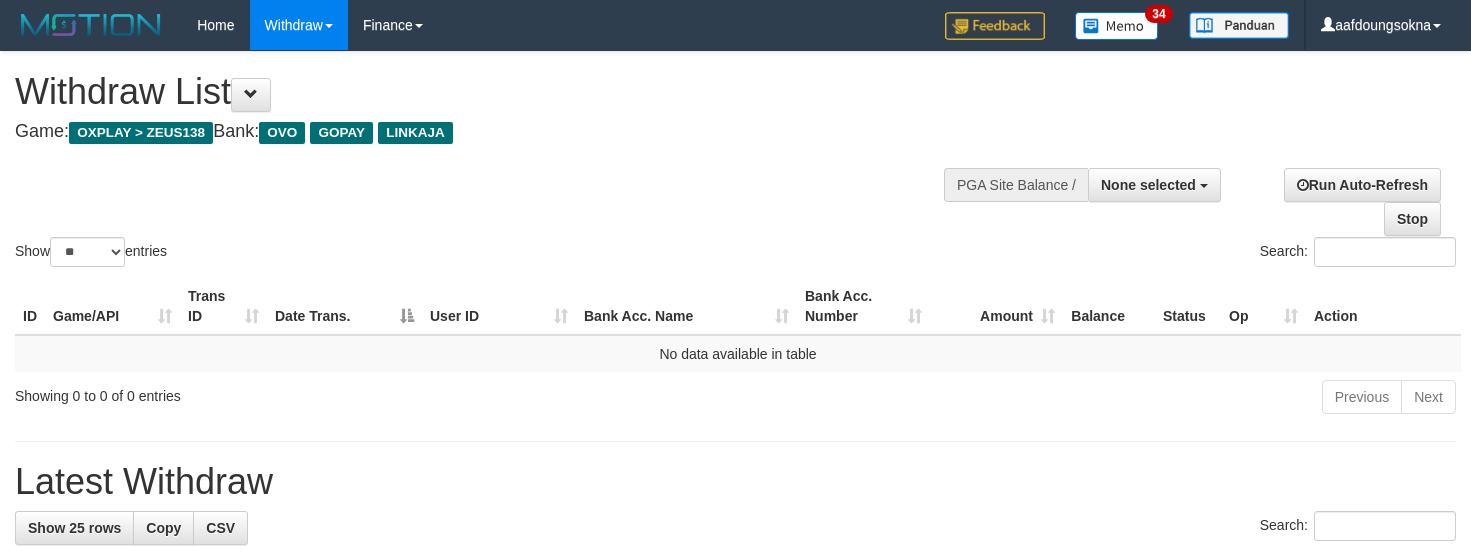 select 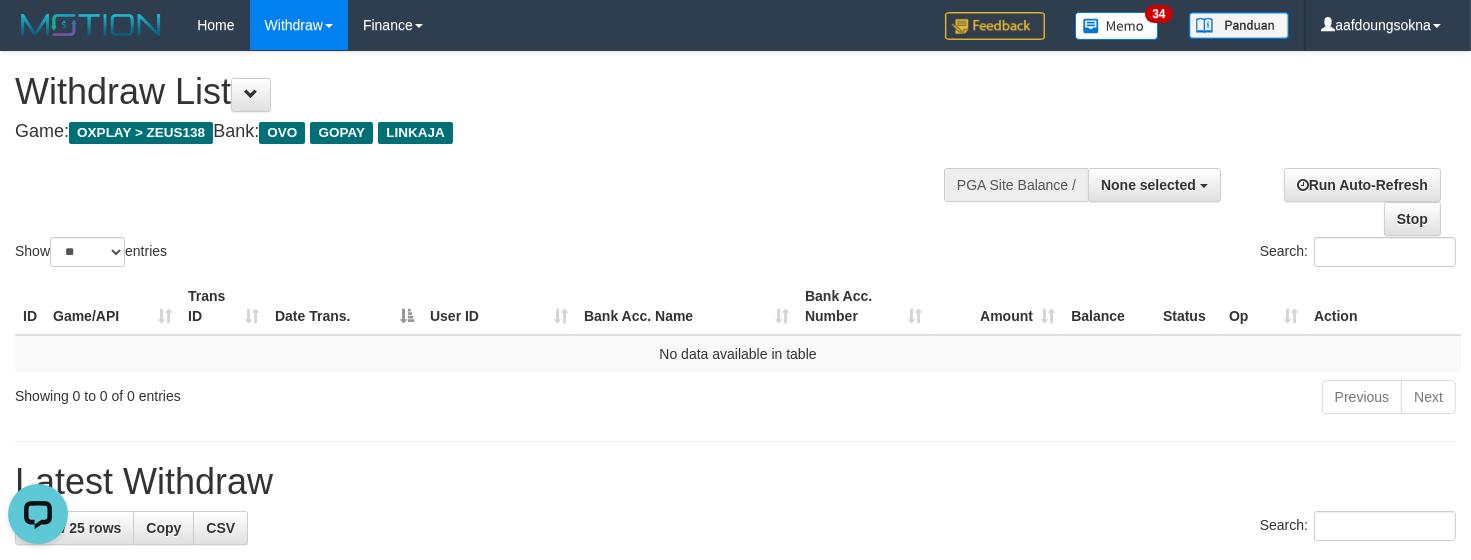 scroll, scrollTop: 0, scrollLeft: 0, axis: both 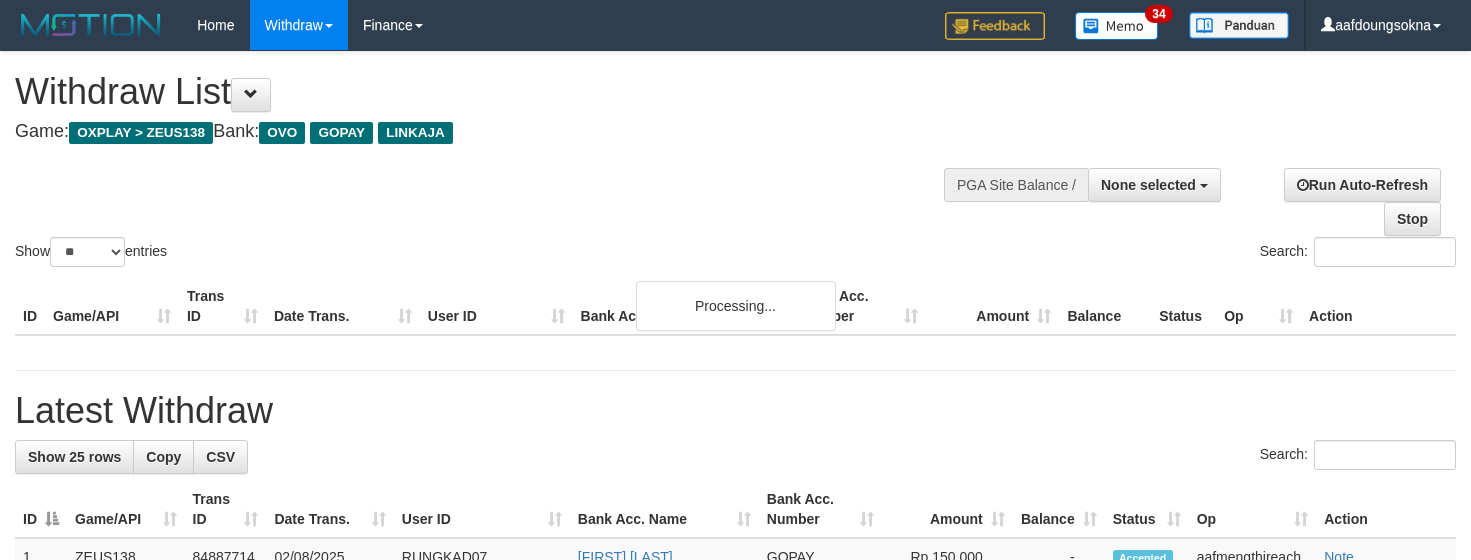 select 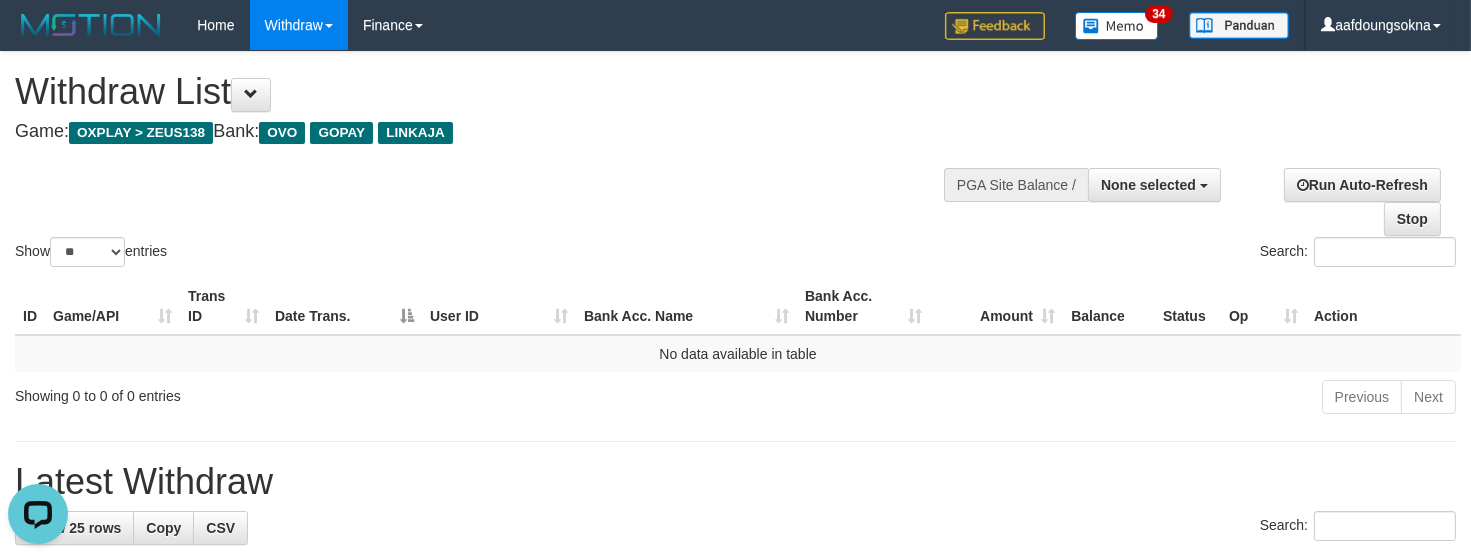 scroll, scrollTop: 0, scrollLeft: 0, axis: both 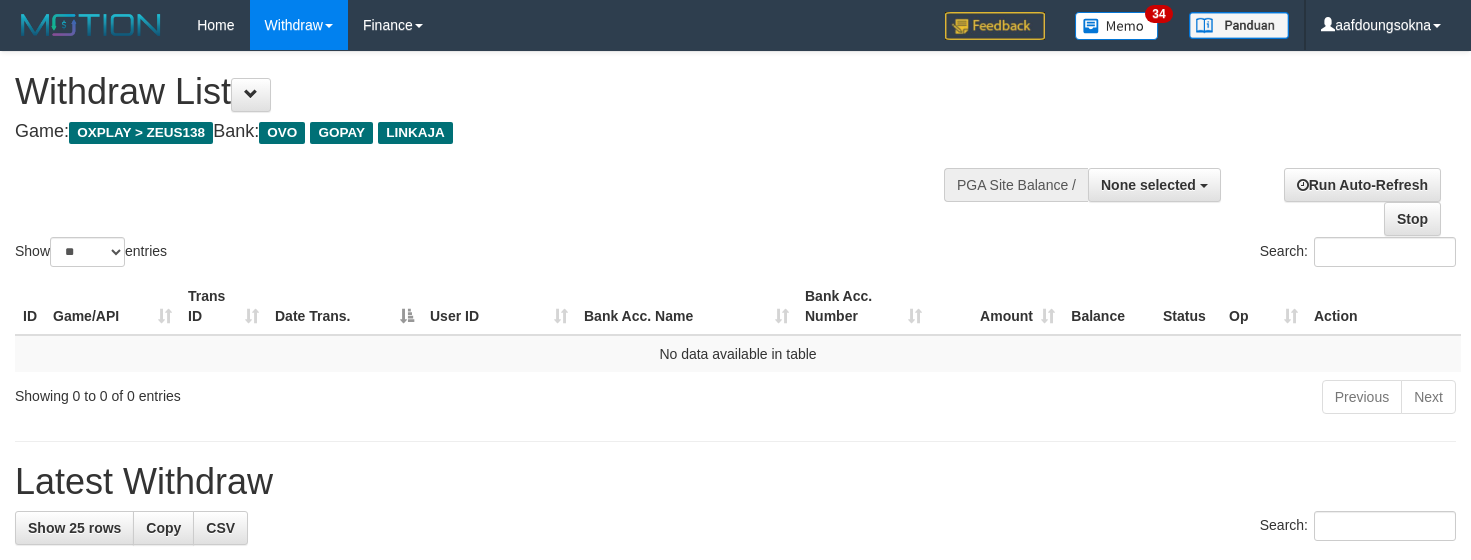 select 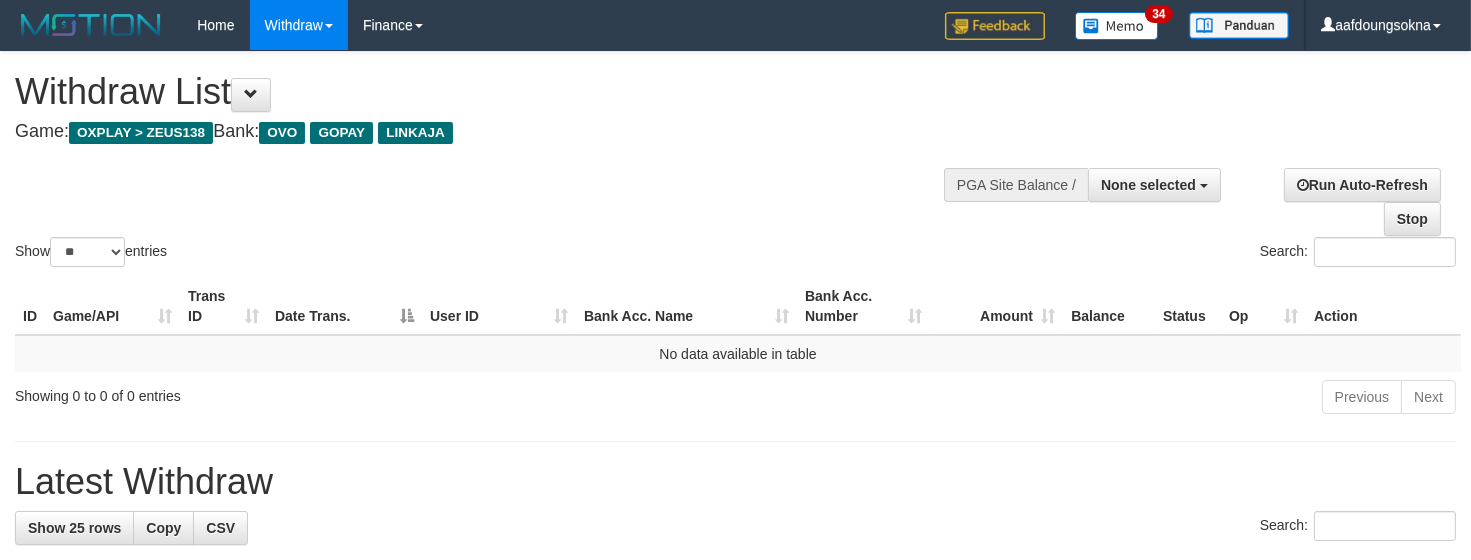 click on "ID Game/API Trans ID Date Trans. User ID Bank Acc. Name Bank Acc. Number Amount Balance Status Op Action
No data available in table Processing..." at bounding box center [735, 325] 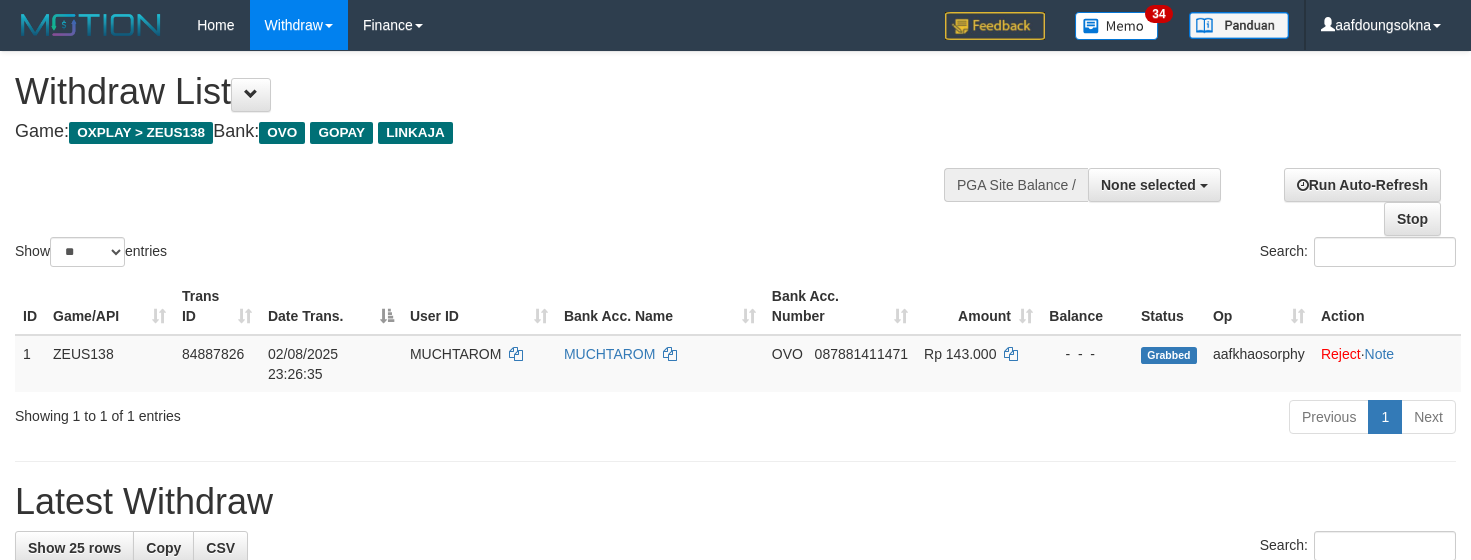 select 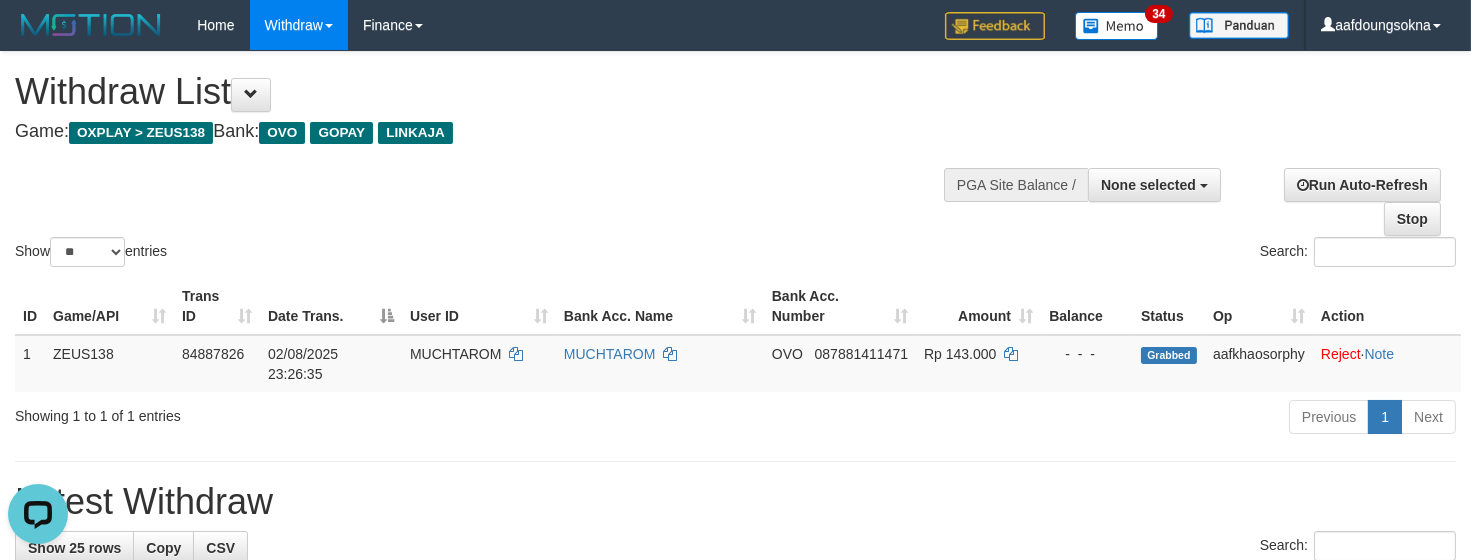 scroll, scrollTop: 0, scrollLeft: 0, axis: both 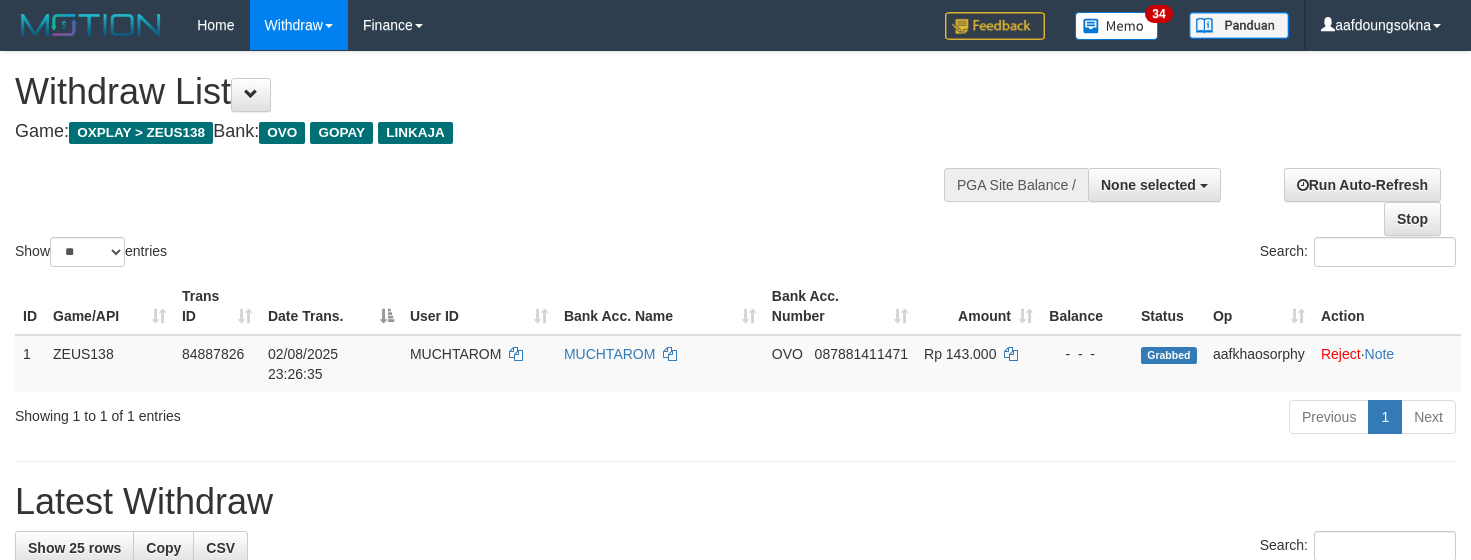 select 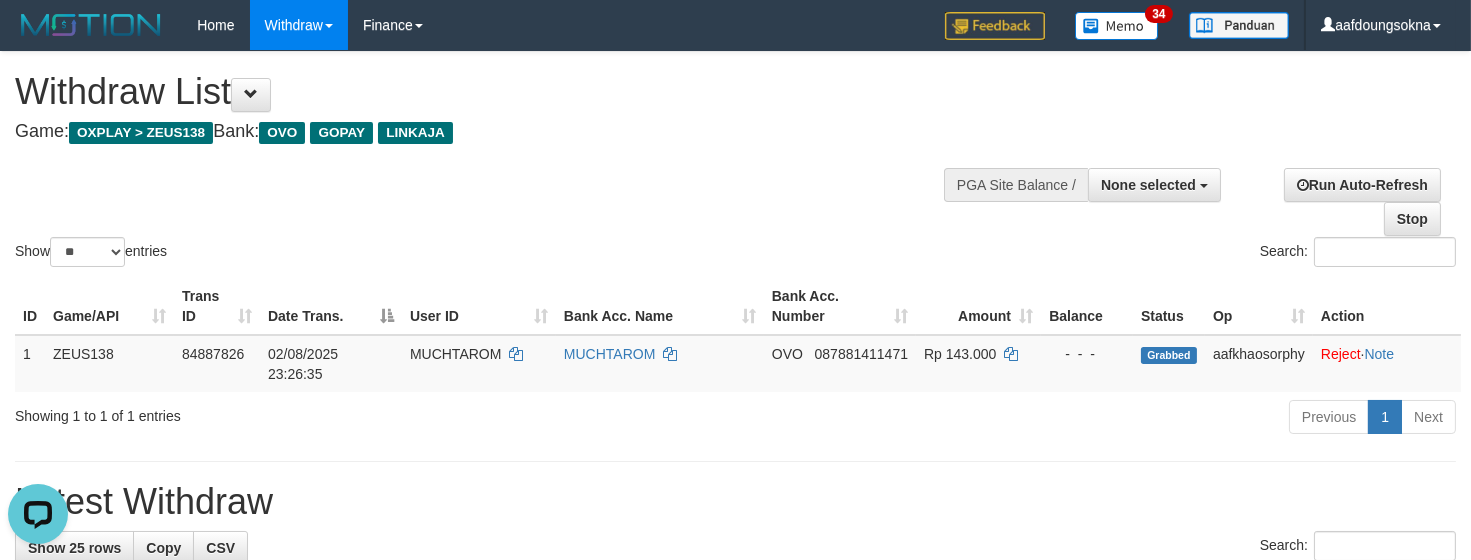 scroll, scrollTop: 0, scrollLeft: 0, axis: both 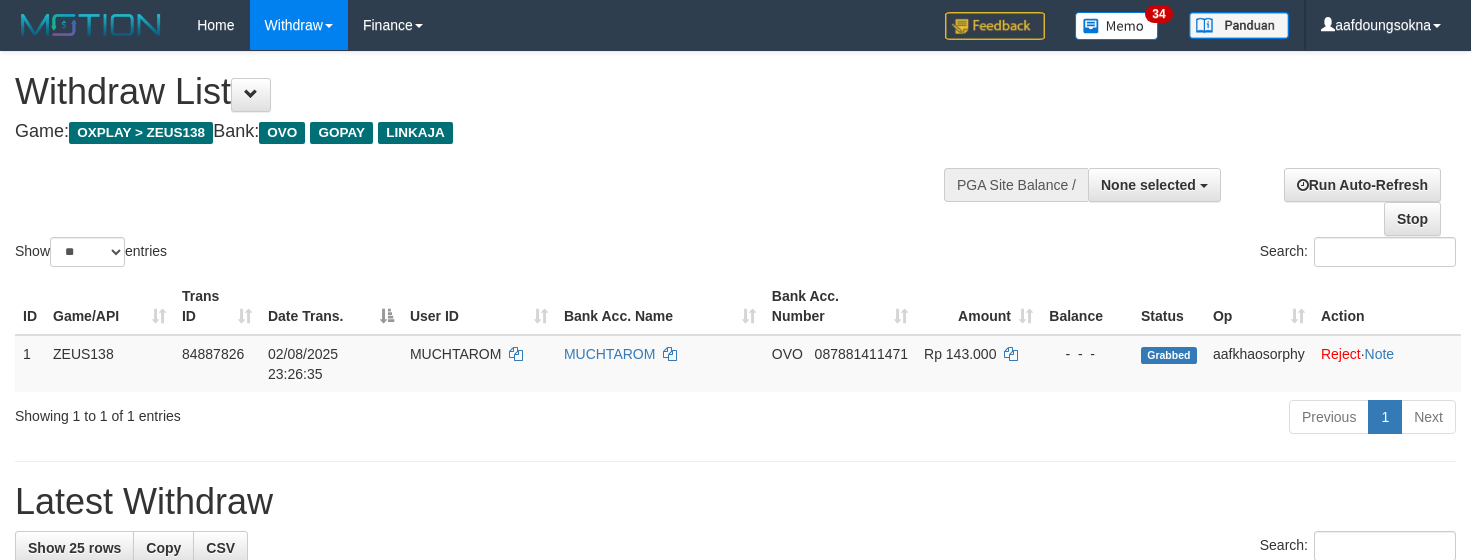 select 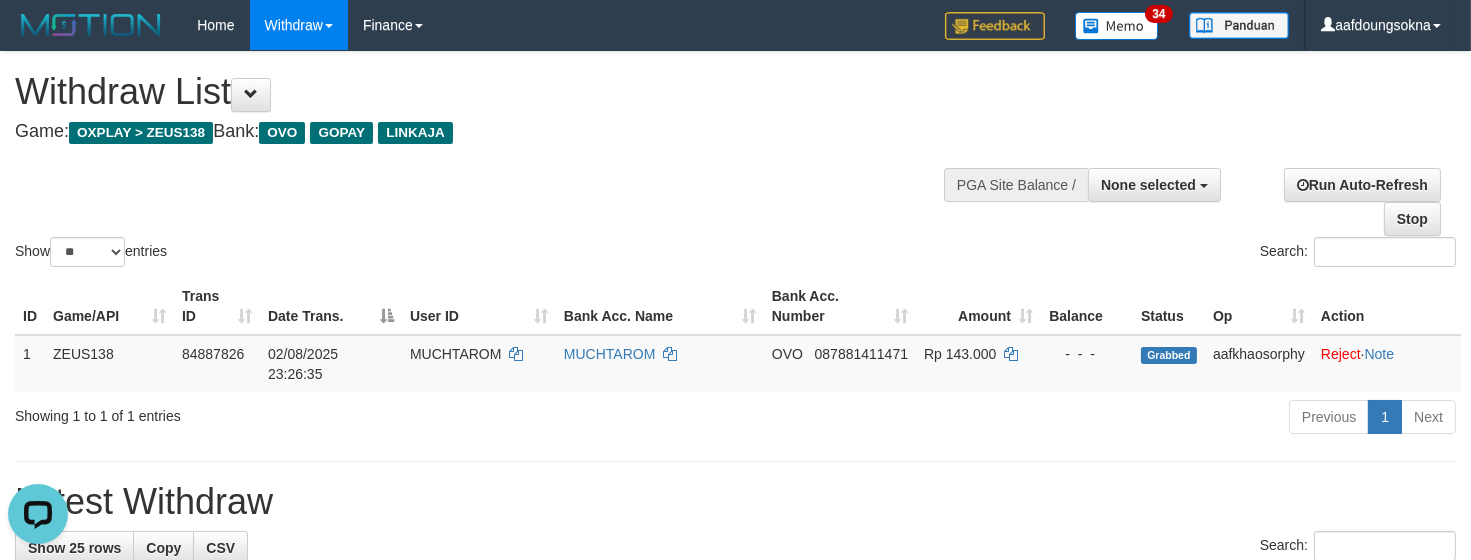 scroll, scrollTop: 0, scrollLeft: 0, axis: both 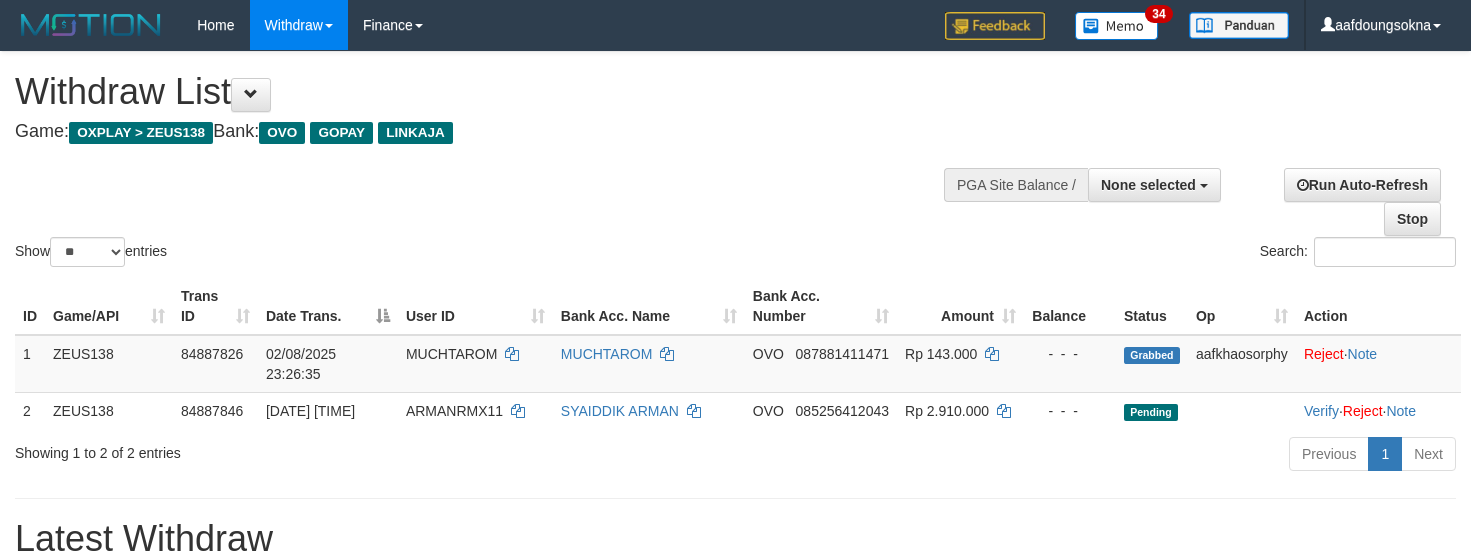 select 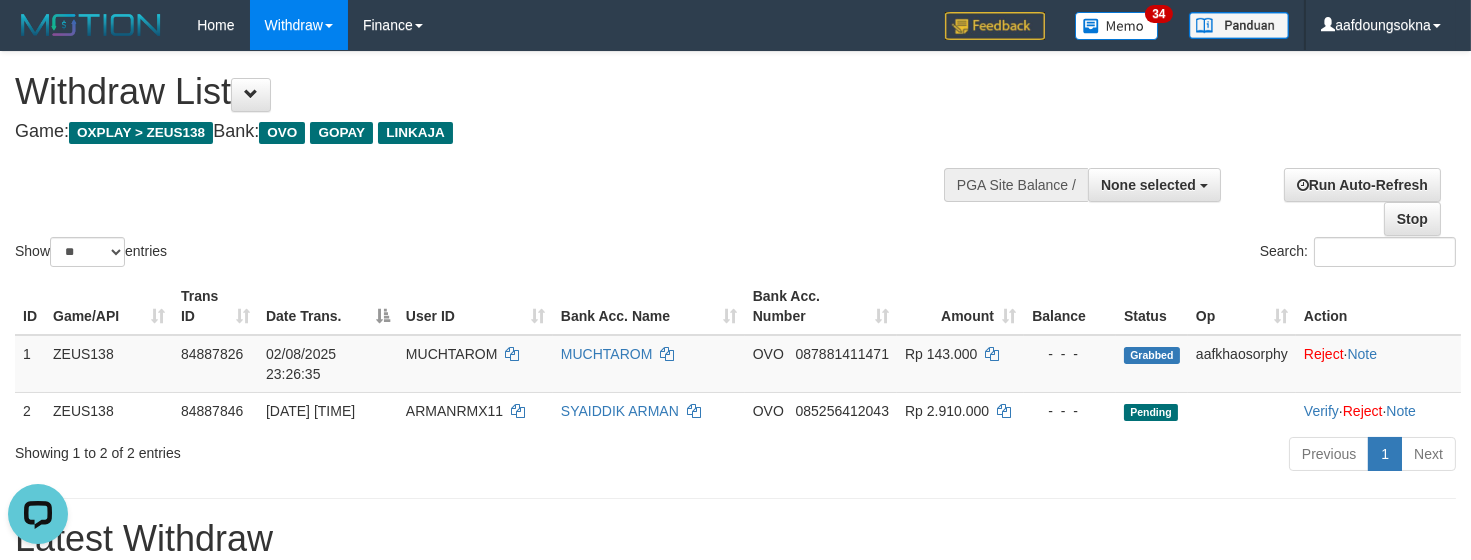 scroll, scrollTop: 0, scrollLeft: 0, axis: both 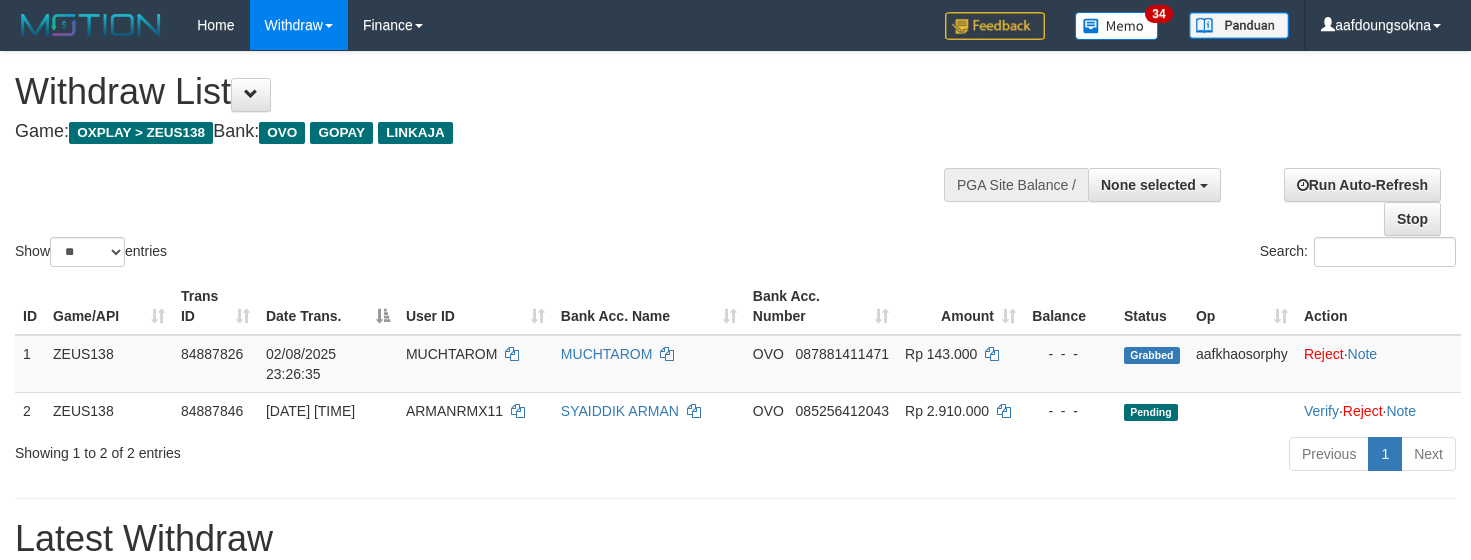select 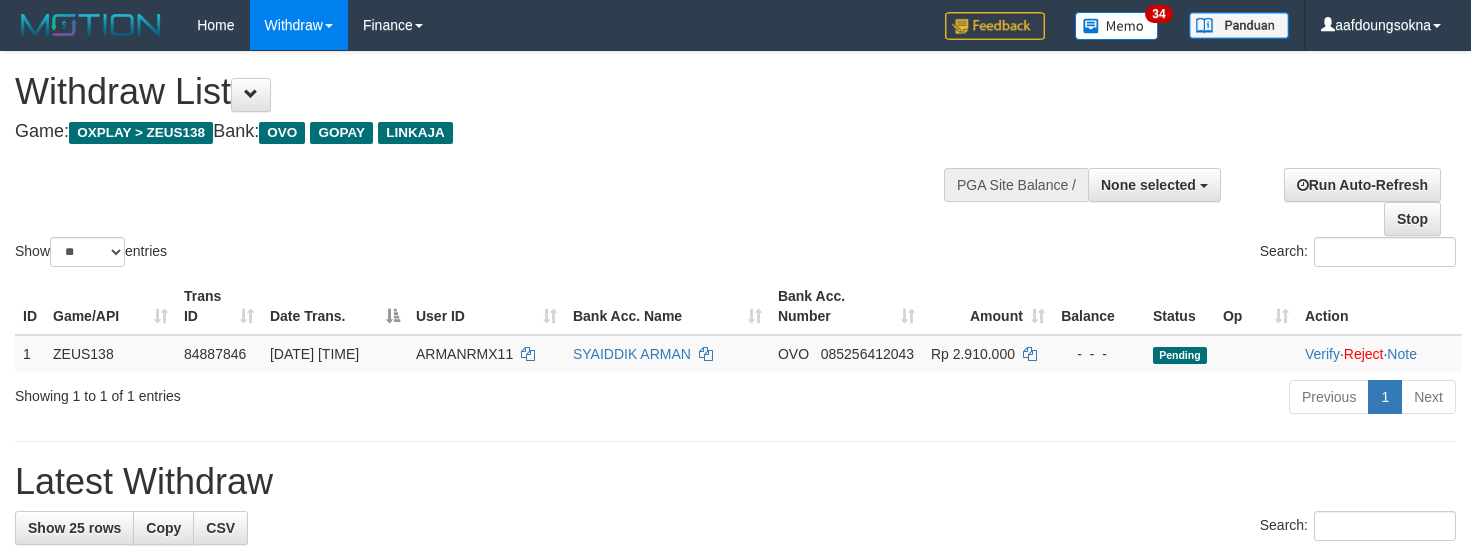 select 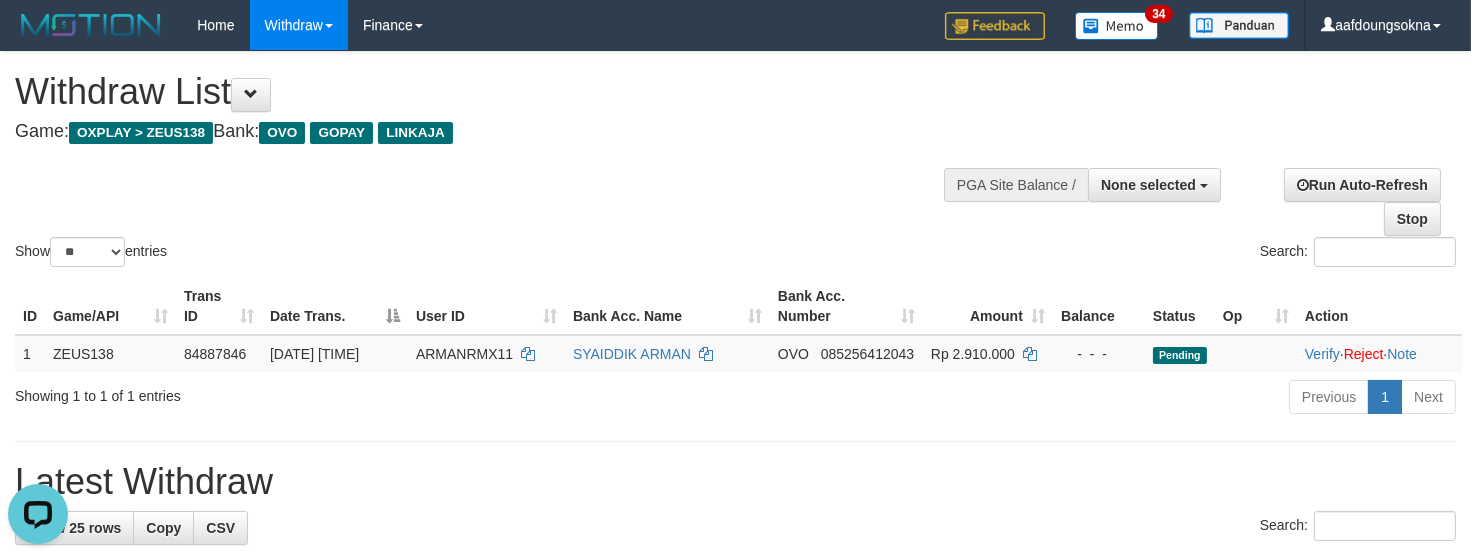 scroll, scrollTop: 0, scrollLeft: 0, axis: both 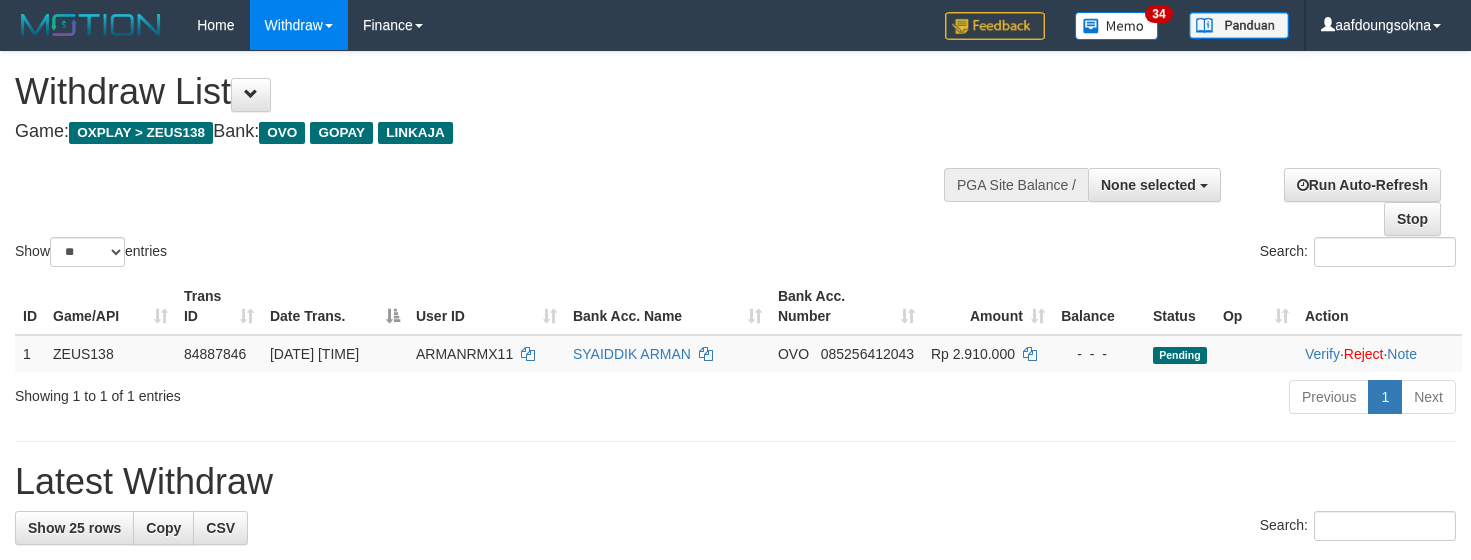 select 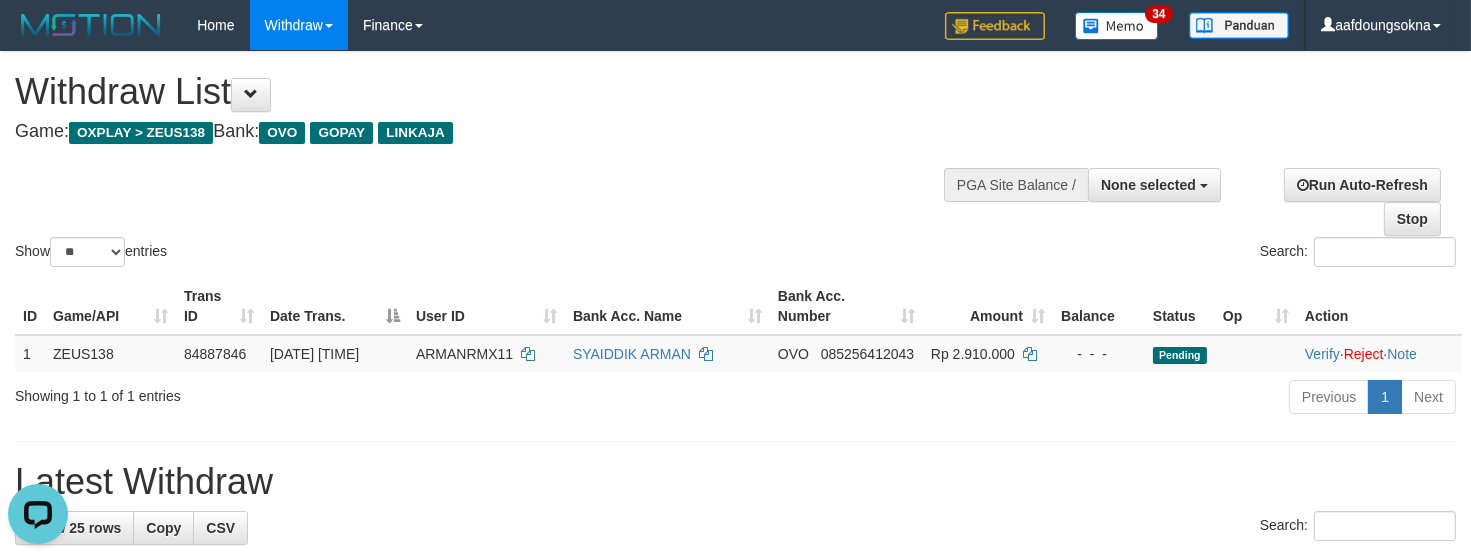 scroll, scrollTop: 0, scrollLeft: 0, axis: both 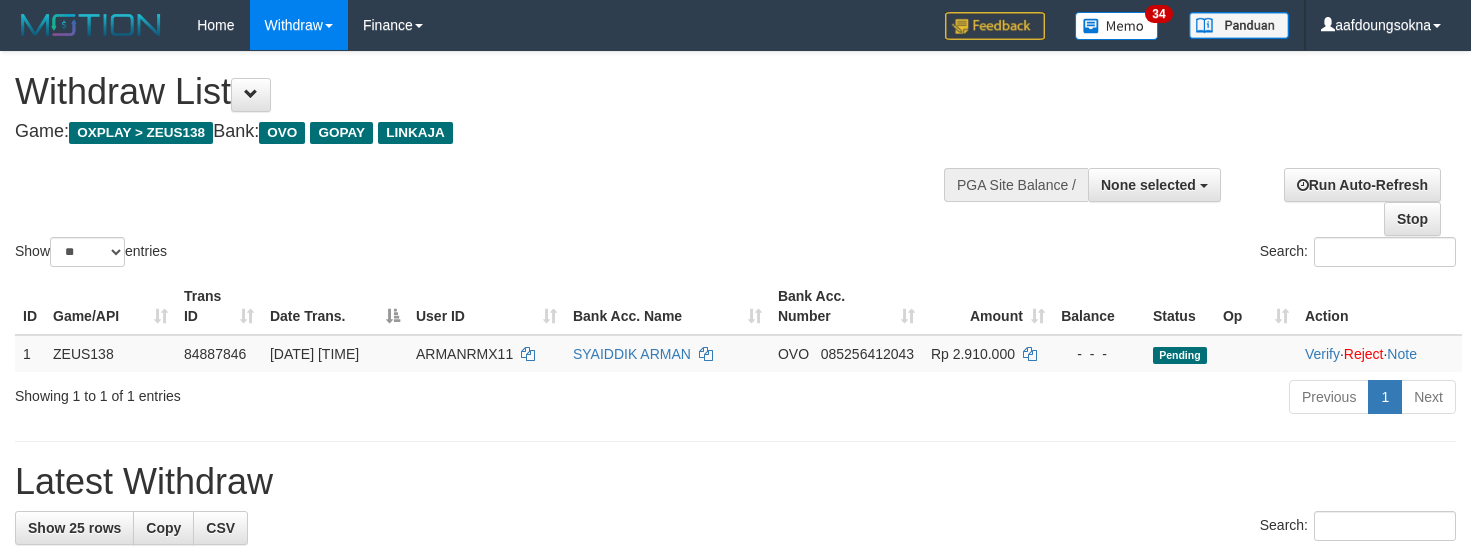 select 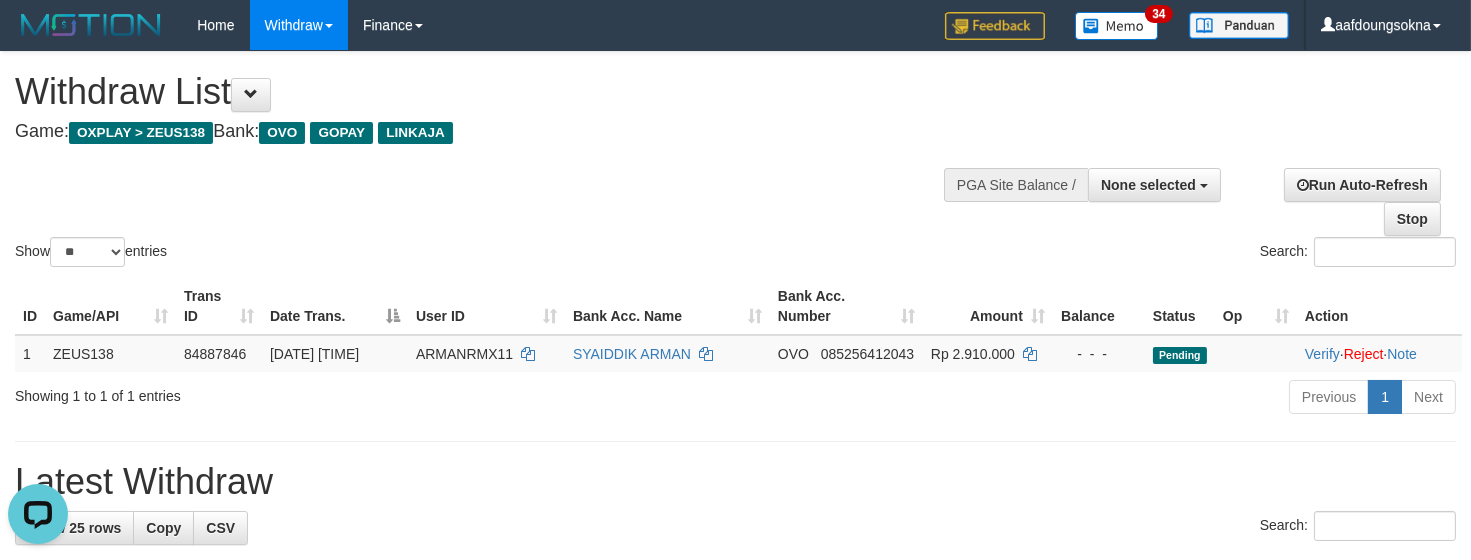 scroll, scrollTop: 0, scrollLeft: 0, axis: both 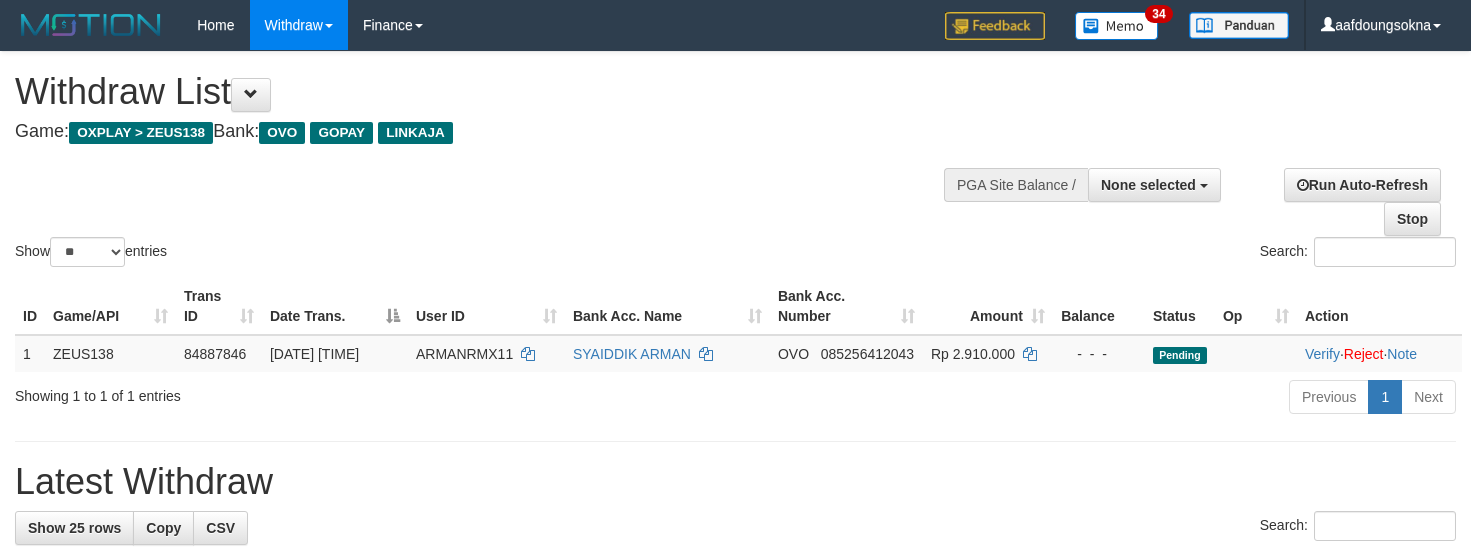 select 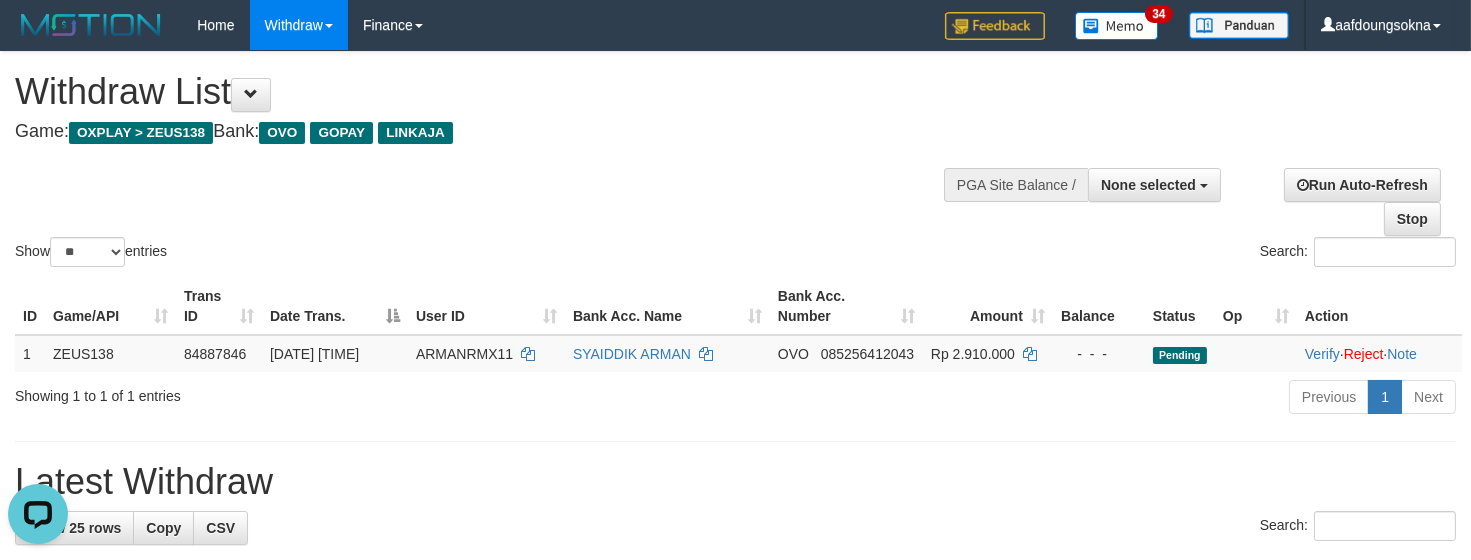 scroll, scrollTop: 0, scrollLeft: 0, axis: both 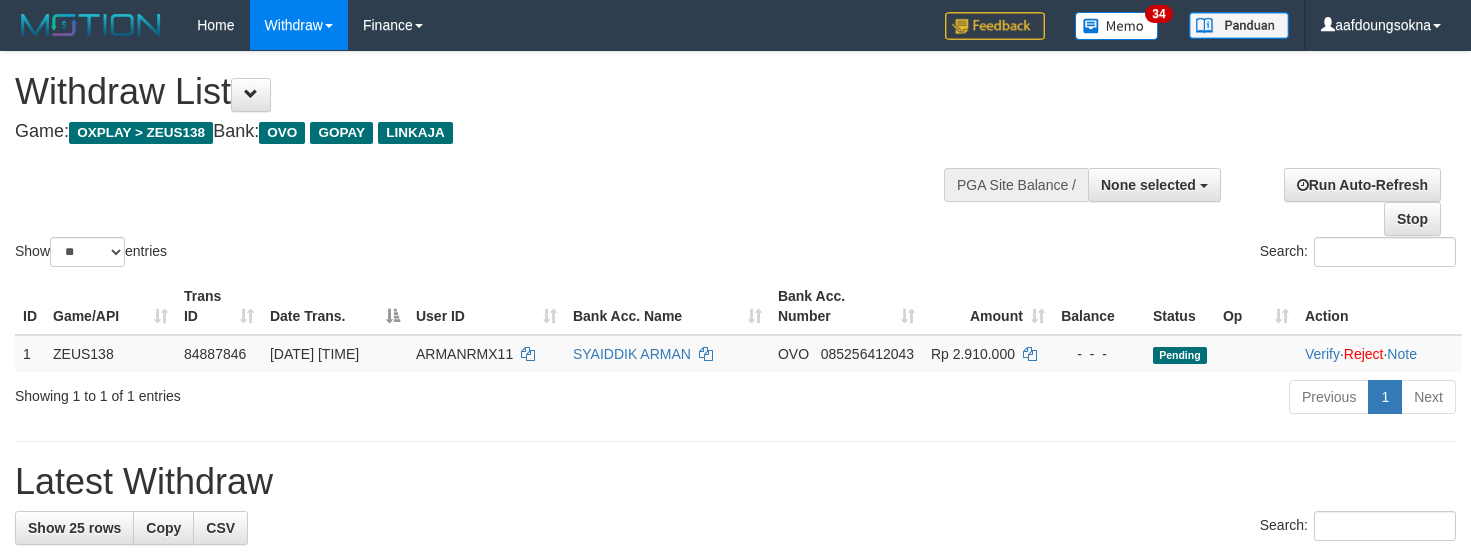 select 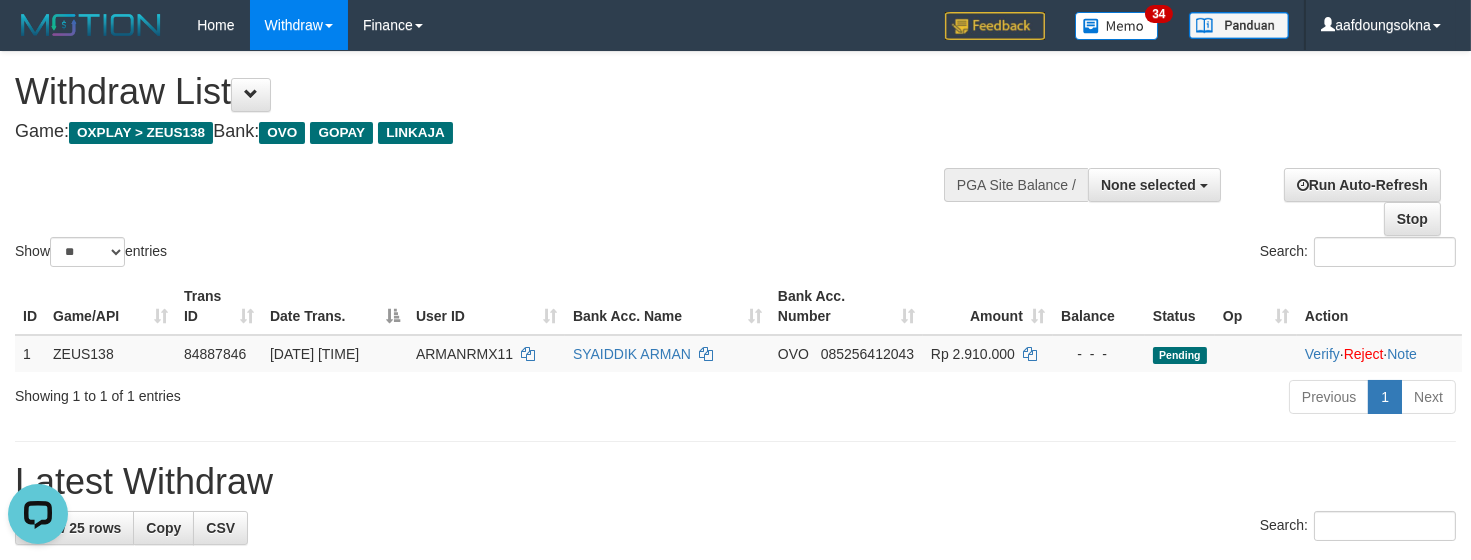 scroll, scrollTop: 0, scrollLeft: 0, axis: both 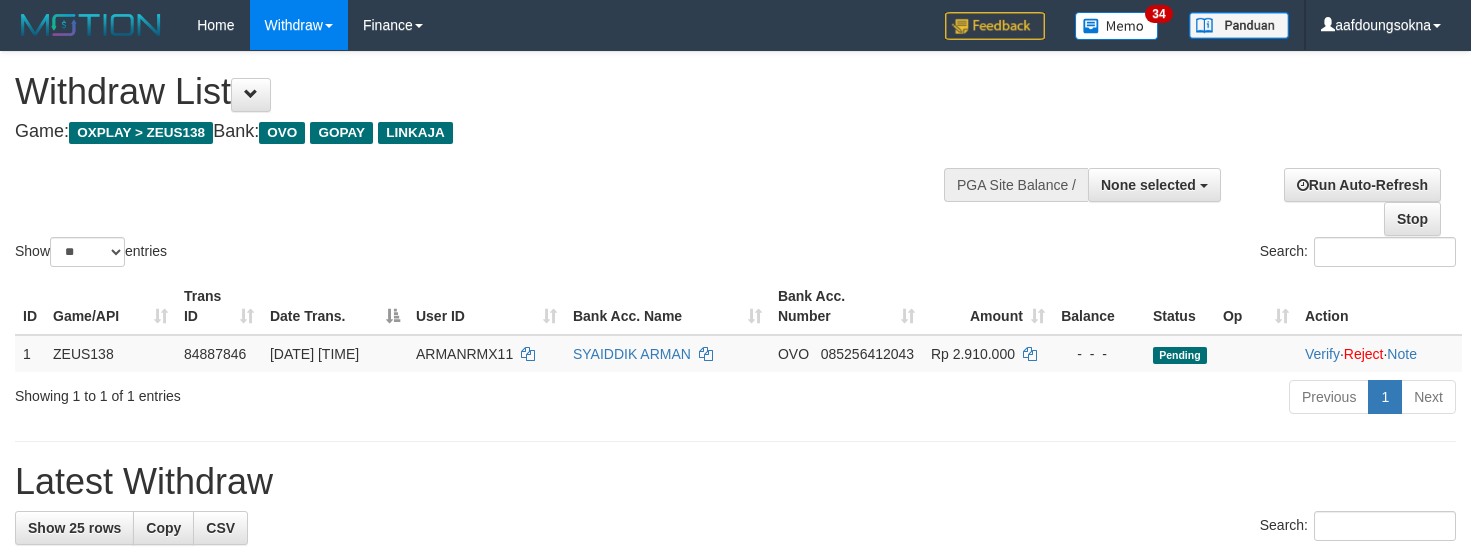 select 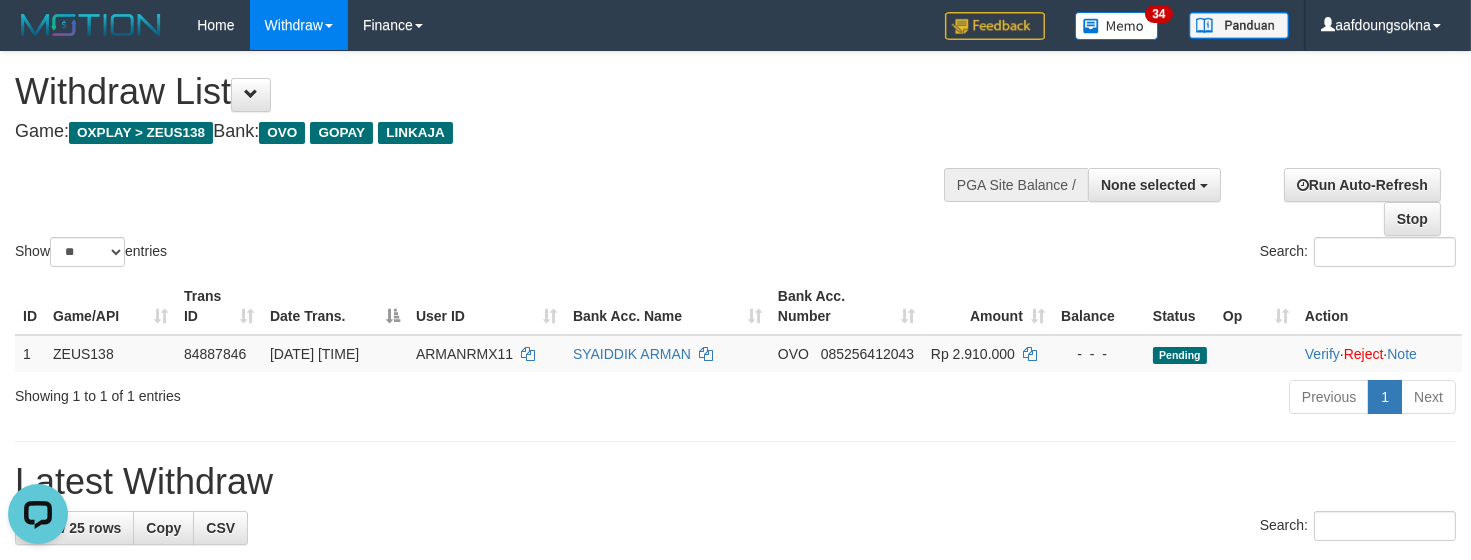 scroll, scrollTop: 0, scrollLeft: 0, axis: both 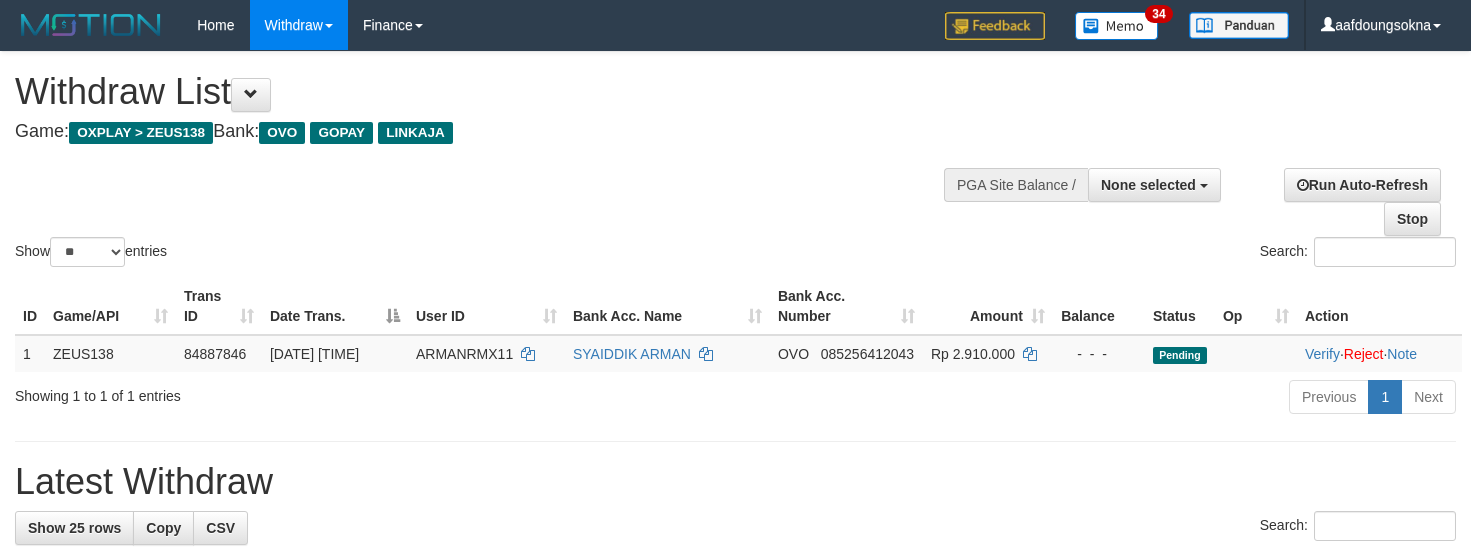 select 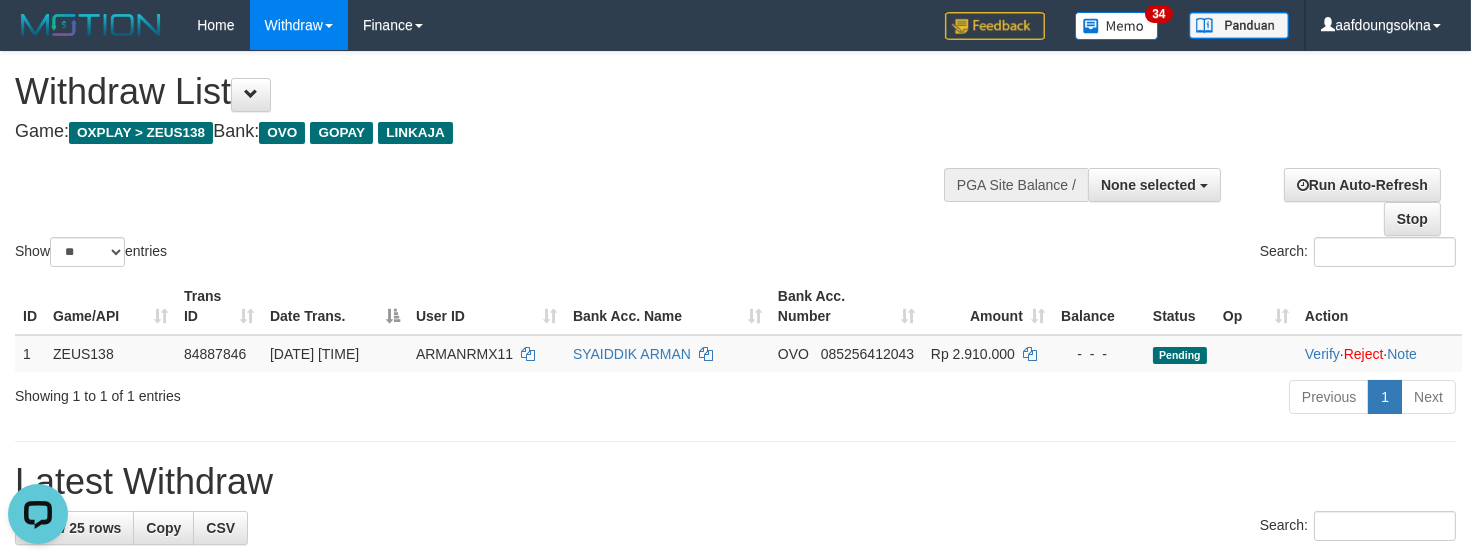 scroll, scrollTop: 0, scrollLeft: 0, axis: both 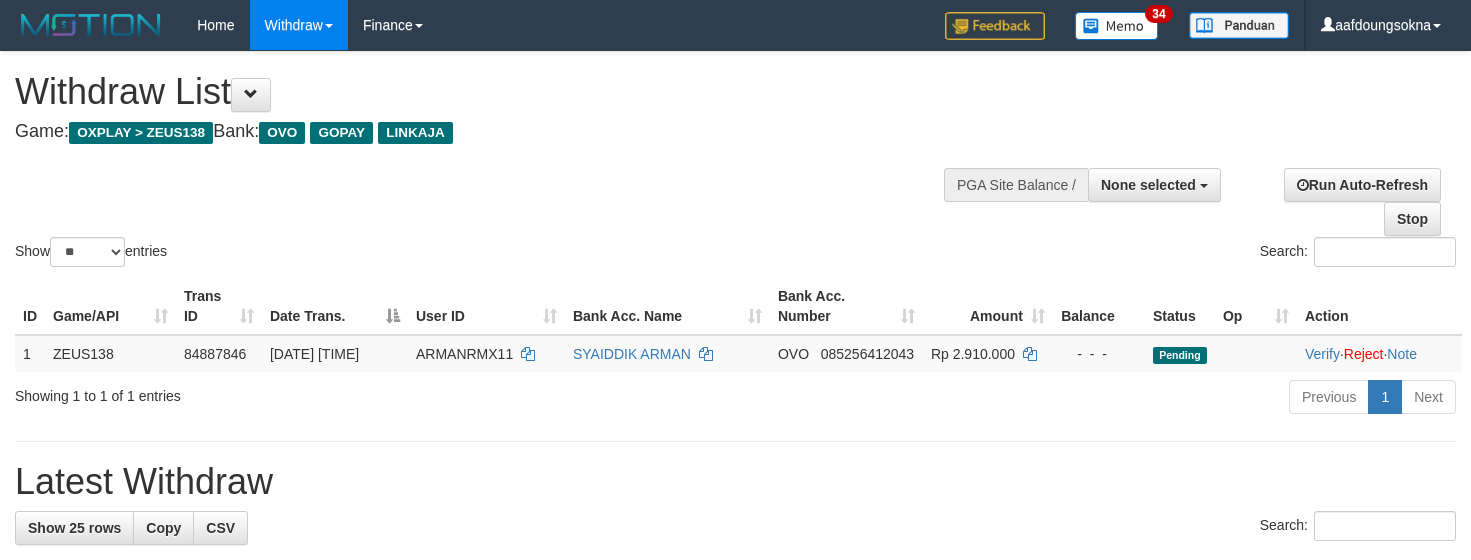 select 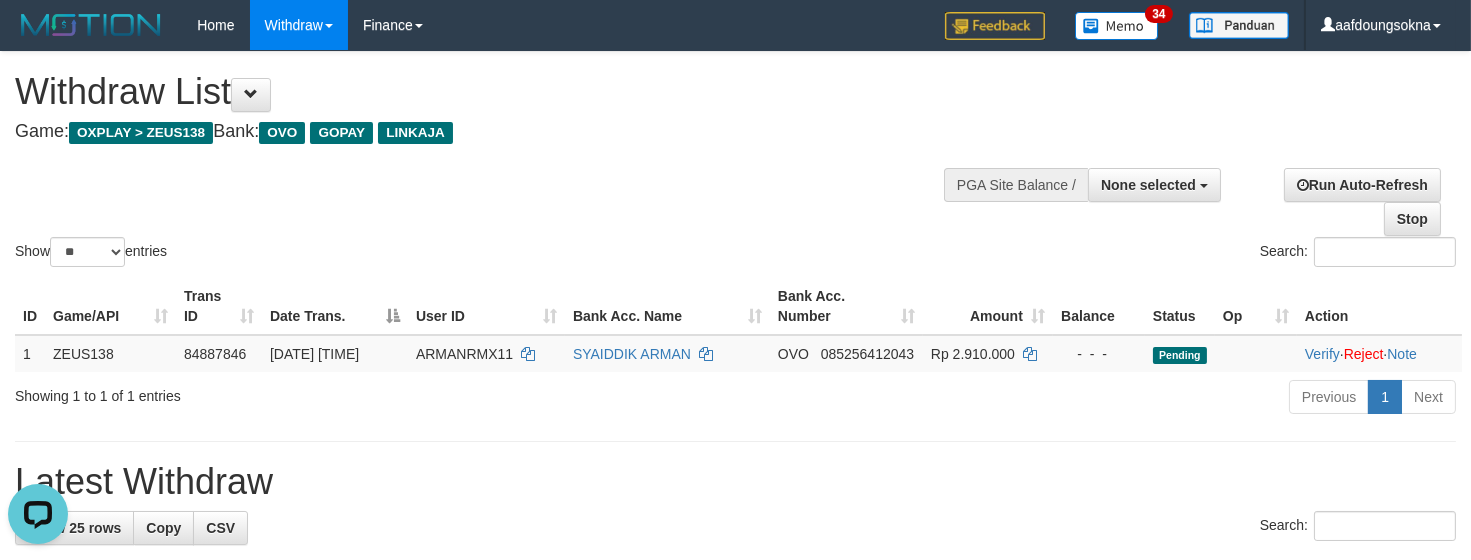 scroll, scrollTop: 0, scrollLeft: 0, axis: both 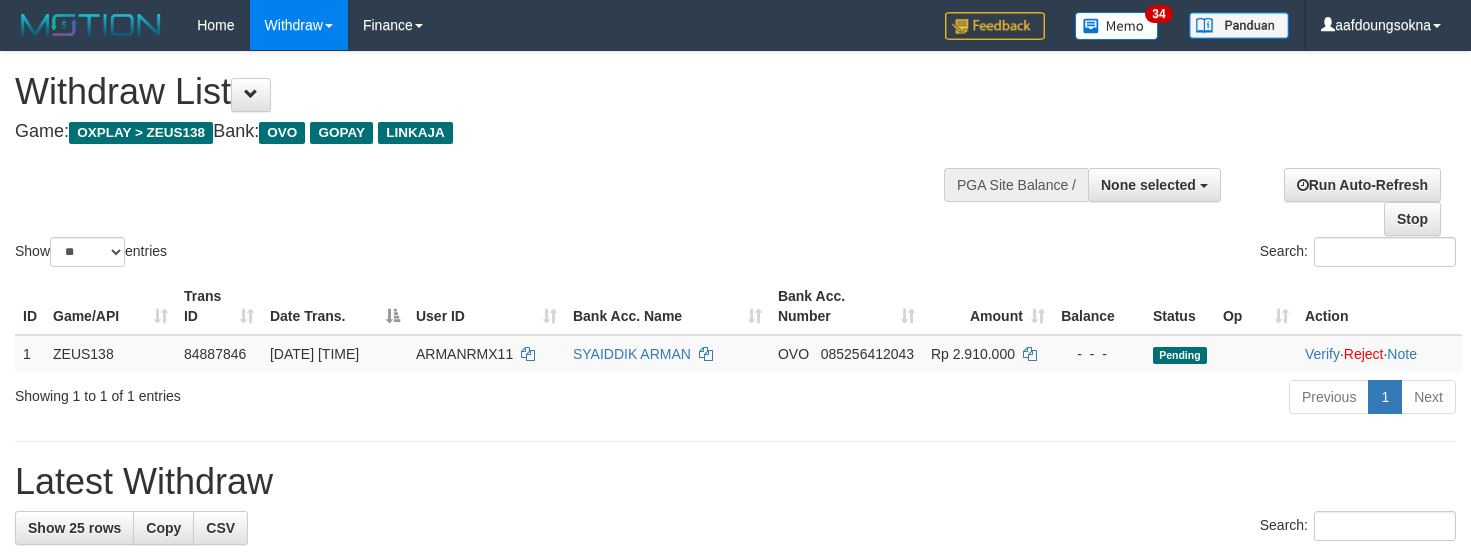 select 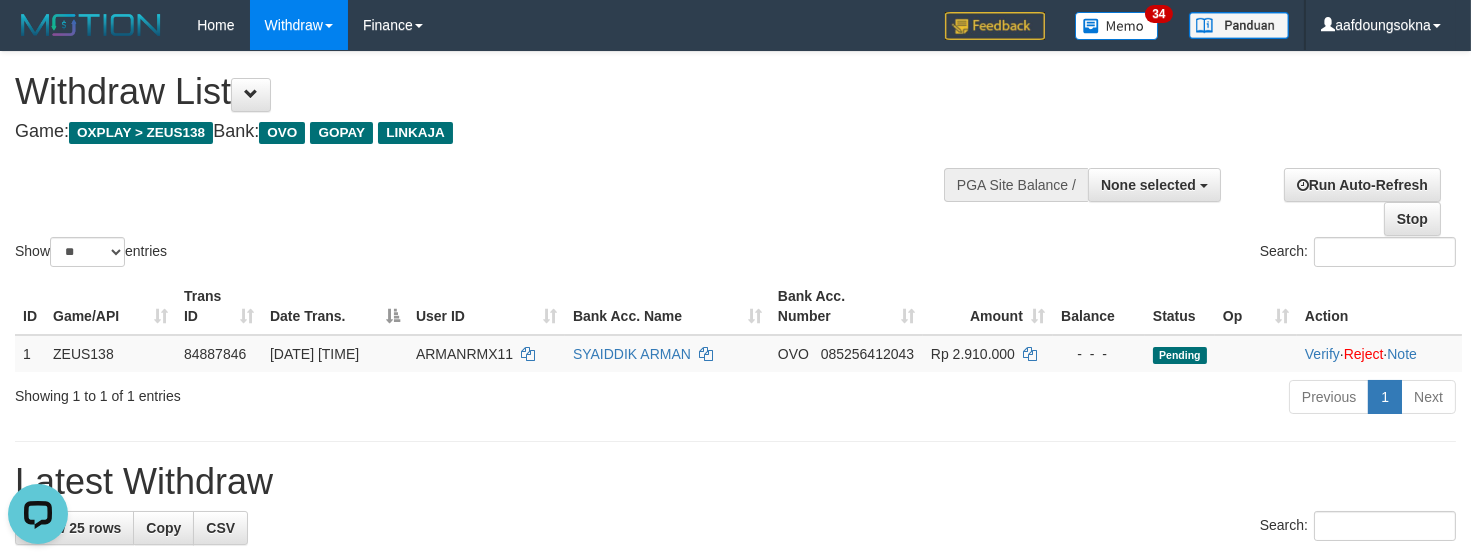 scroll, scrollTop: 0, scrollLeft: 0, axis: both 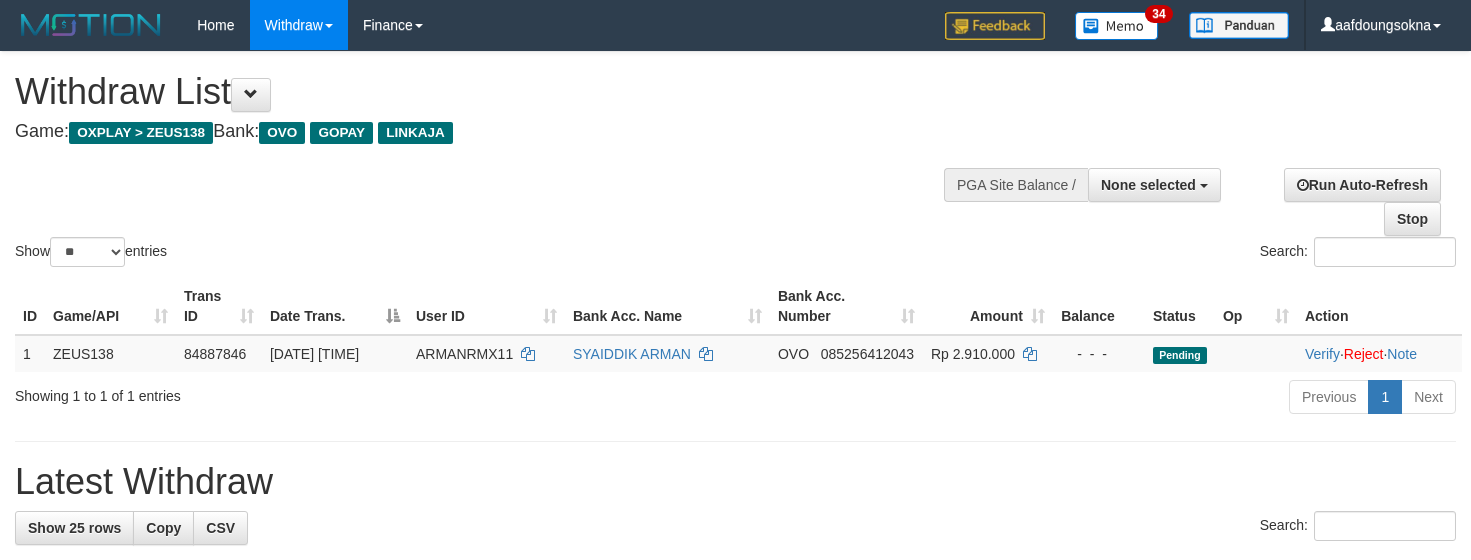 select 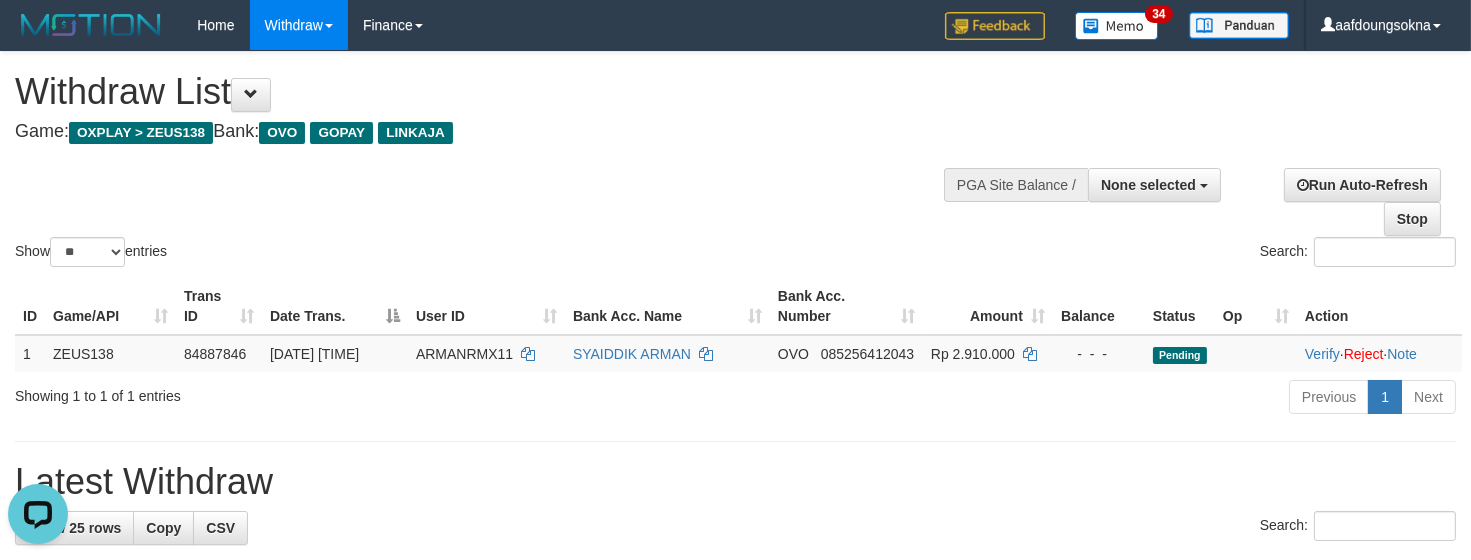 scroll, scrollTop: 0, scrollLeft: 0, axis: both 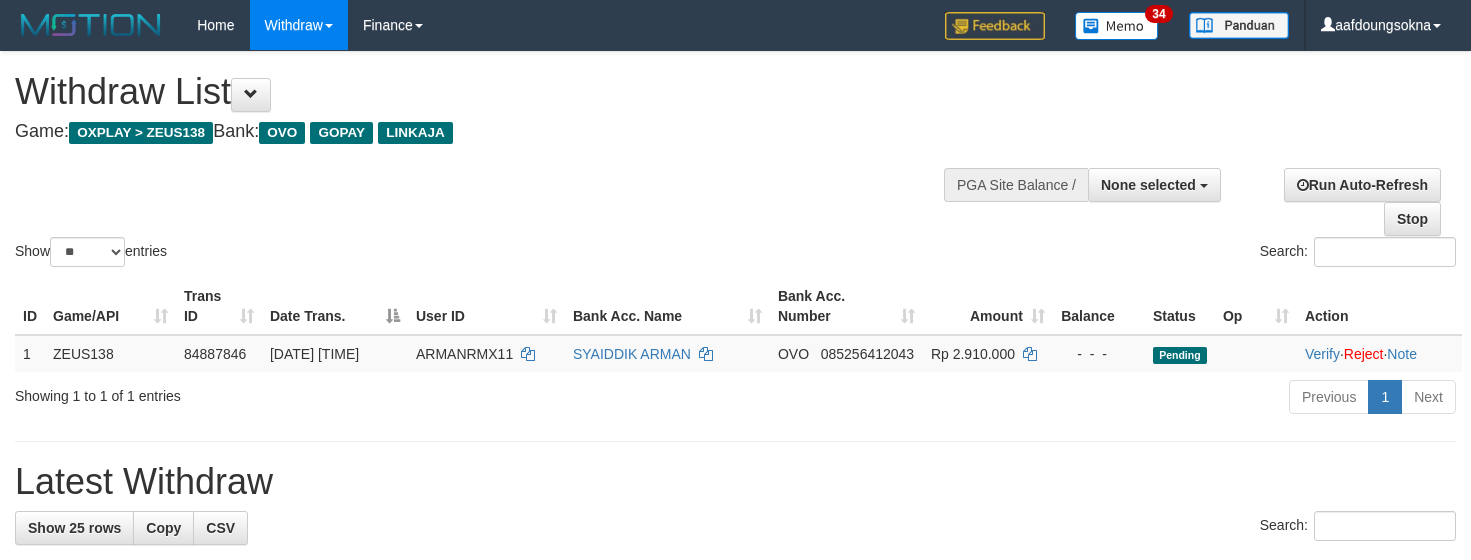 select 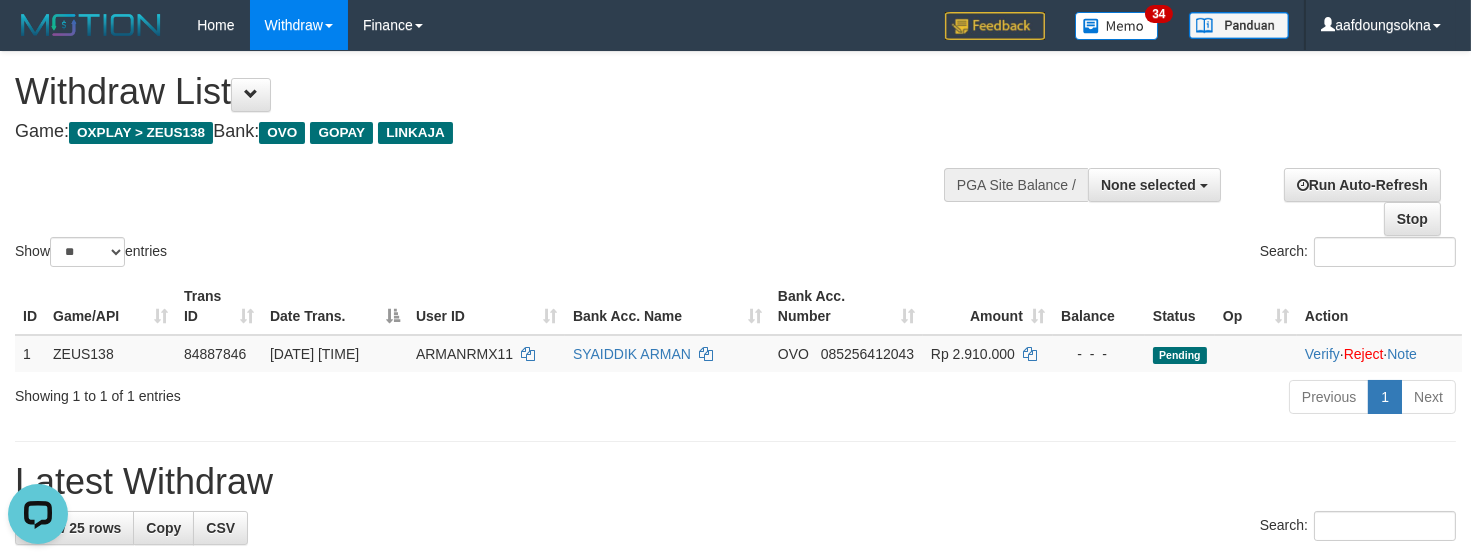 scroll, scrollTop: 0, scrollLeft: 0, axis: both 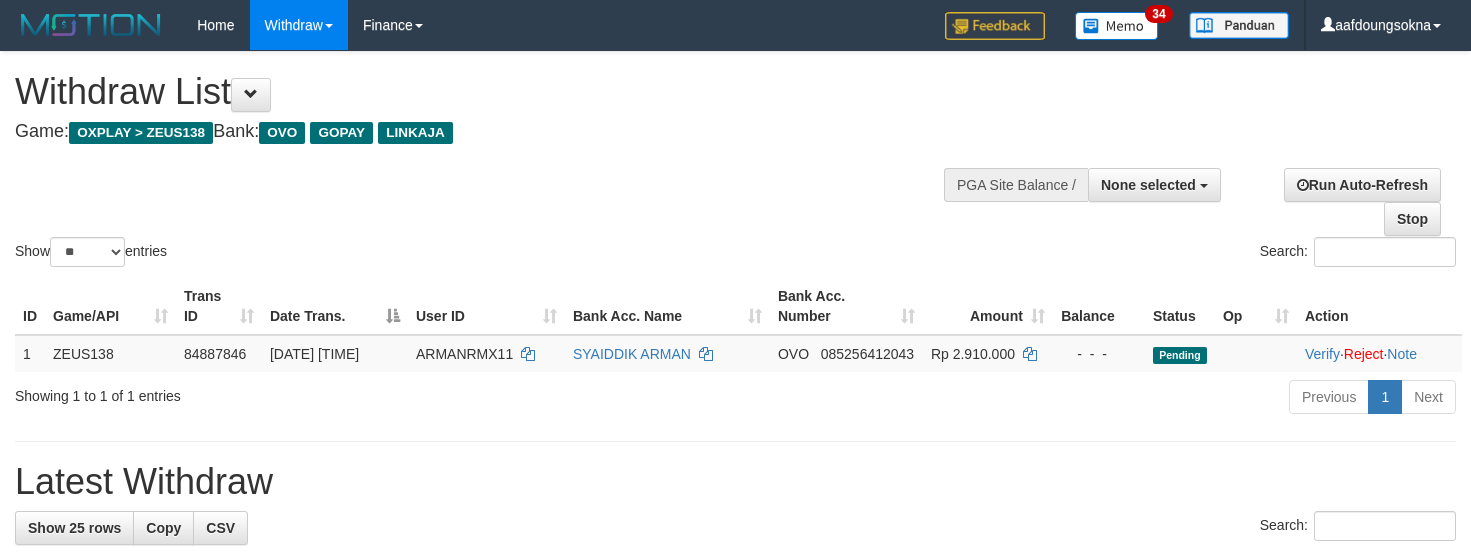 select 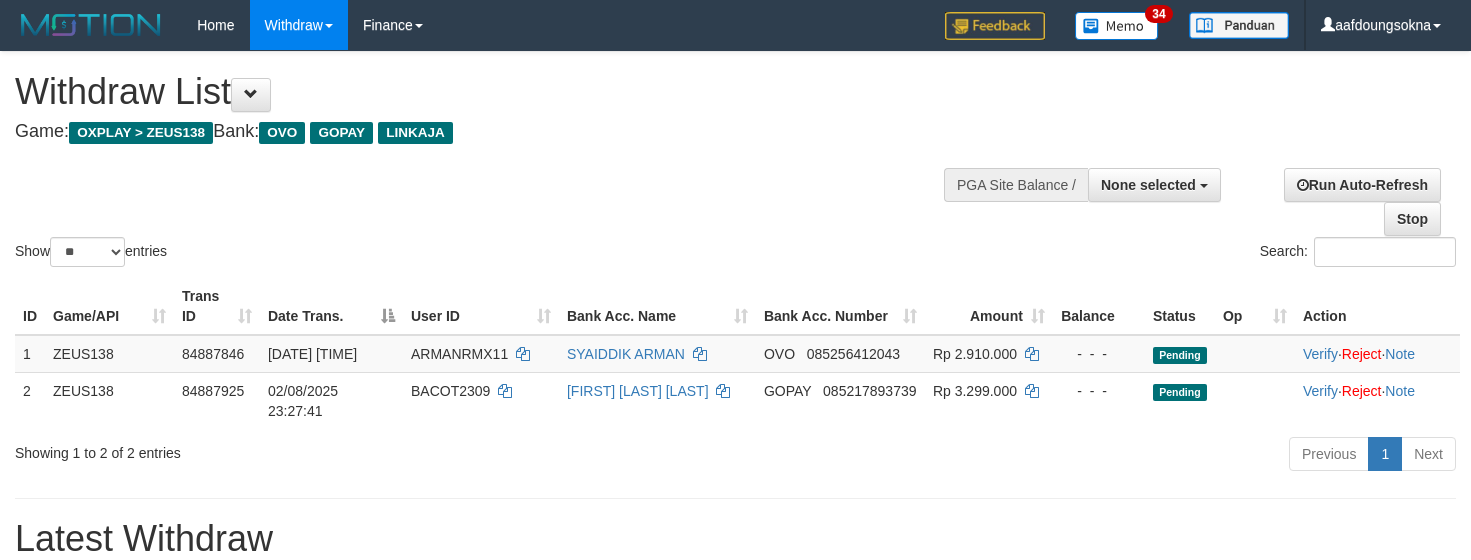 select 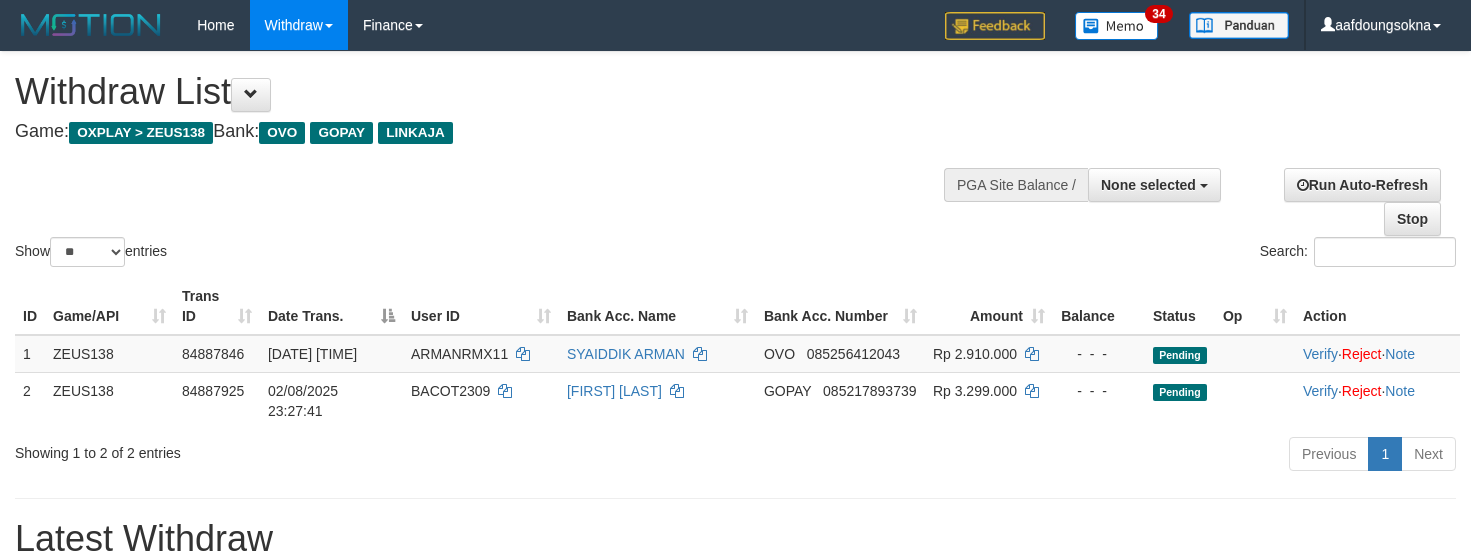 select 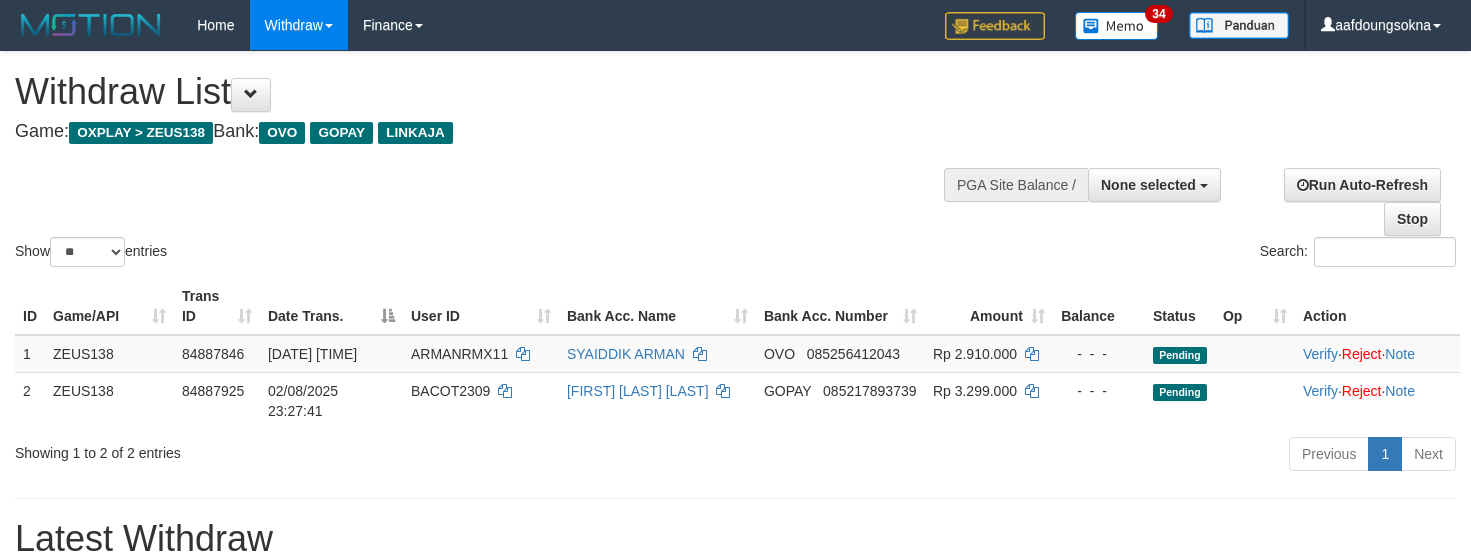select 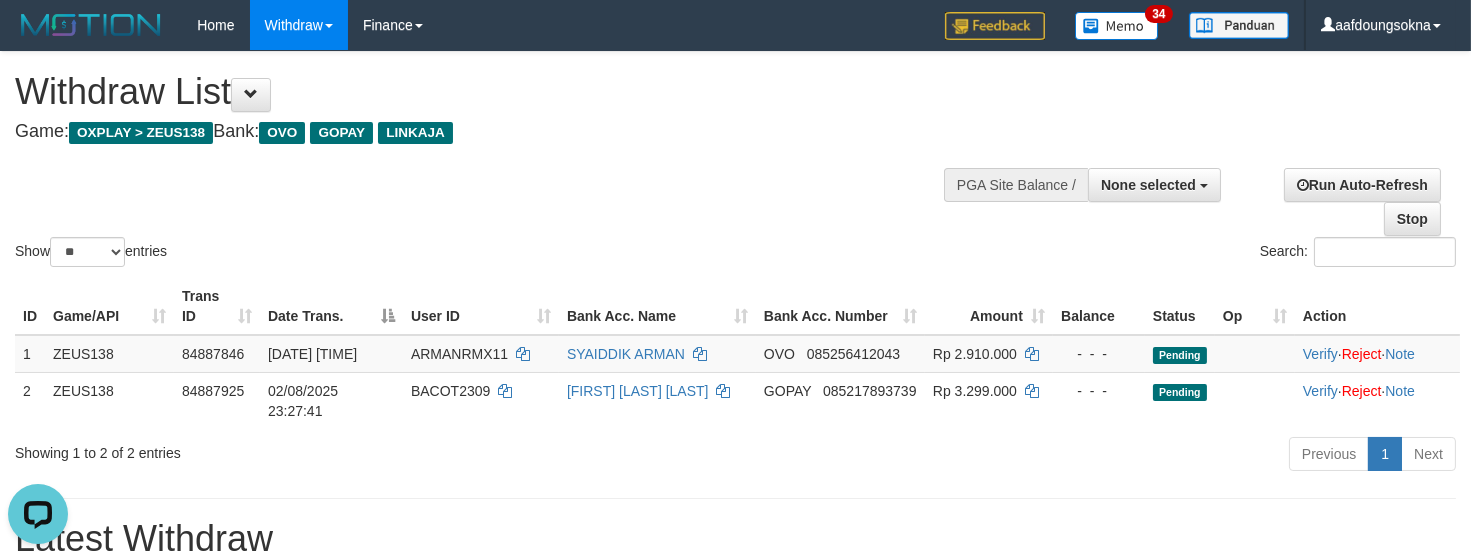 scroll, scrollTop: 0, scrollLeft: 0, axis: both 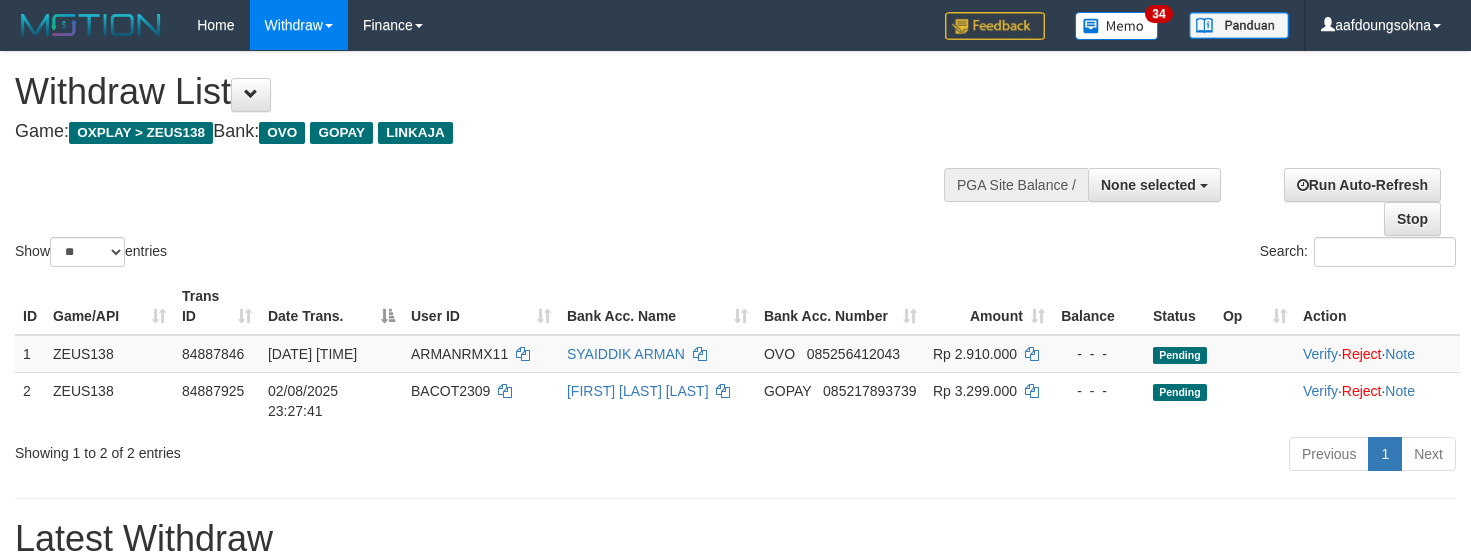 select 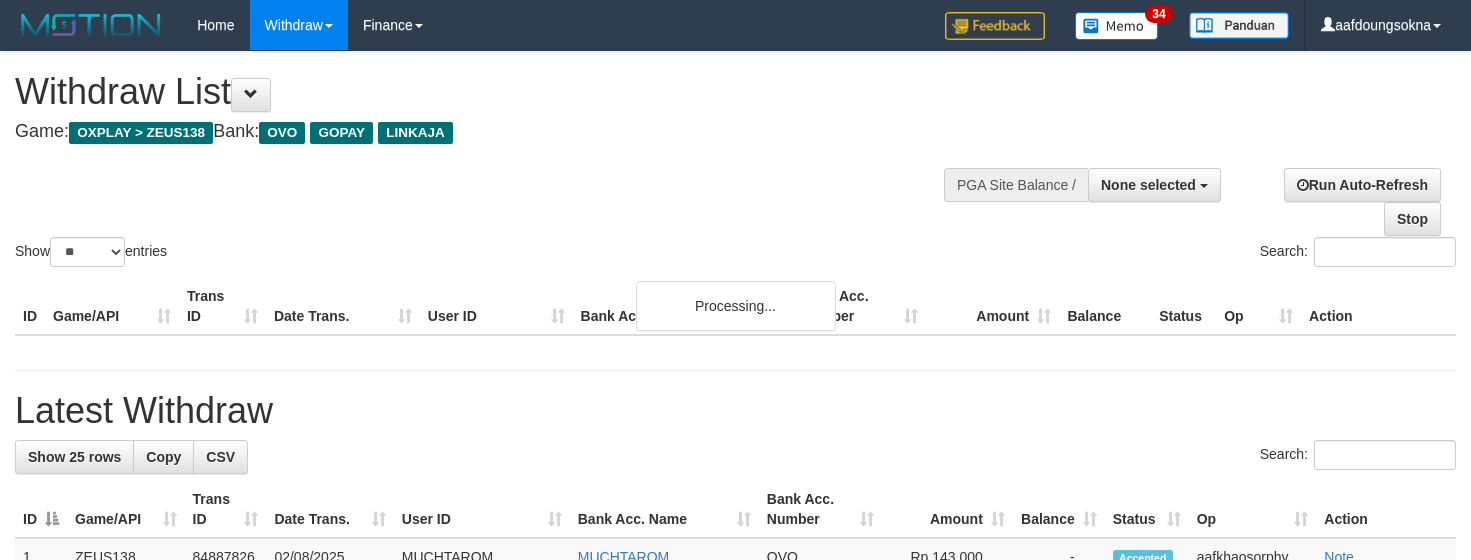 select 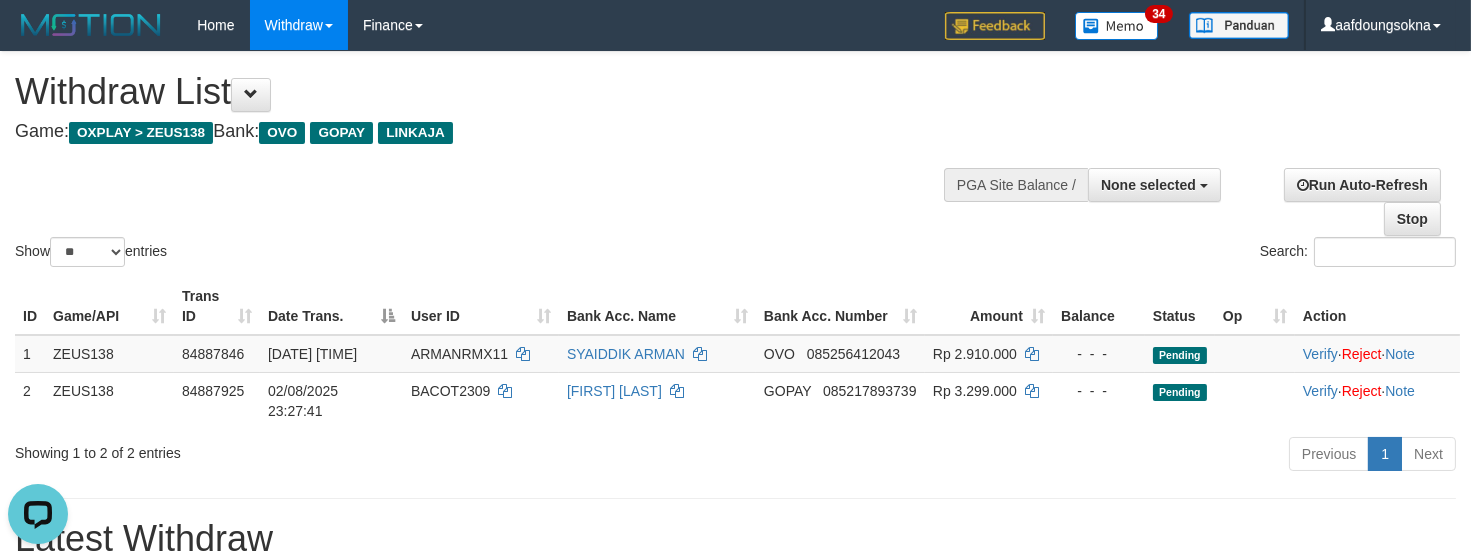 scroll, scrollTop: 0, scrollLeft: 0, axis: both 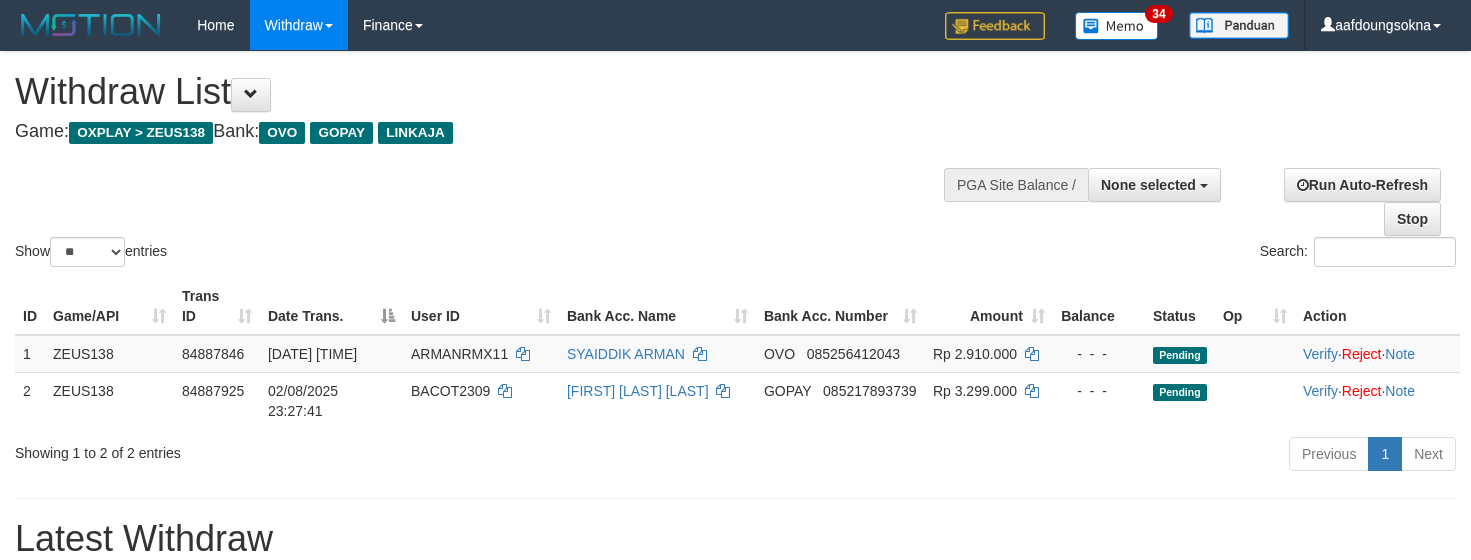 select 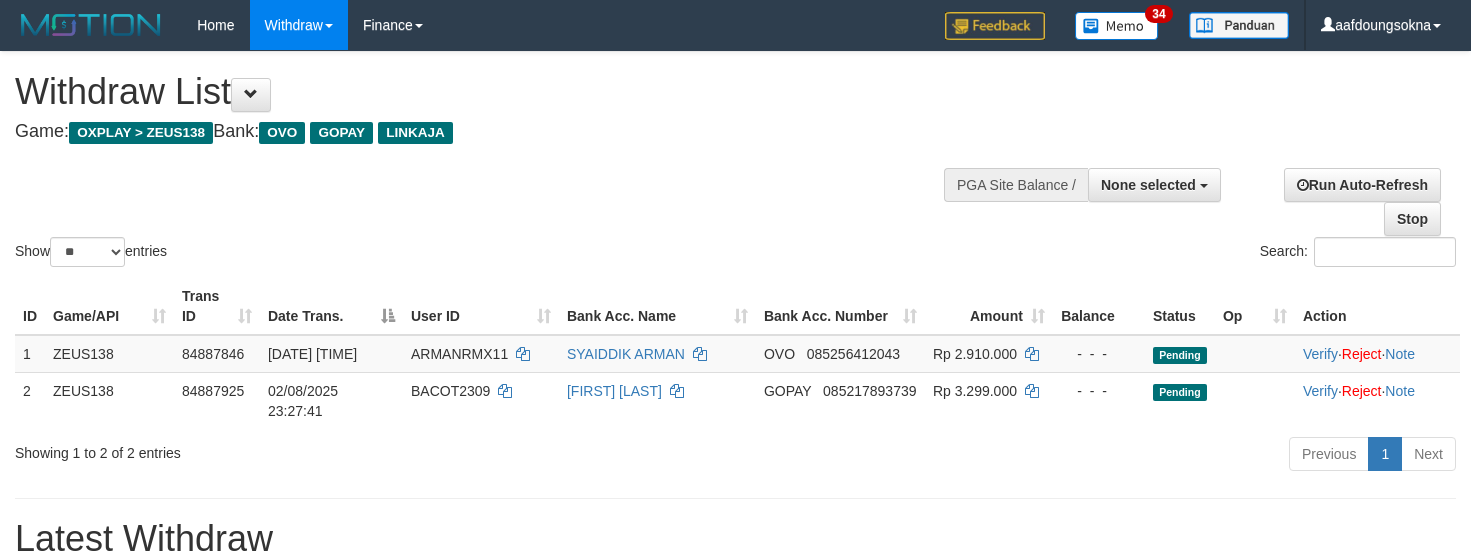 select 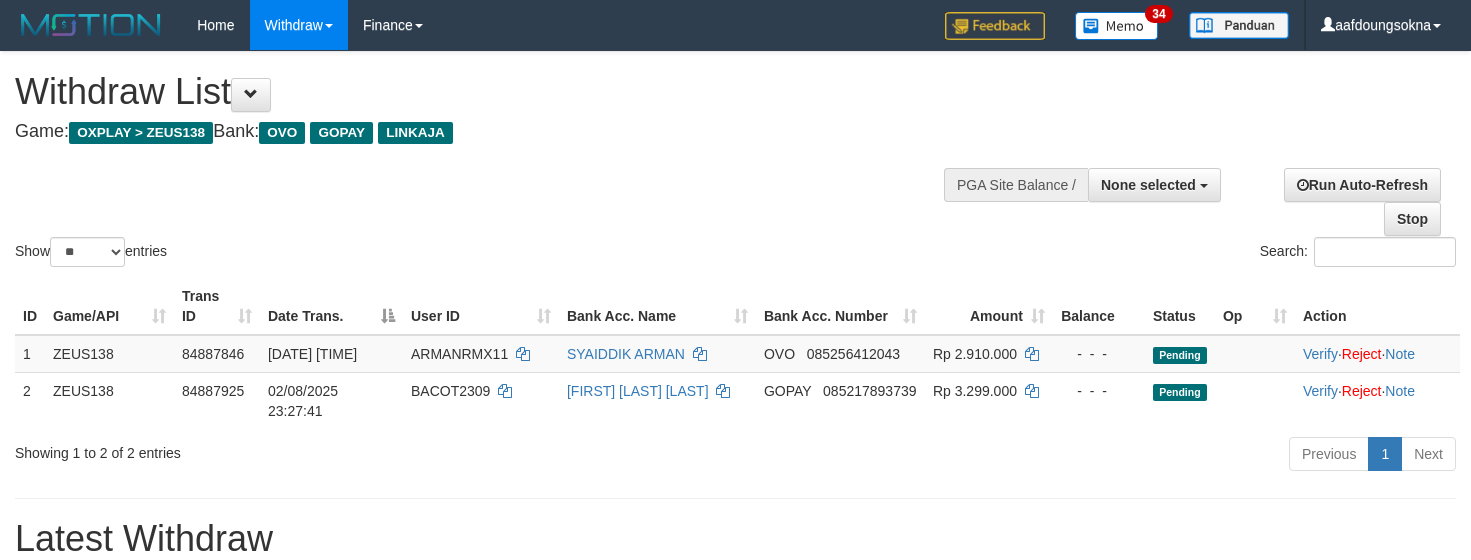 select 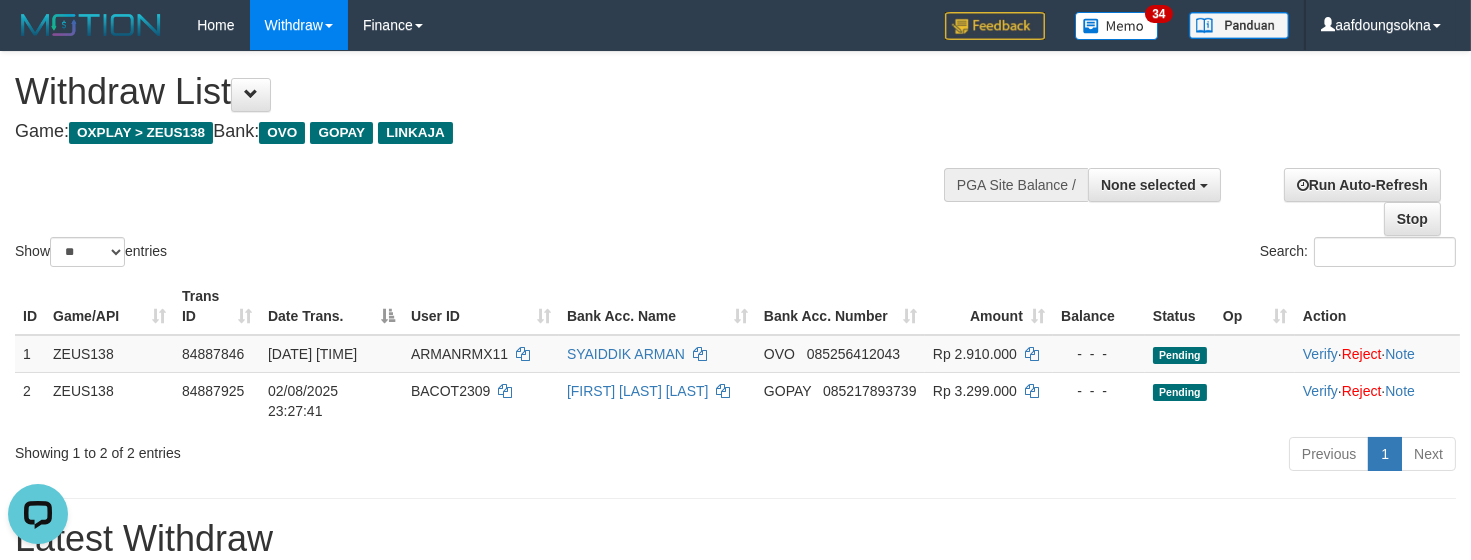 scroll, scrollTop: 0, scrollLeft: 0, axis: both 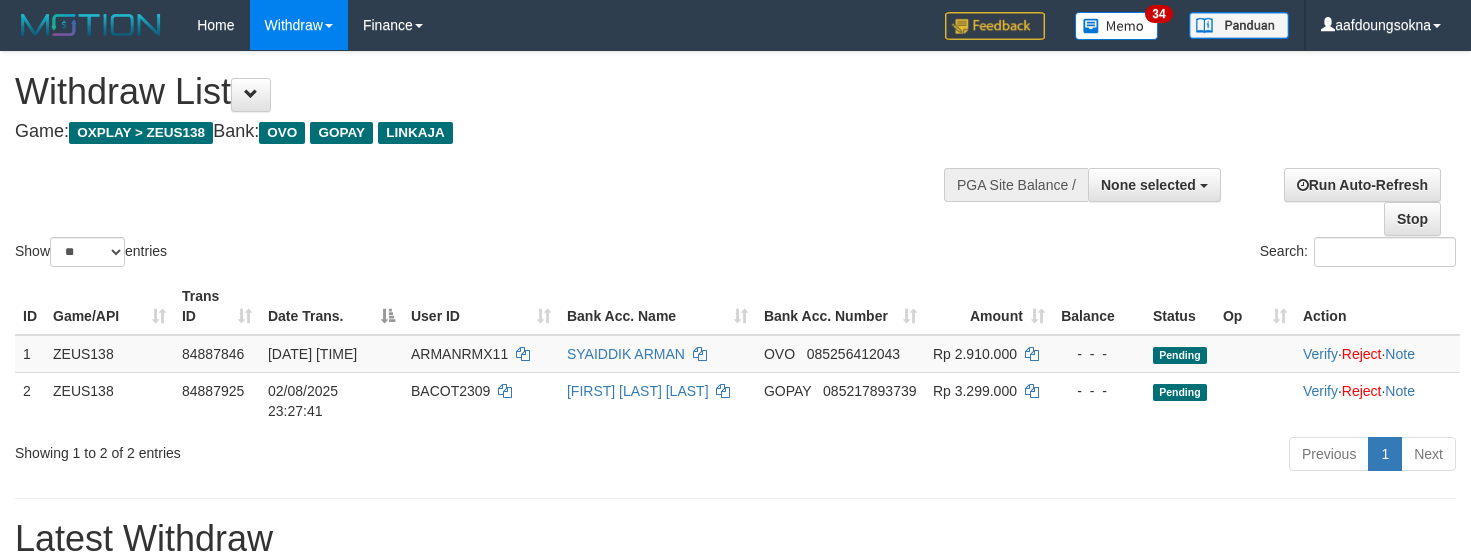 select 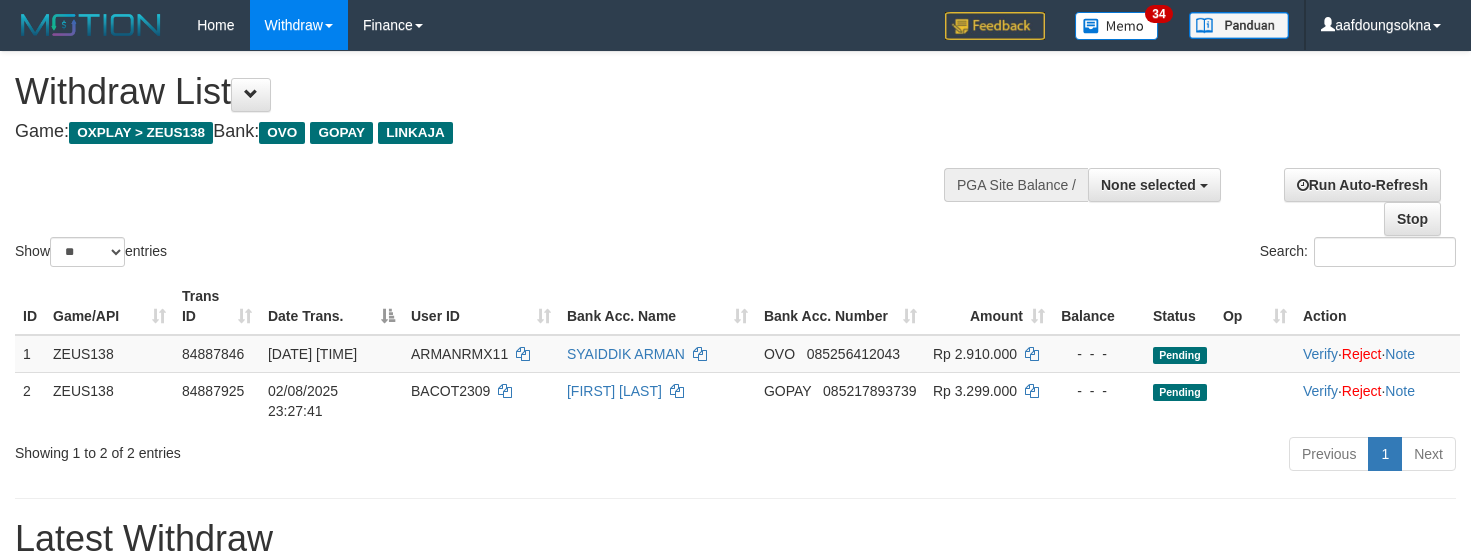 select 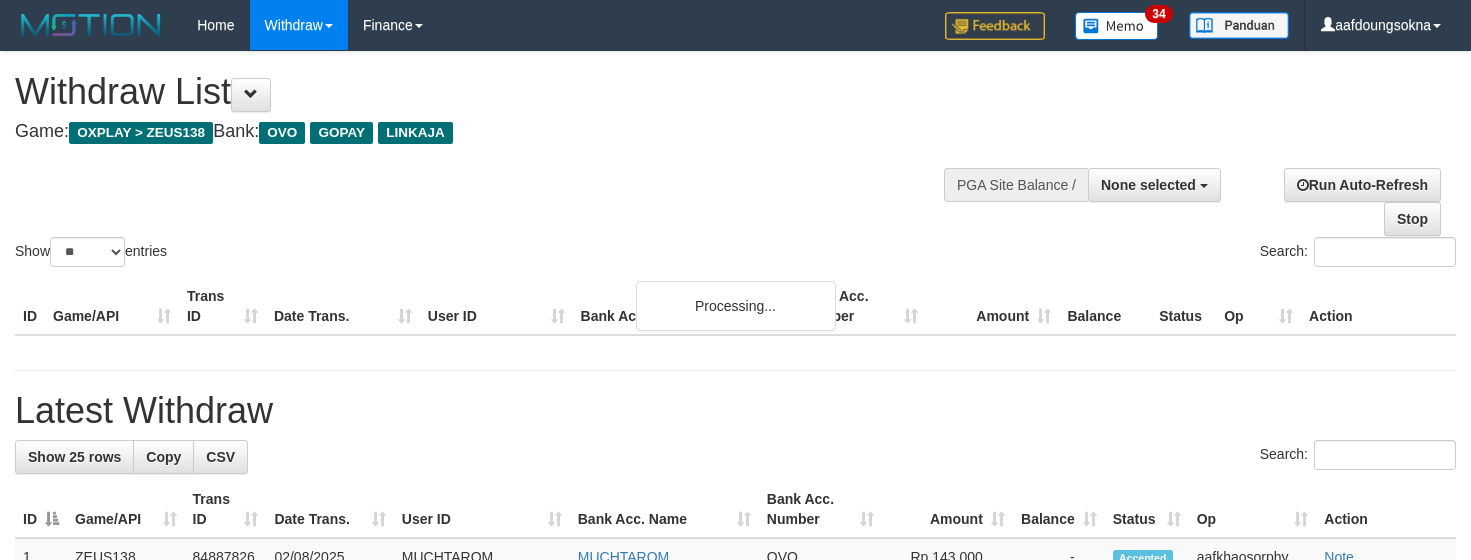 select 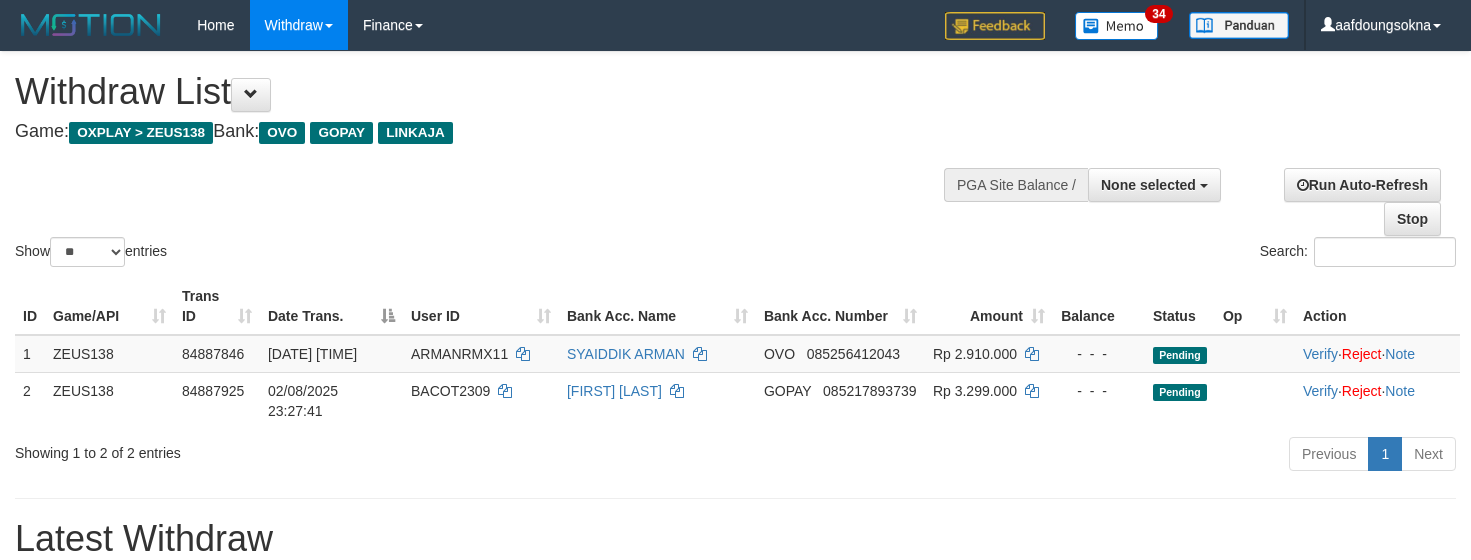 select 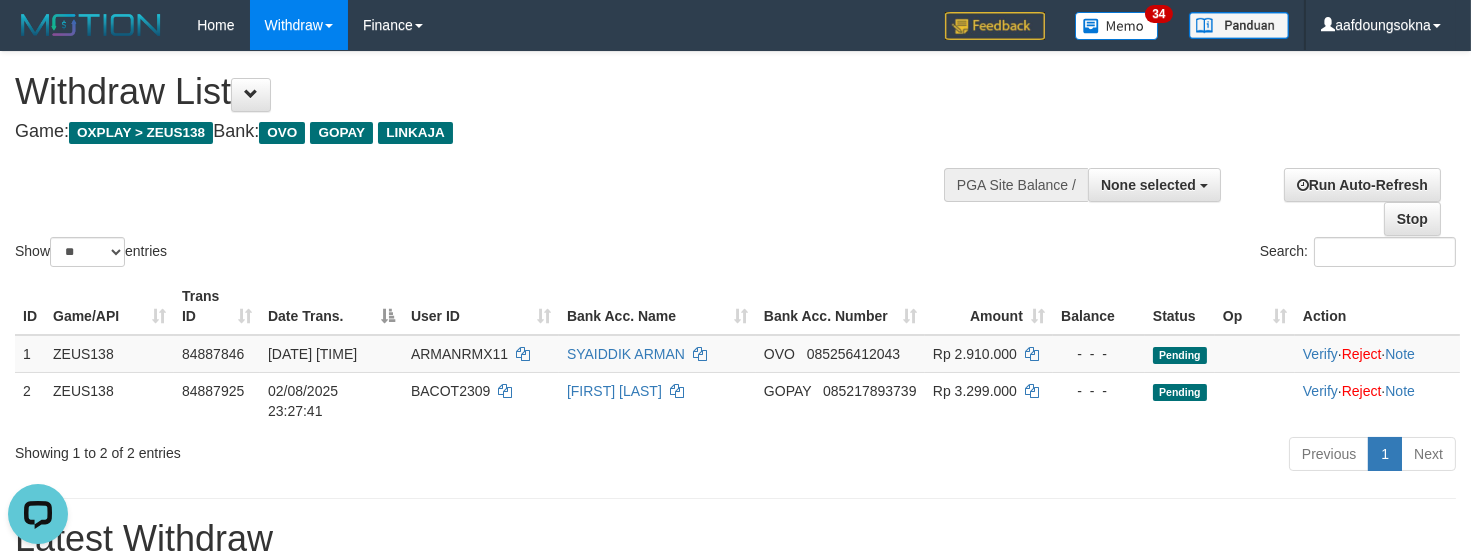 scroll, scrollTop: 0, scrollLeft: 0, axis: both 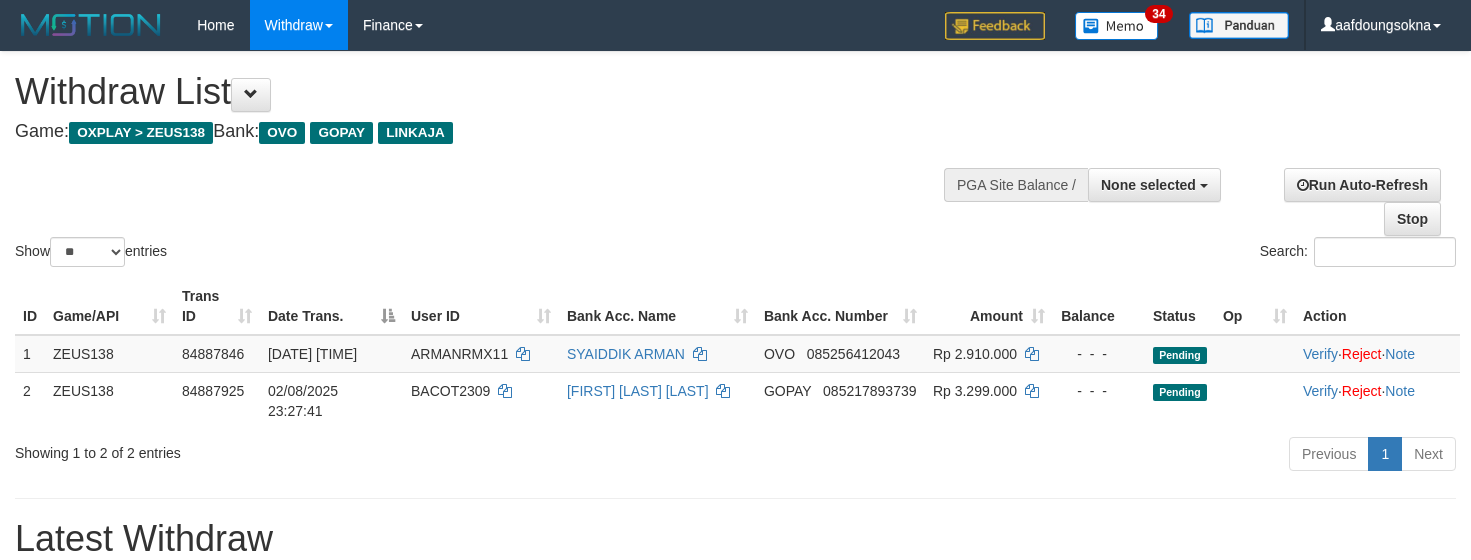 select 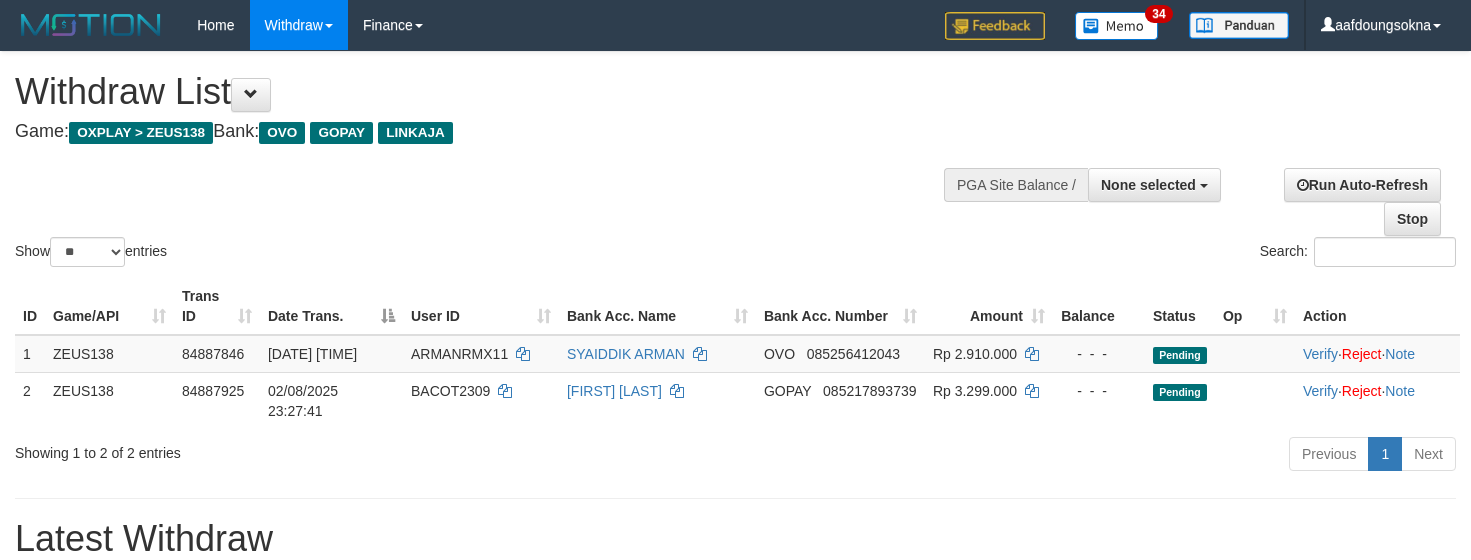 select 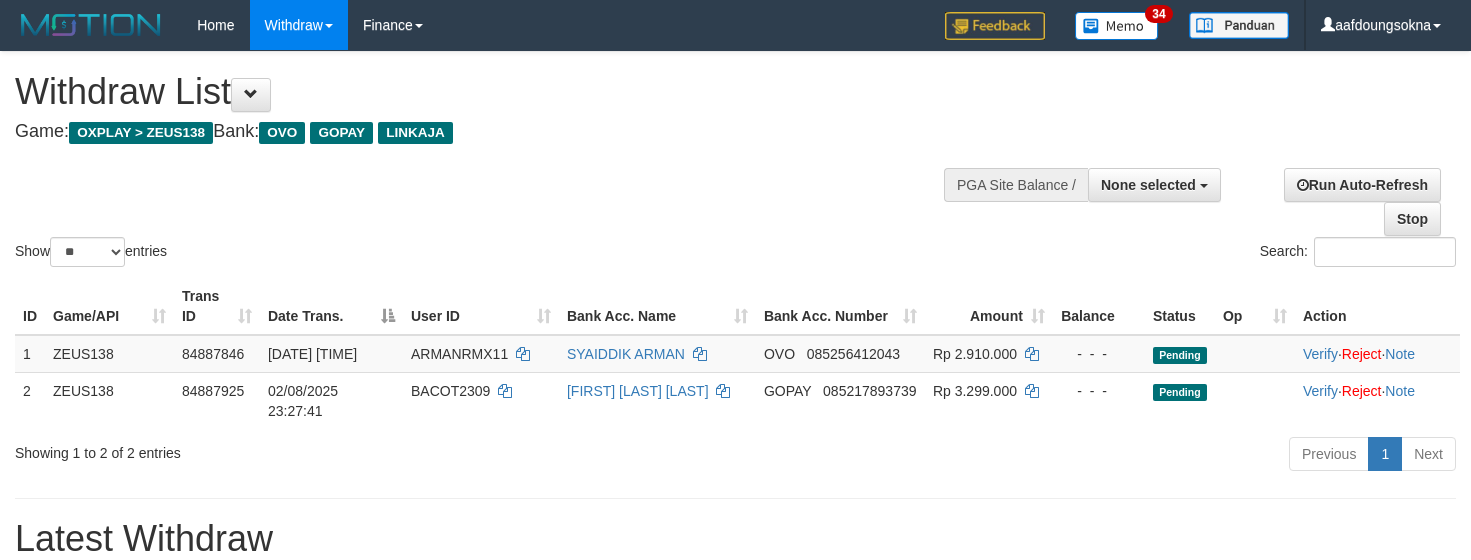 select 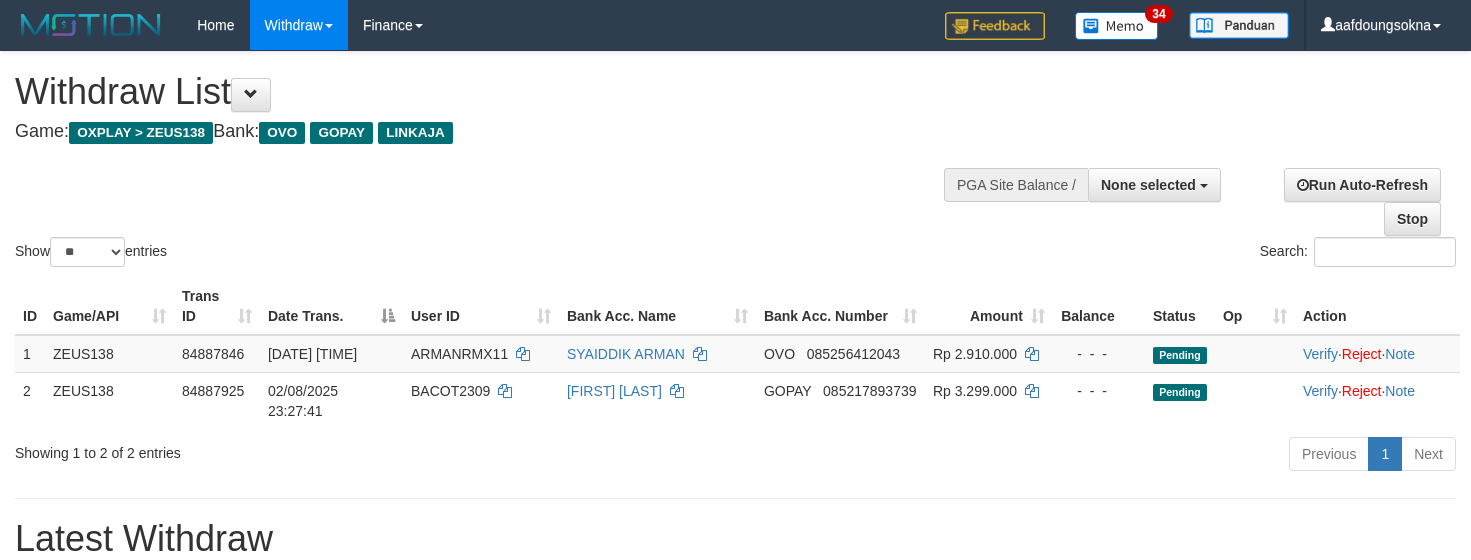 select 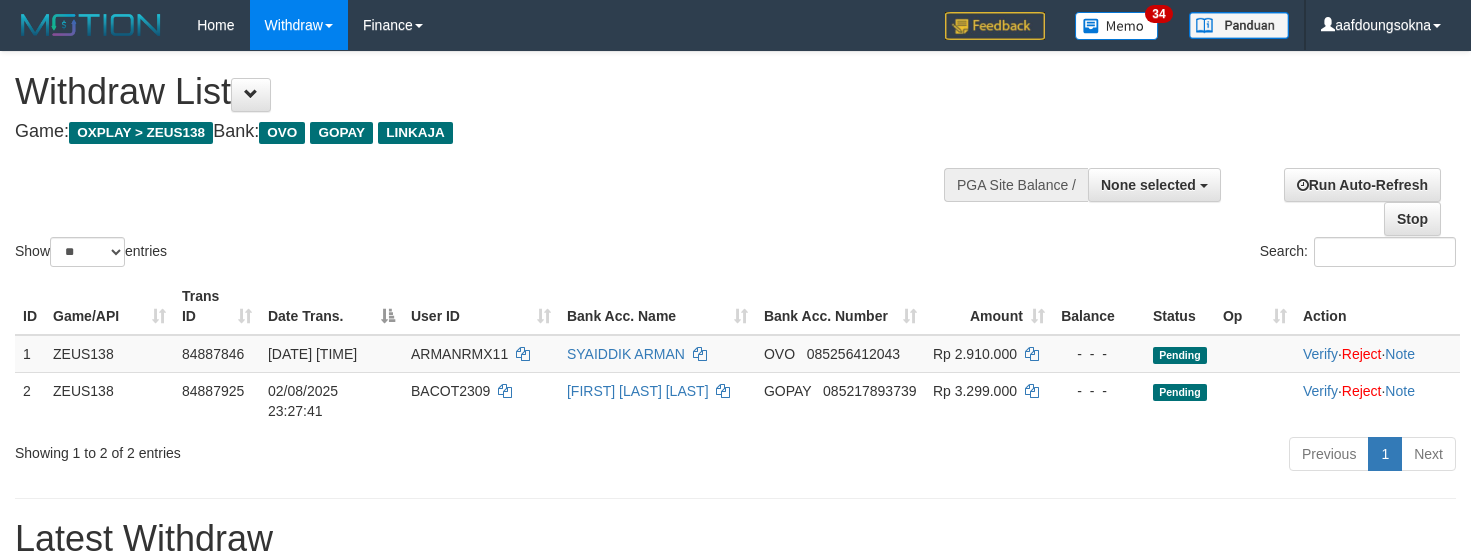 select 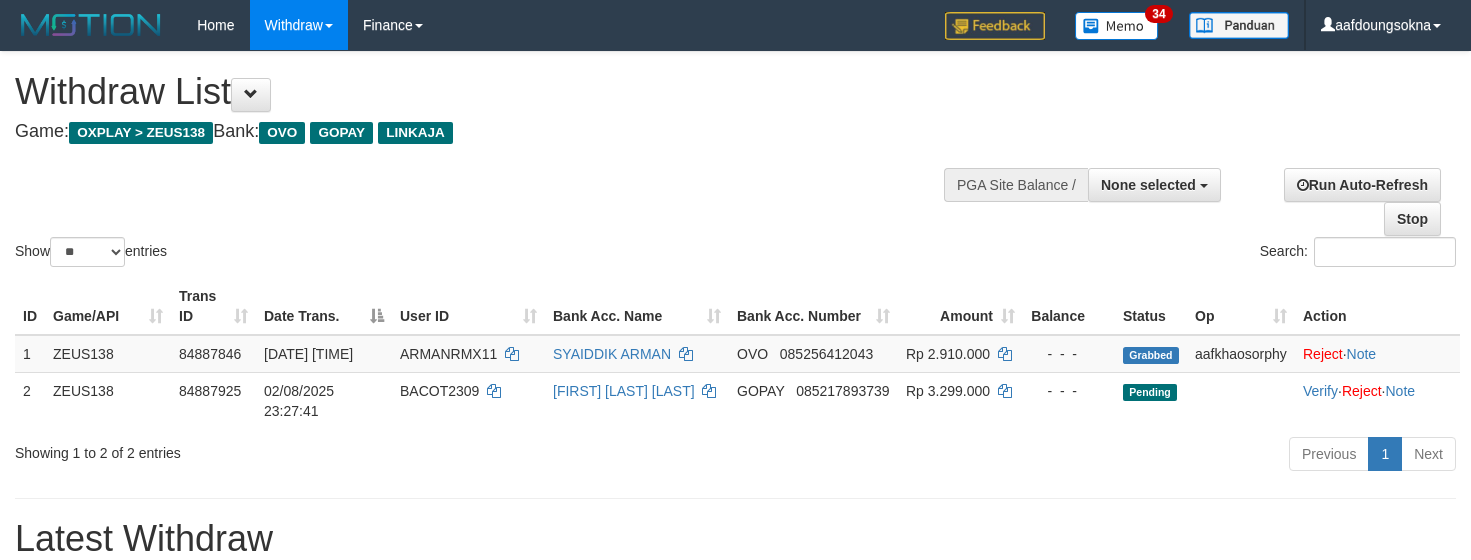 select 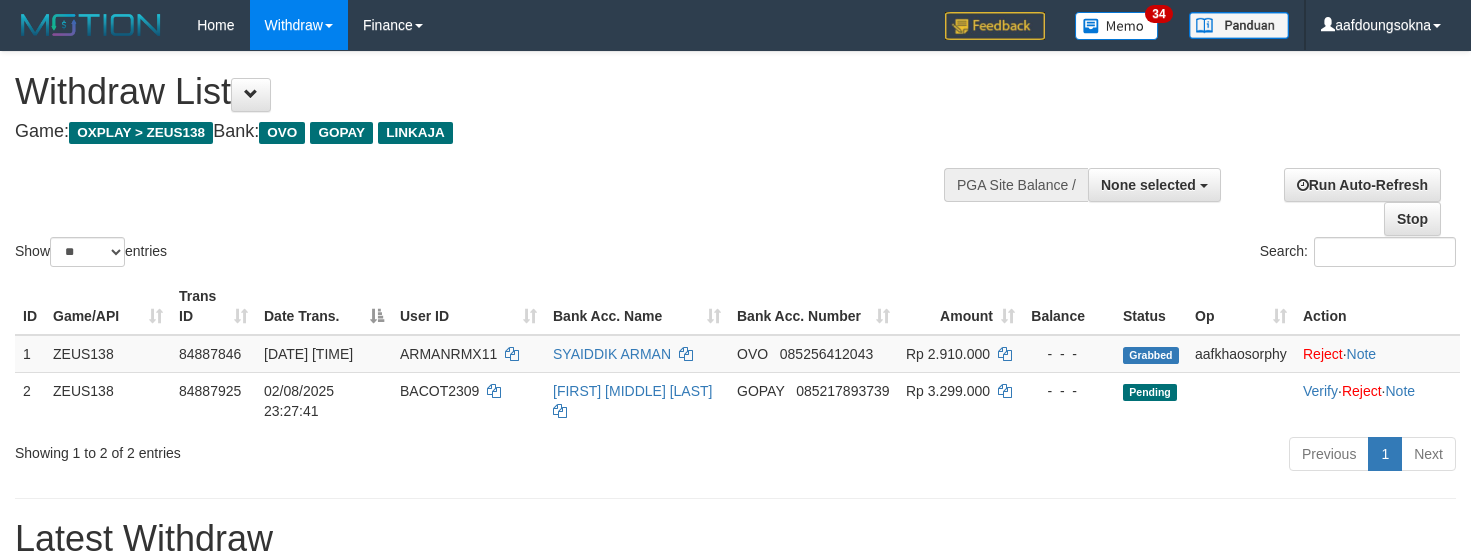 select 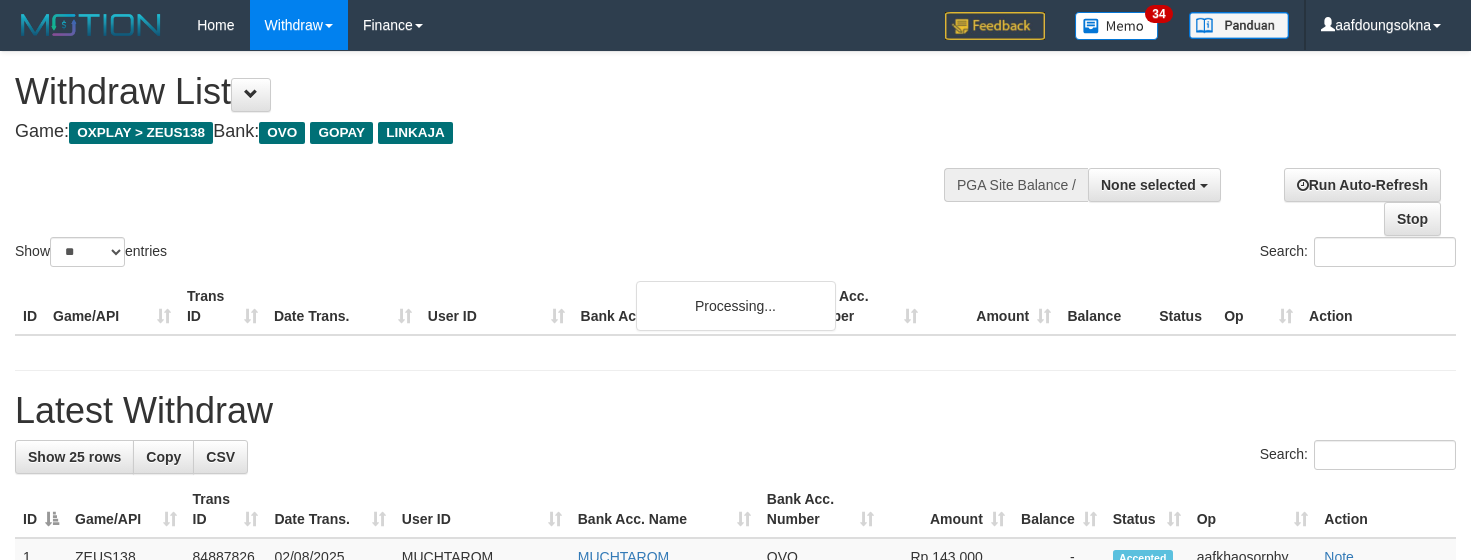 select 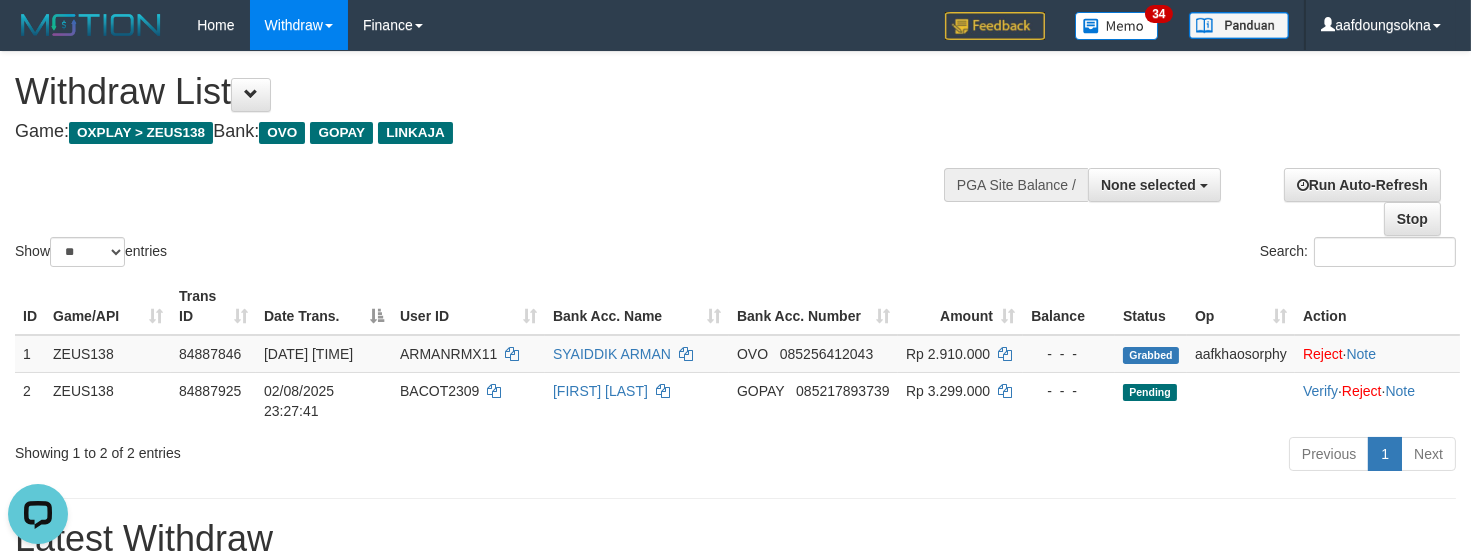 scroll, scrollTop: 0, scrollLeft: 0, axis: both 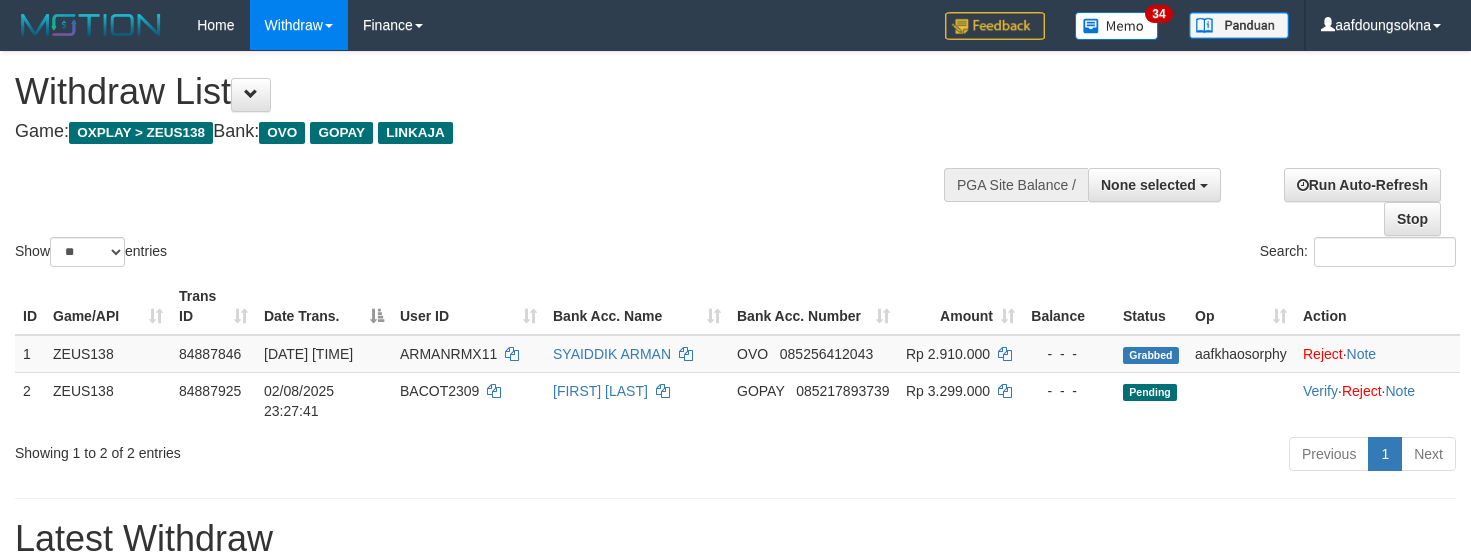 select 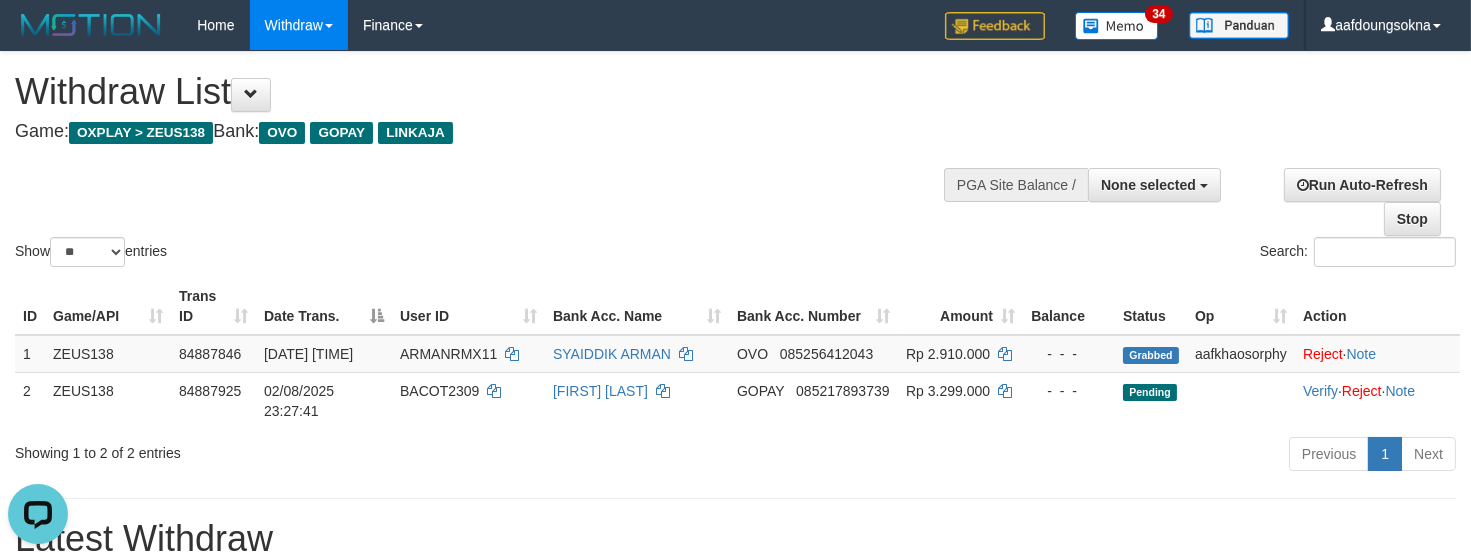 scroll, scrollTop: 0, scrollLeft: 0, axis: both 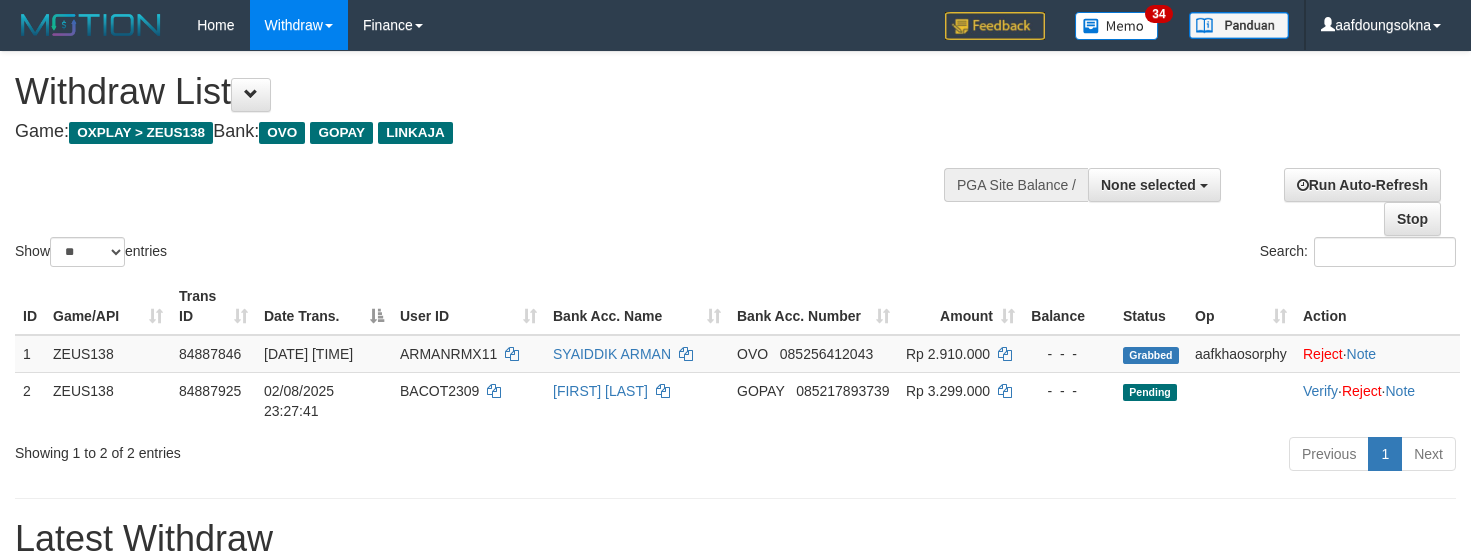 select 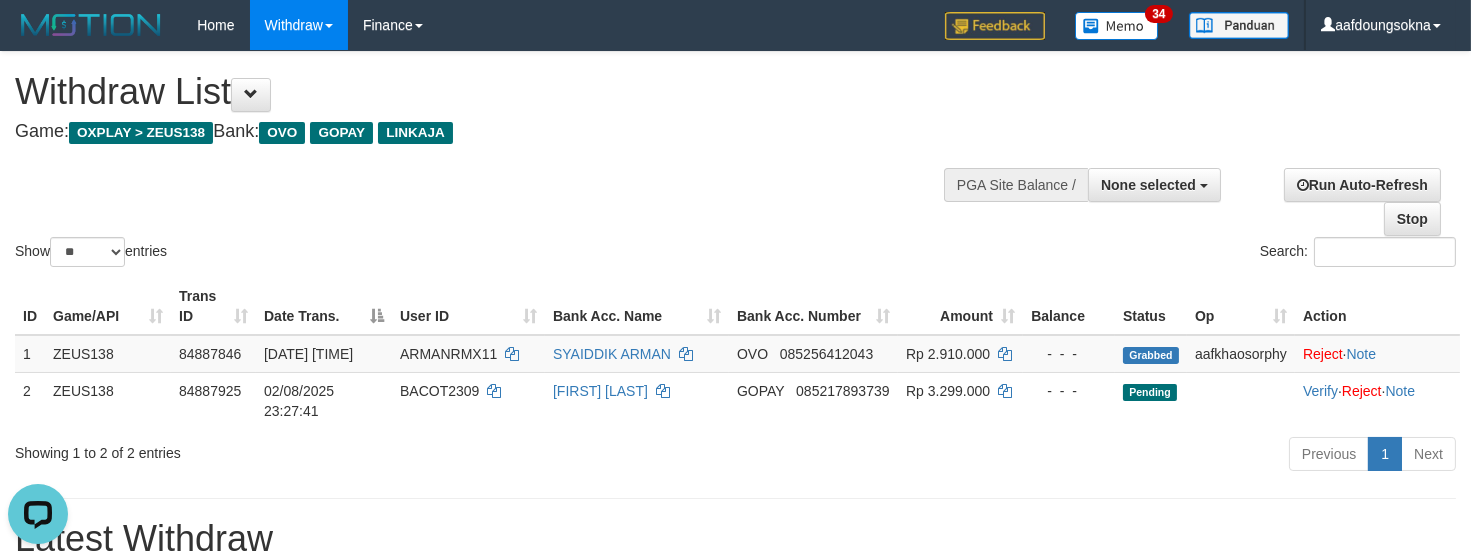 scroll, scrollTop: 0, scrollLeft: 0, axis: both 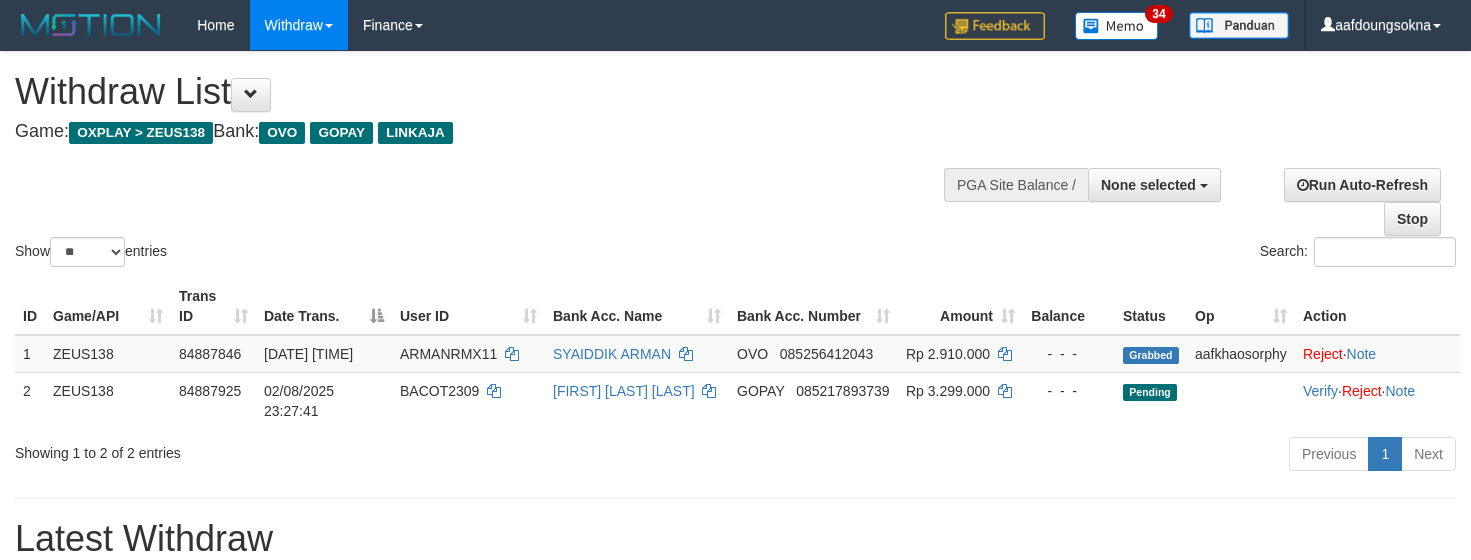 select 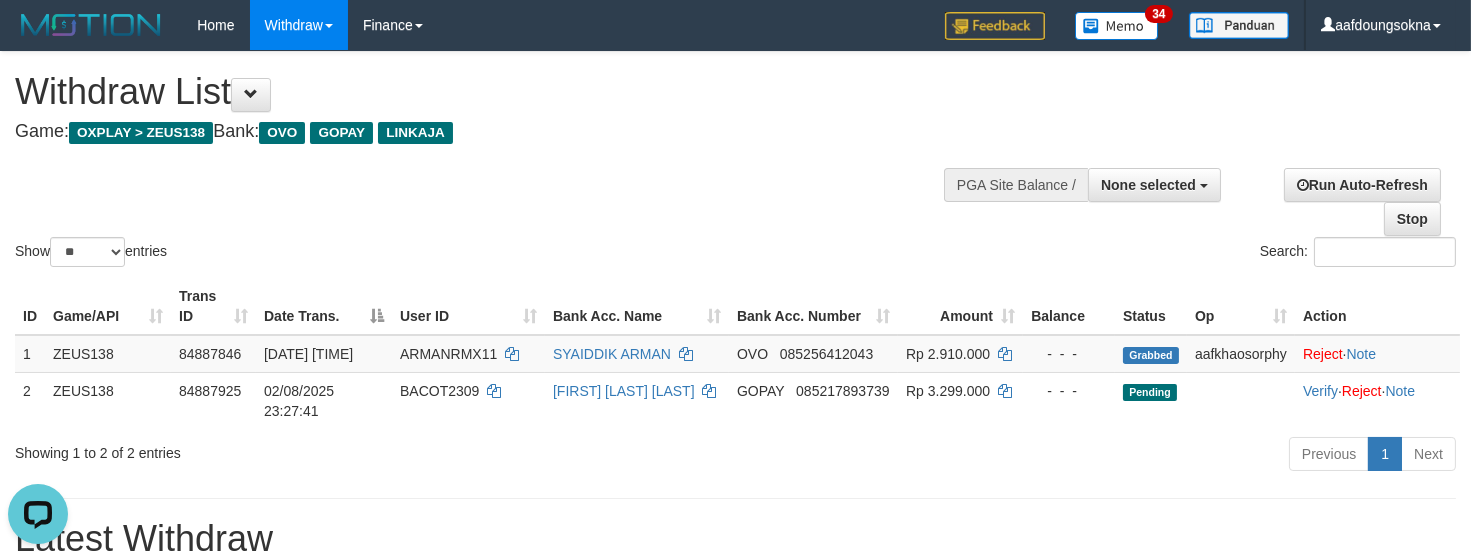scroll, scrollTop: 0, scrollLeft: 0, axis: both 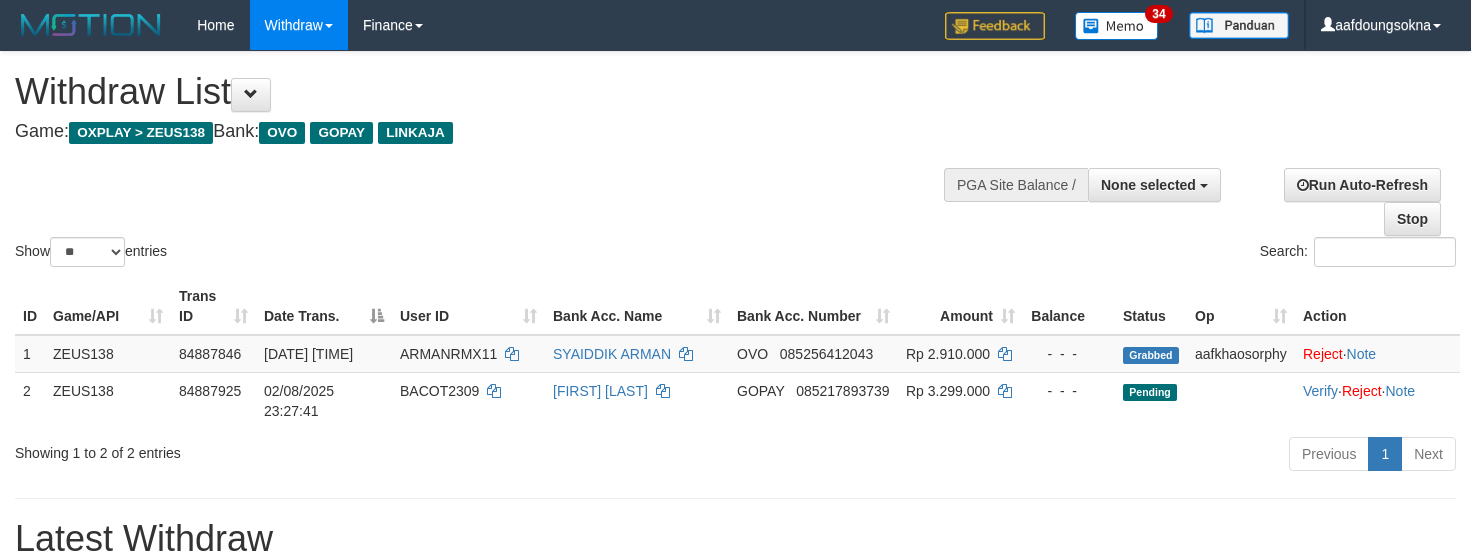 select 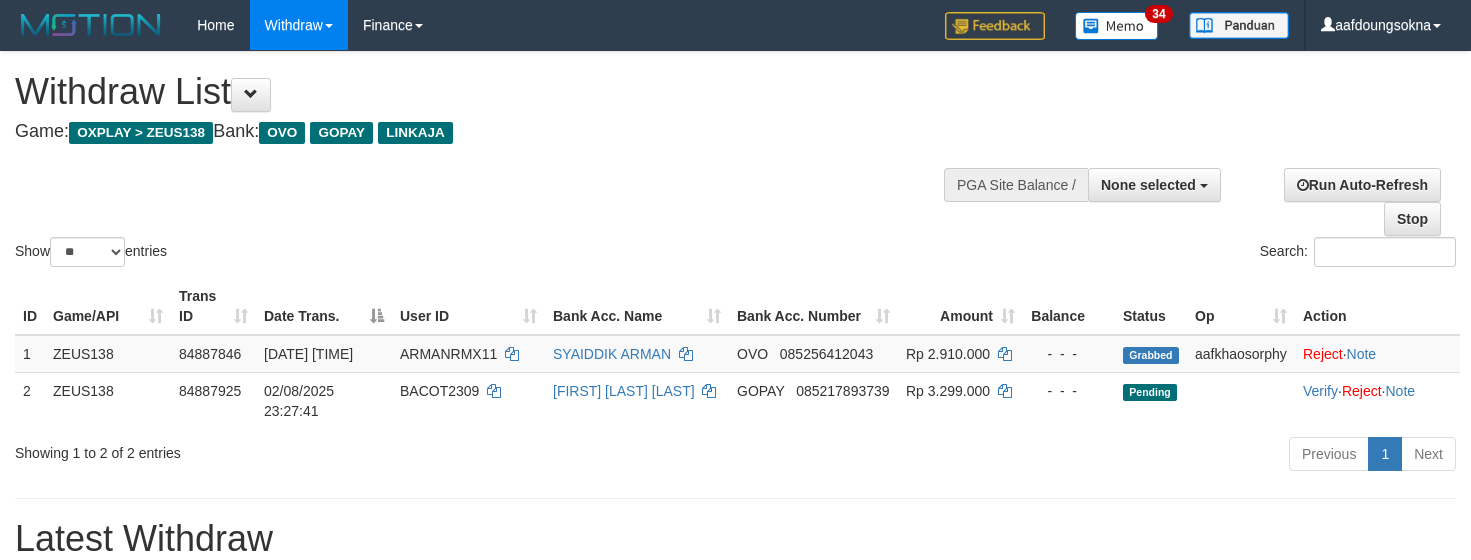 select 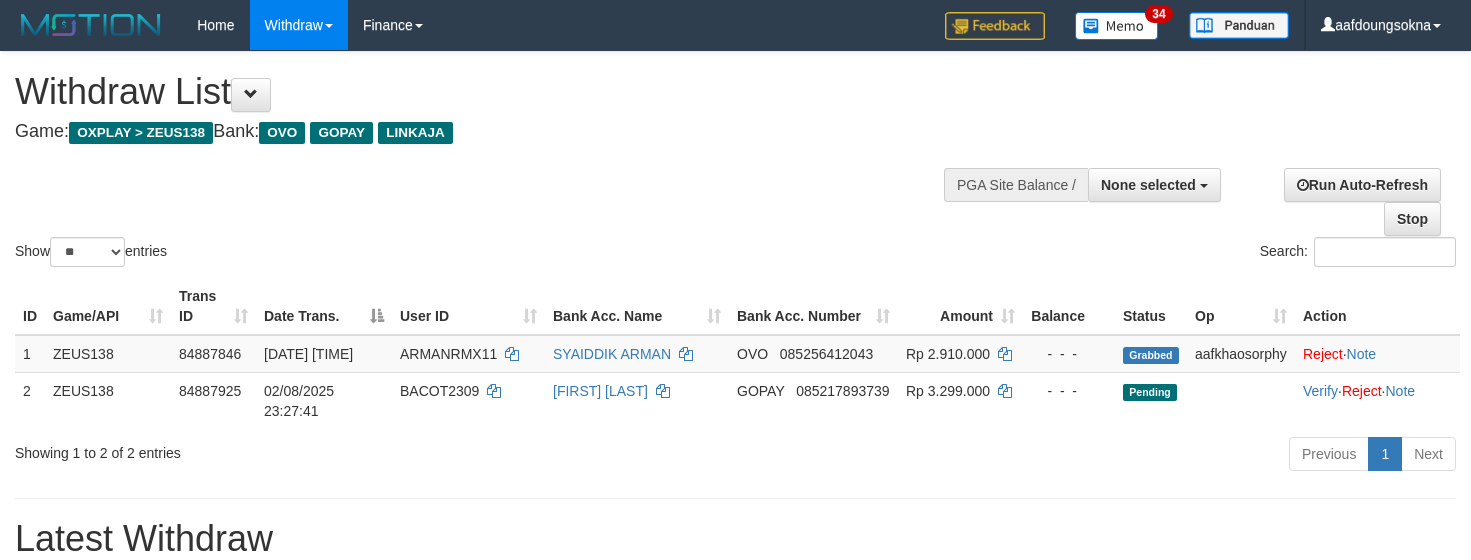 select 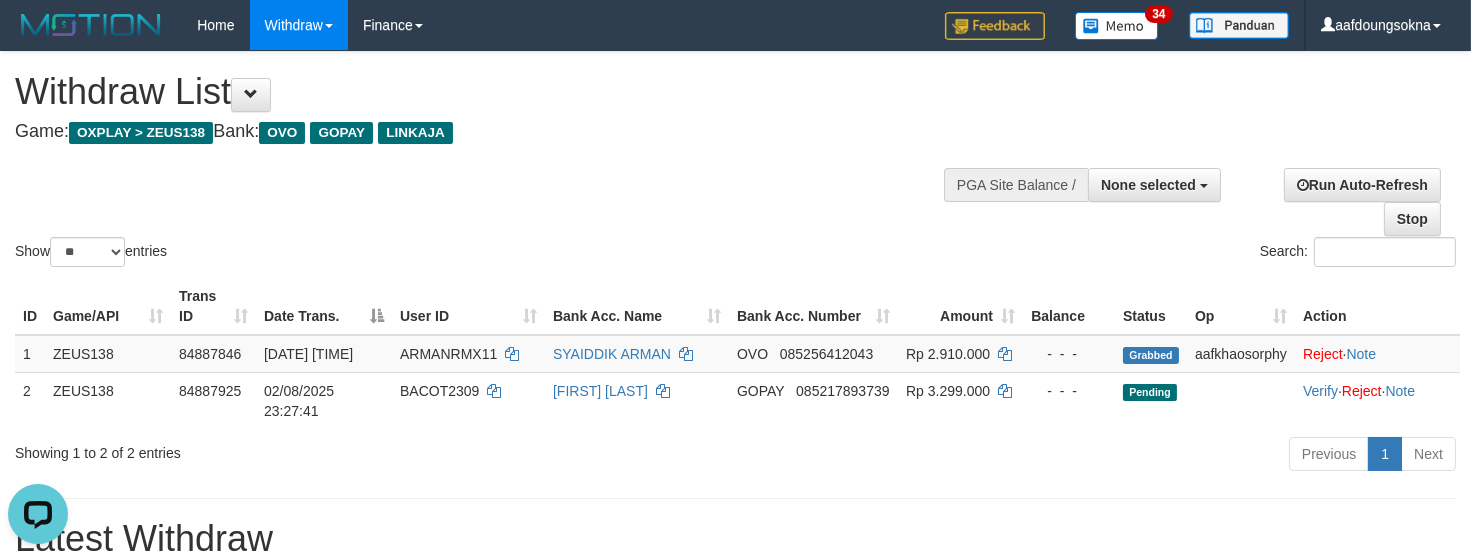 scroll, scrollTop: 0, scrollLeft: 0, axis: both 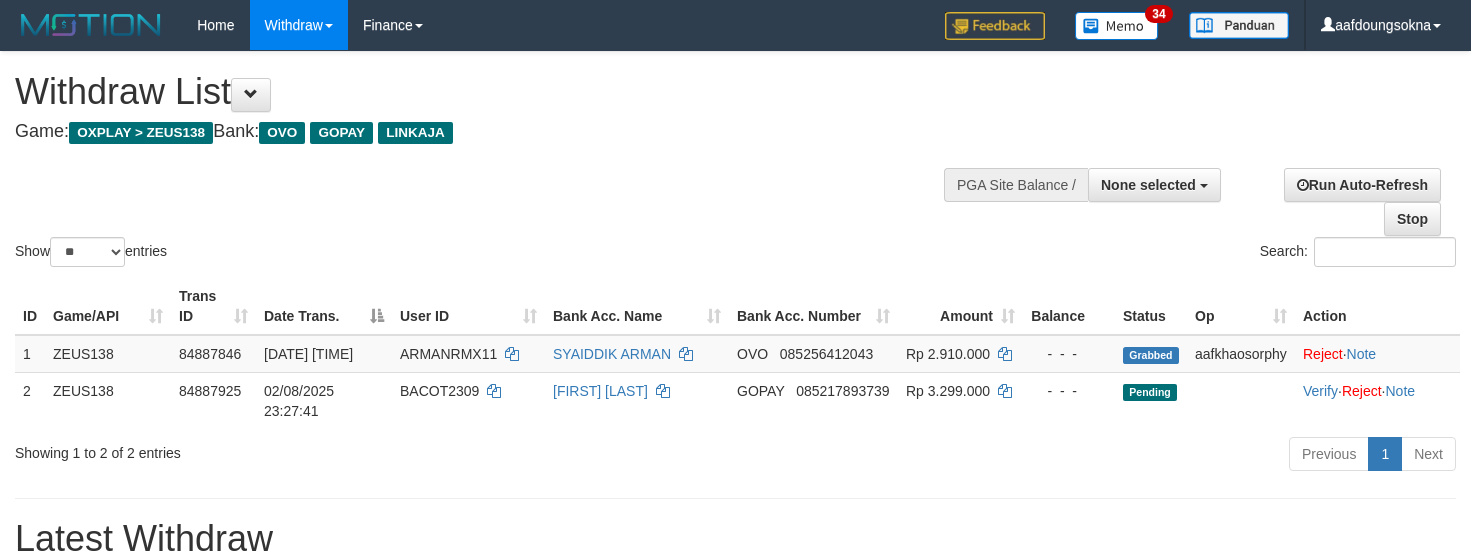 select 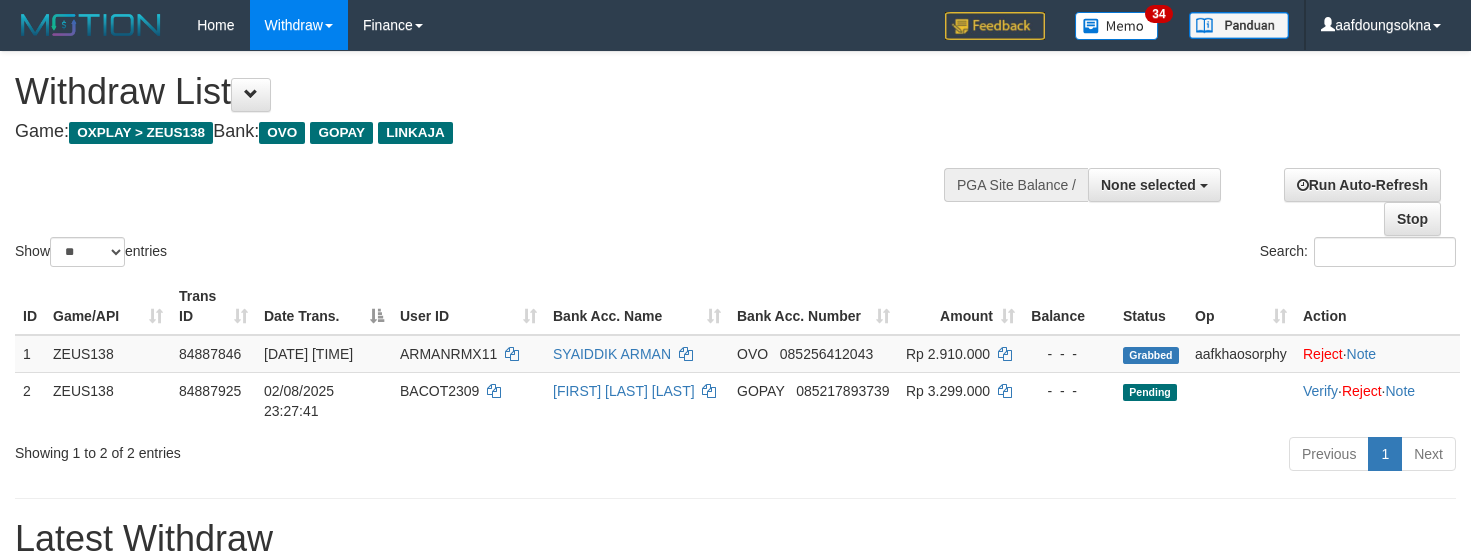 select 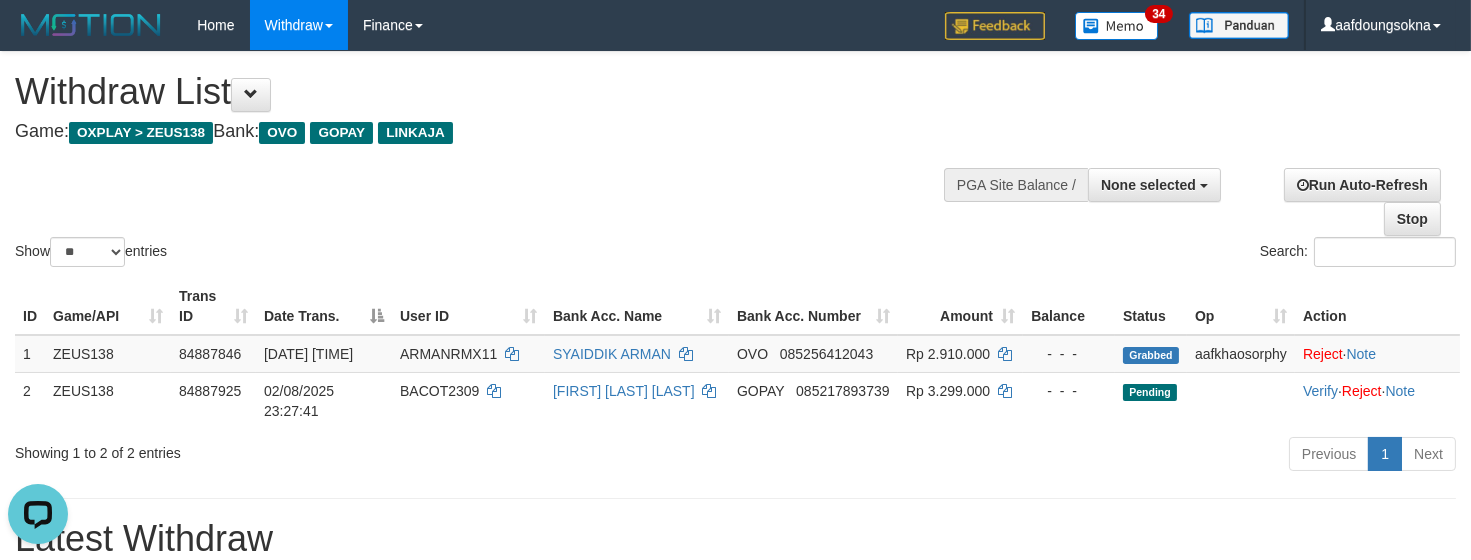 scroll, scrollTop: 0, scrollLeft: 0, axis: both 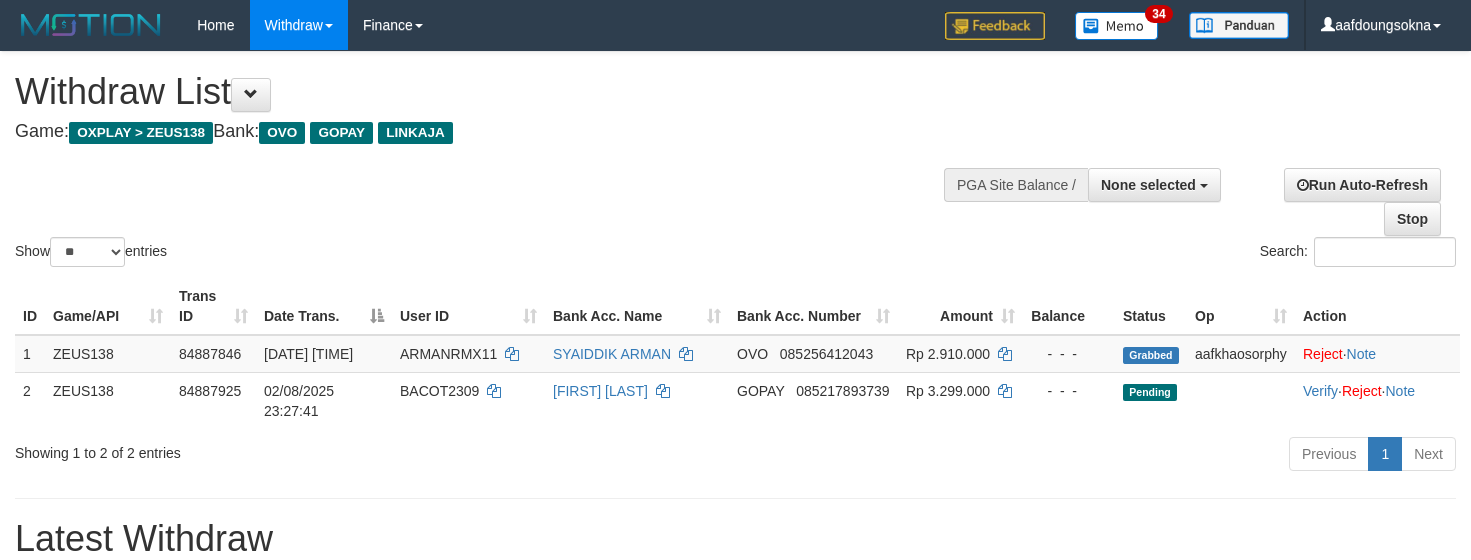 select 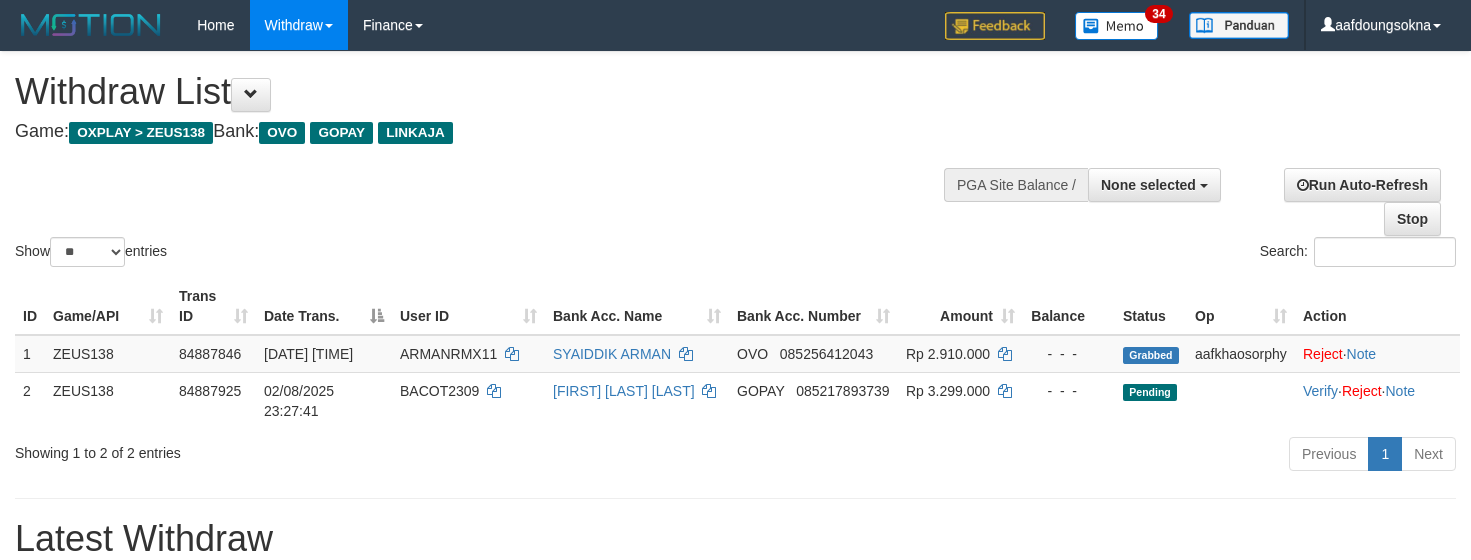 select 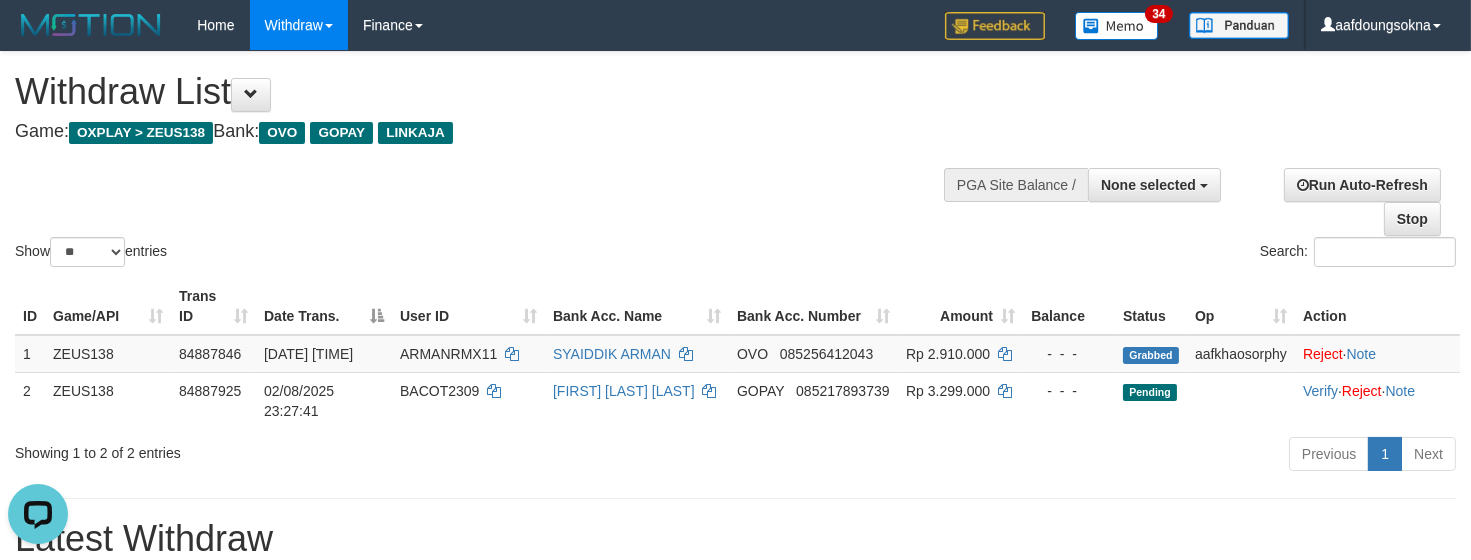 scroll, scrollTop: 0, scrollLeft: 0, axis: both 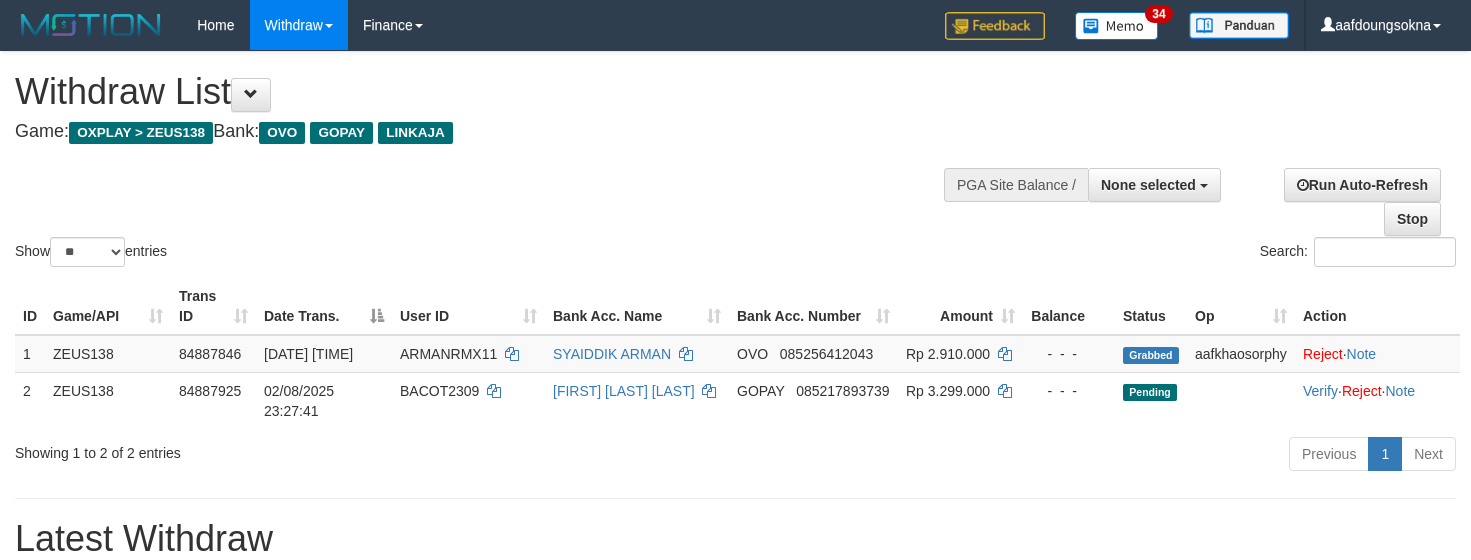 select 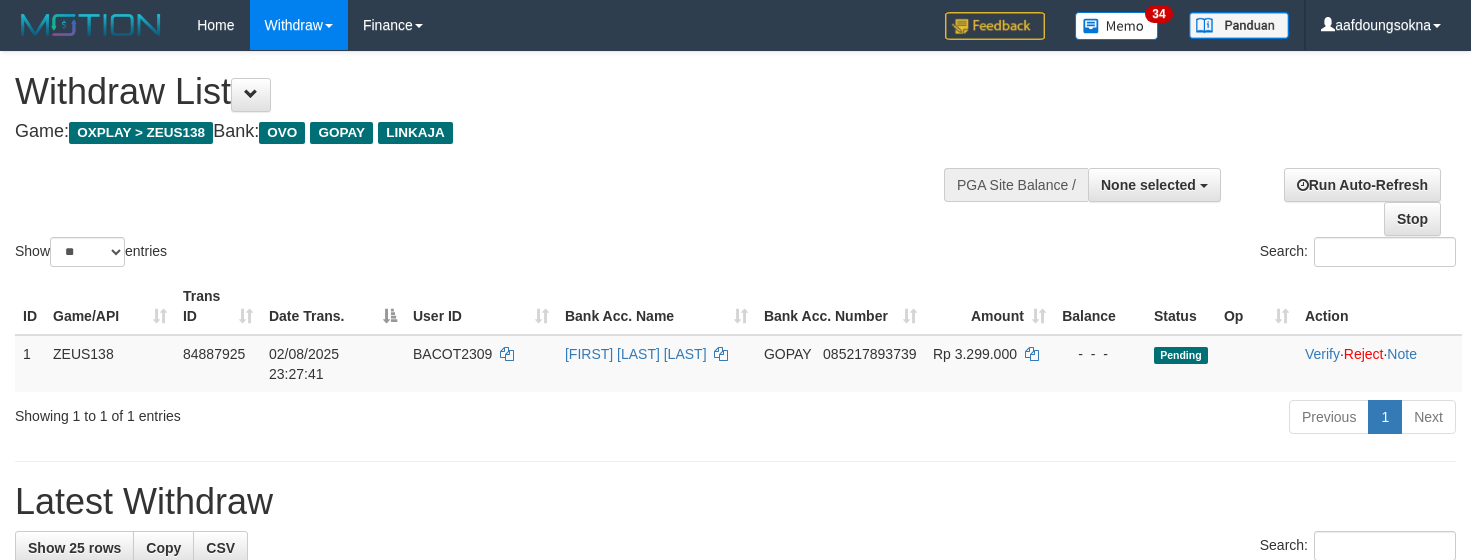 select 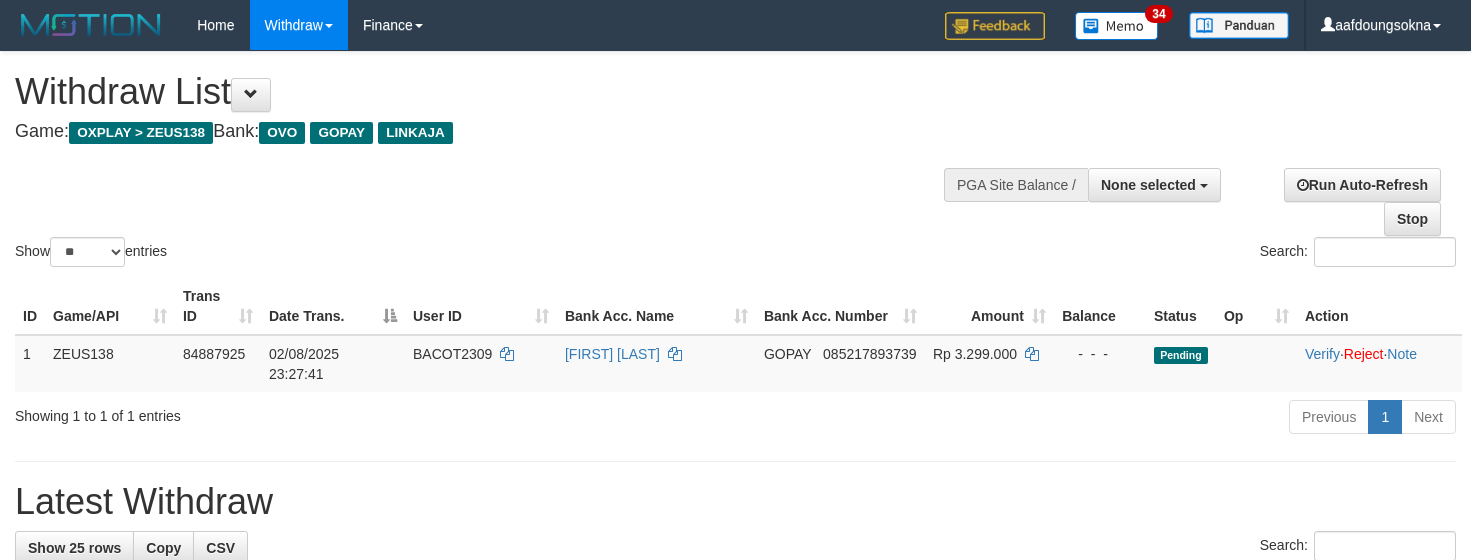 select 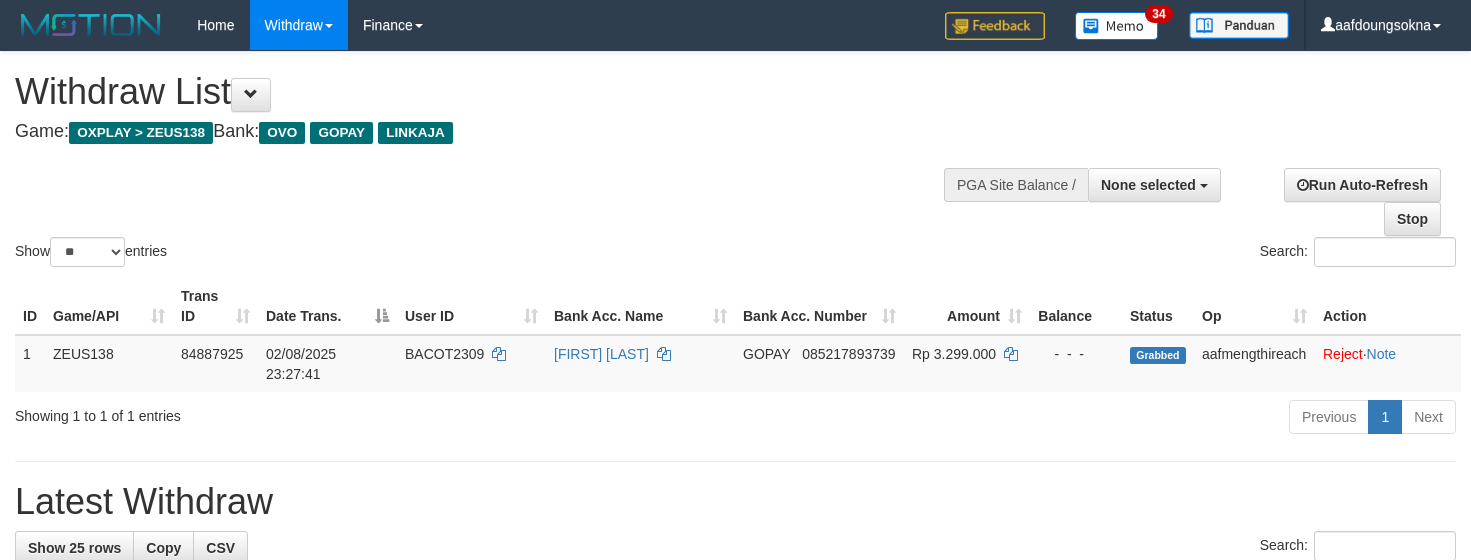 select 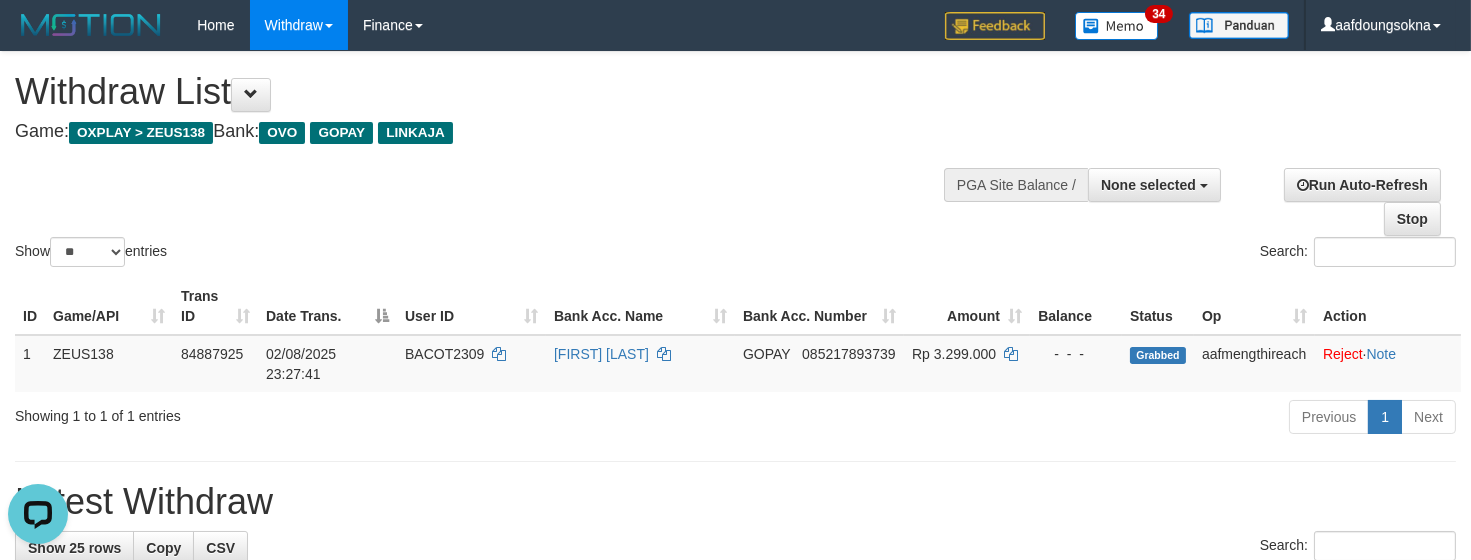 scroll, scrollTop: 0, scrollLeft: 0, axis: both 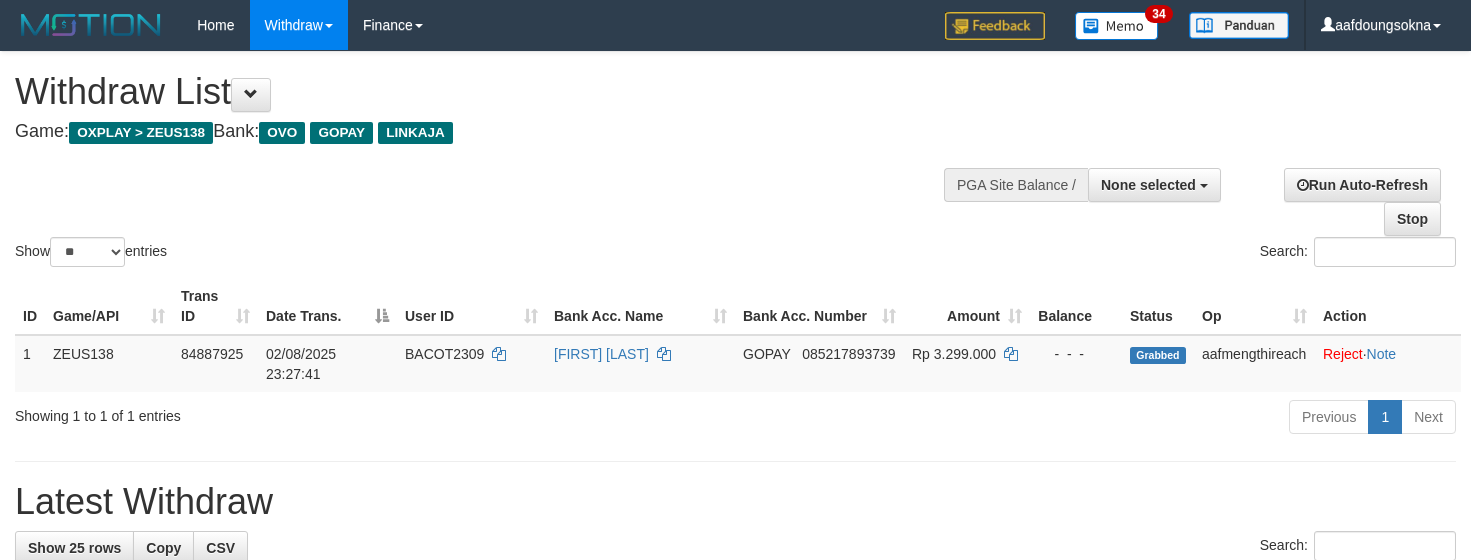 select 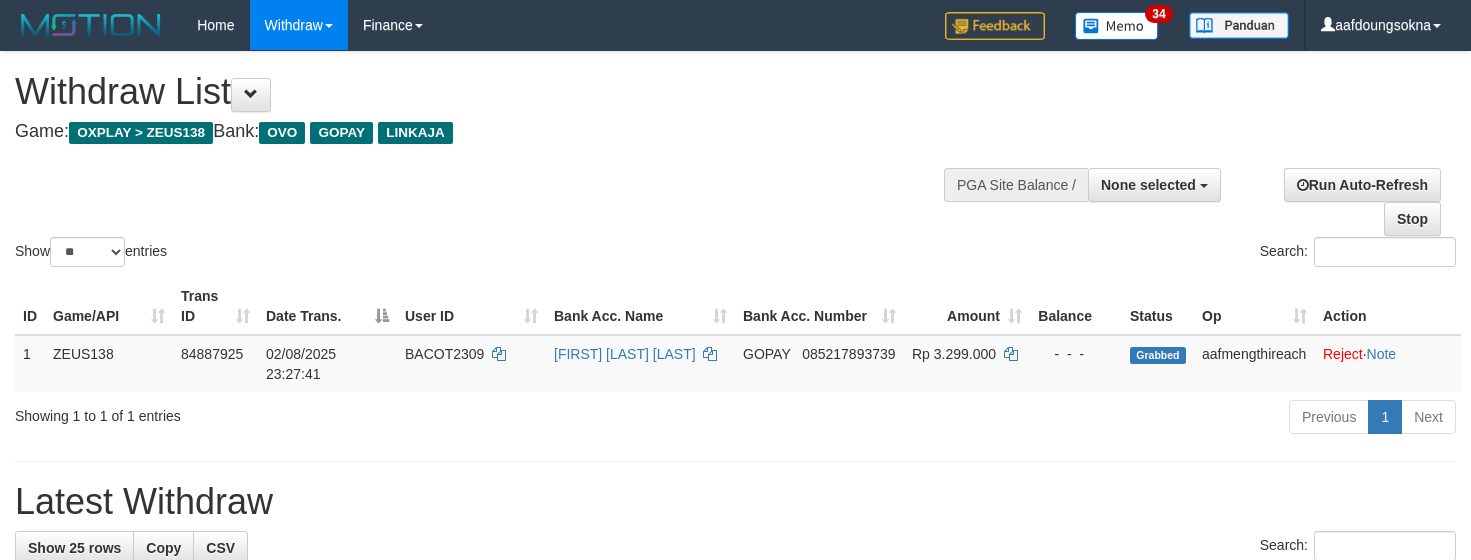 select 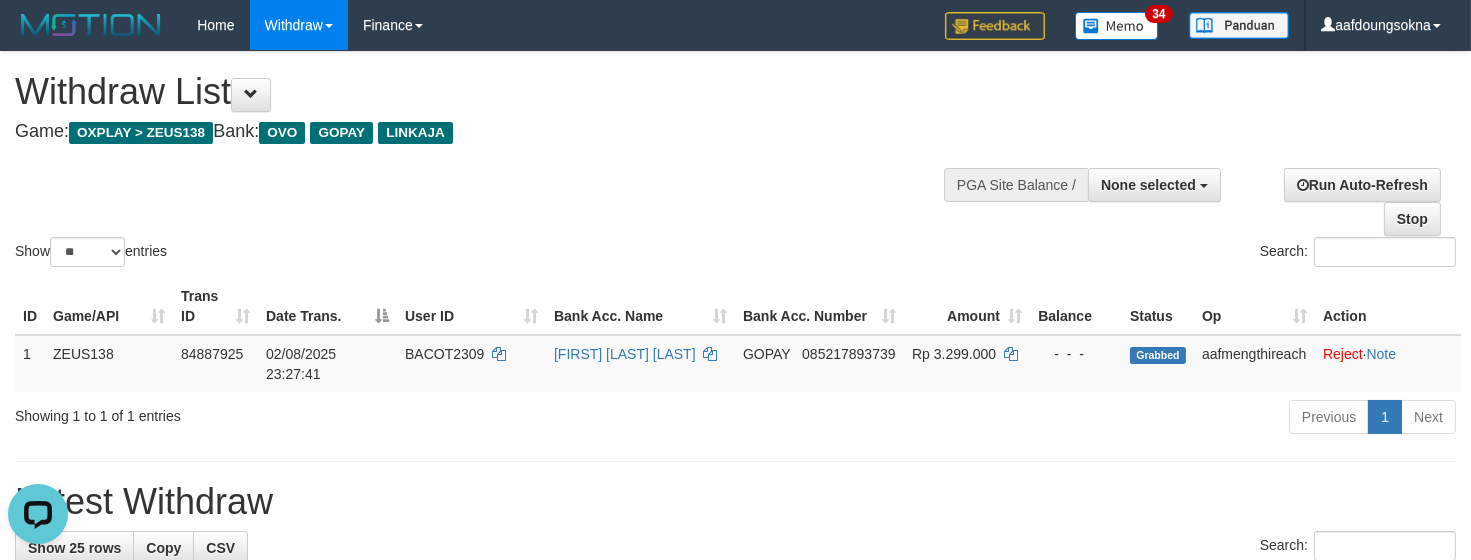 scroll, scrollTop: 0, scrollLeft: 0, axis: both 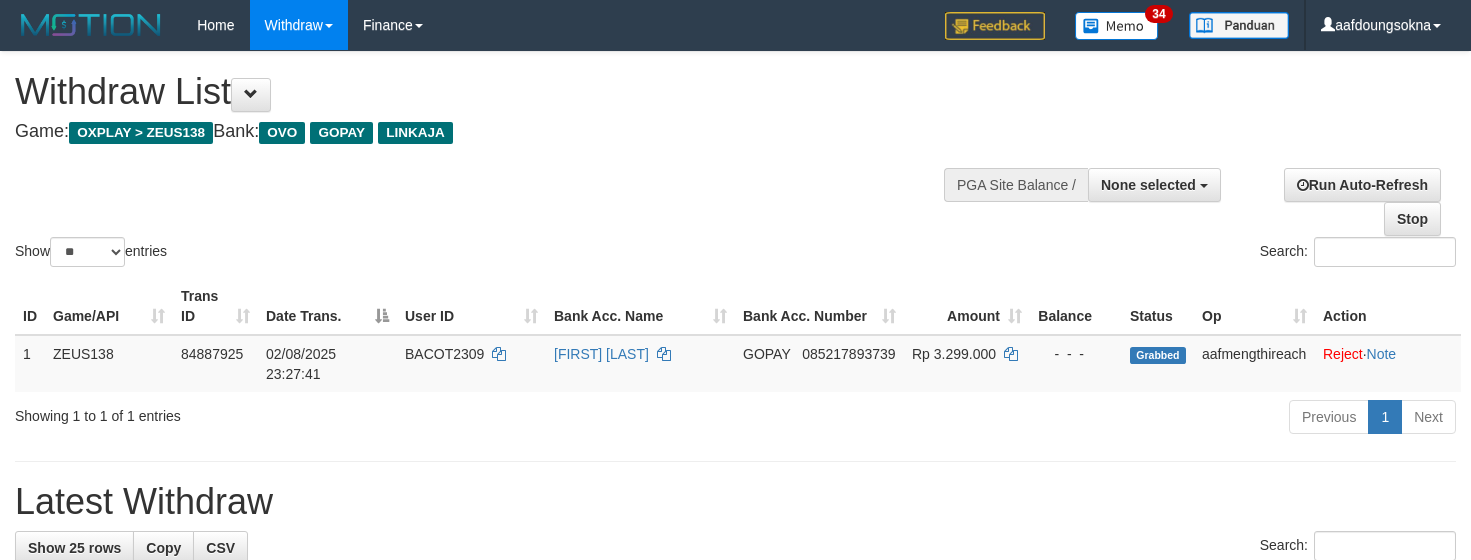 select 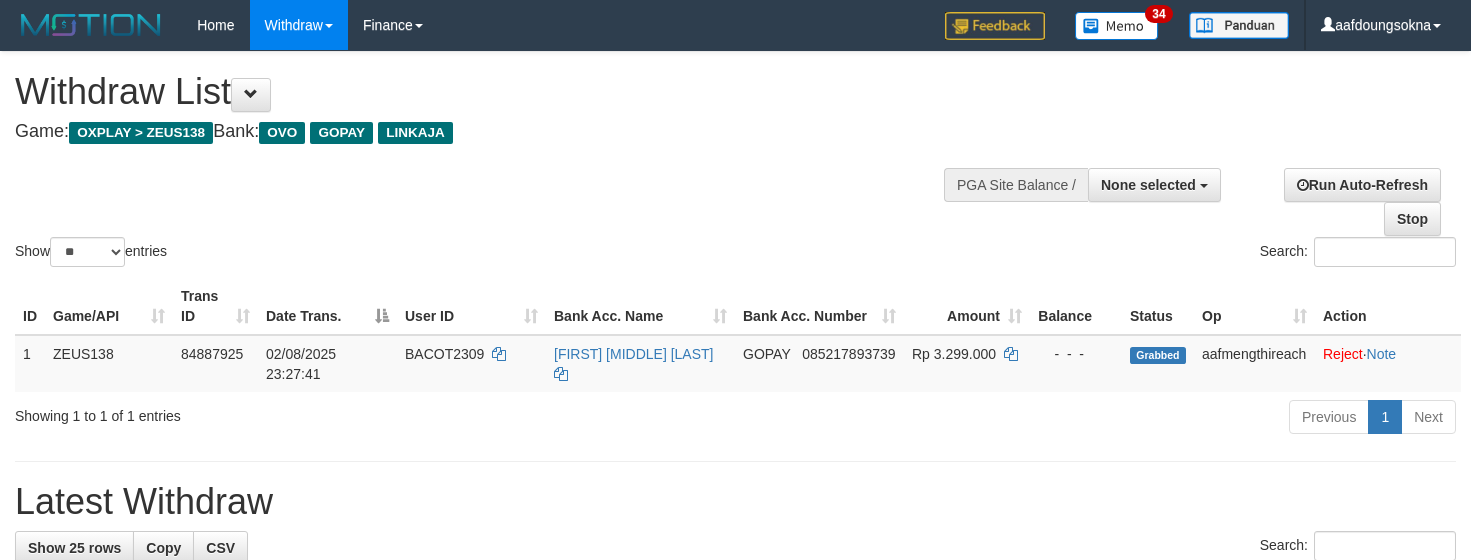select 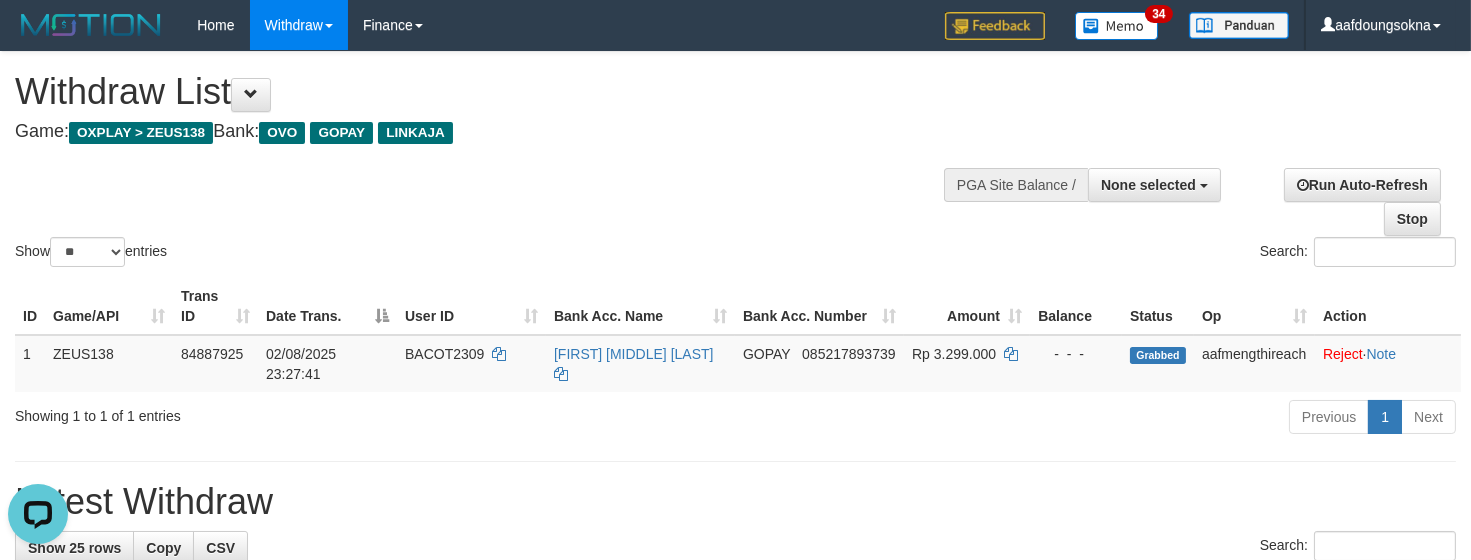 scroll, scrollTop: 0, scrollLeft: 0, axis: both 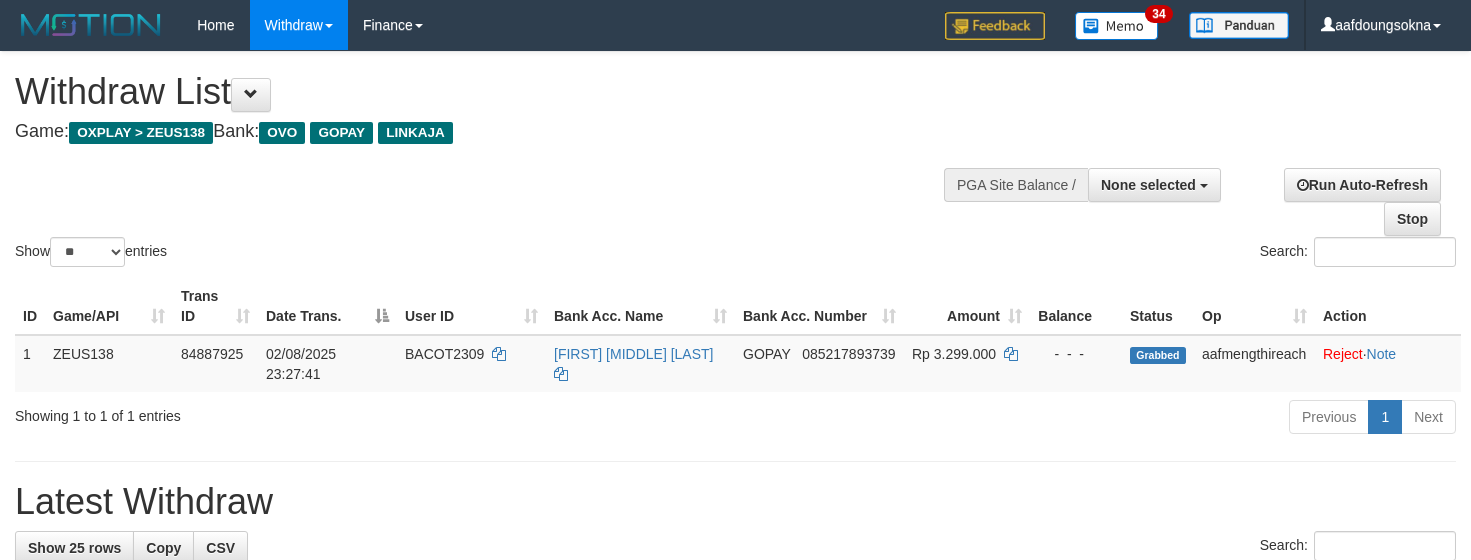 select 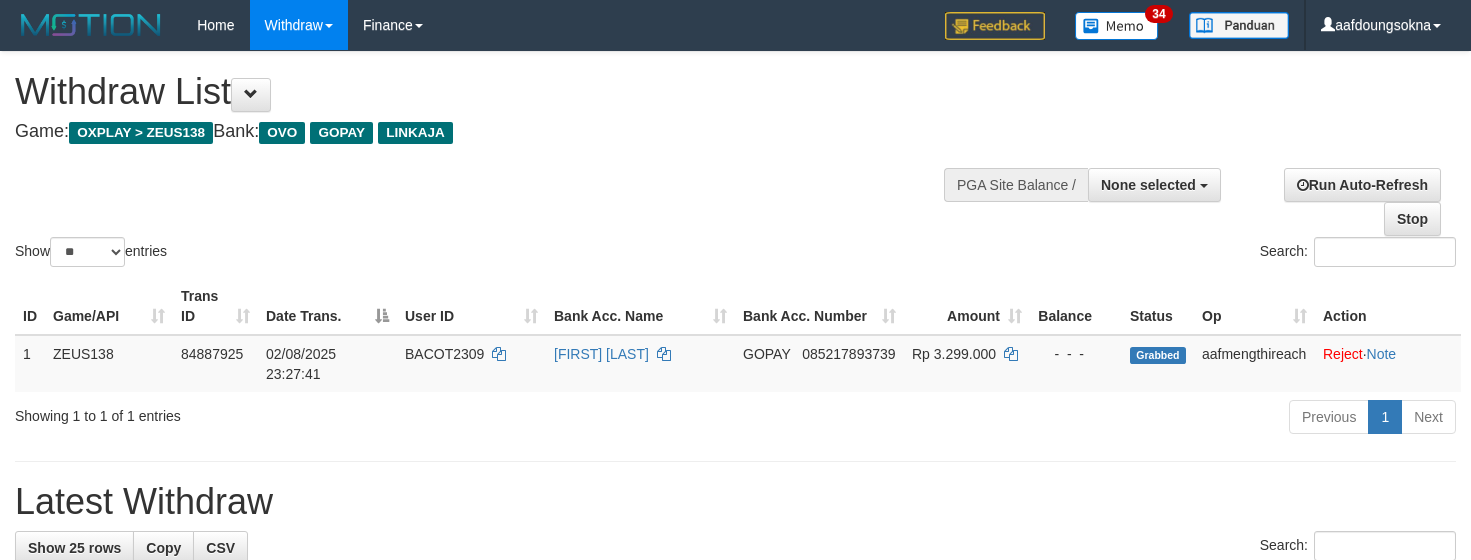 select 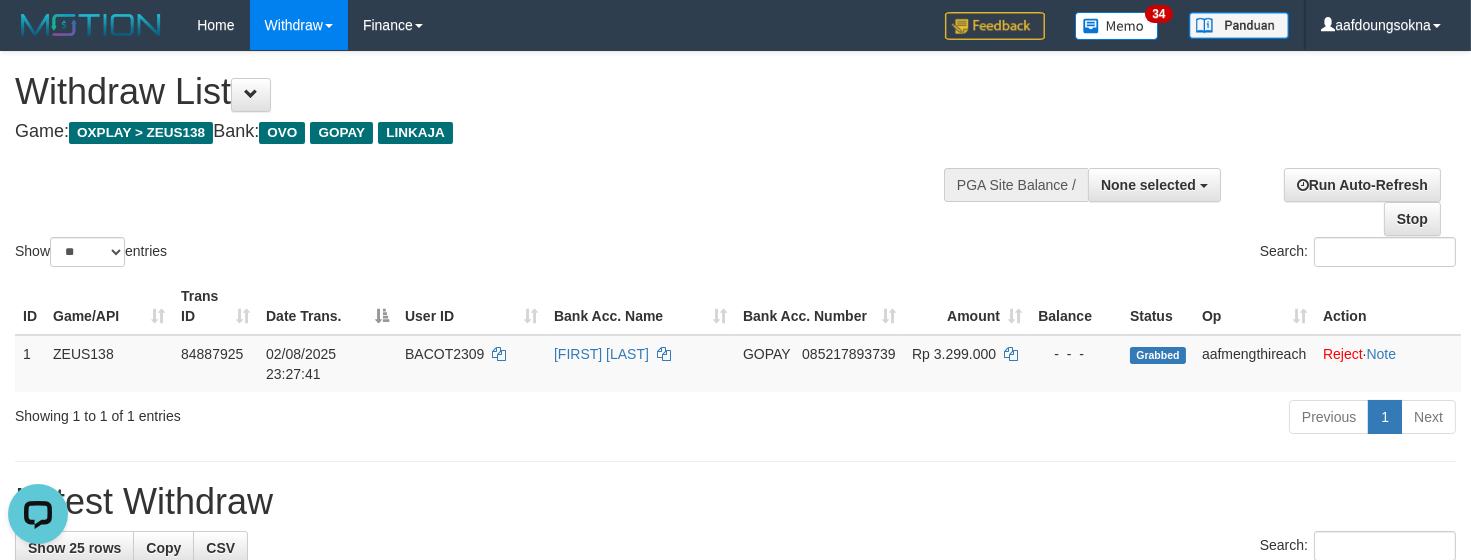 scroll, scrollTop: 0, scrollLeft: 0, axis: both 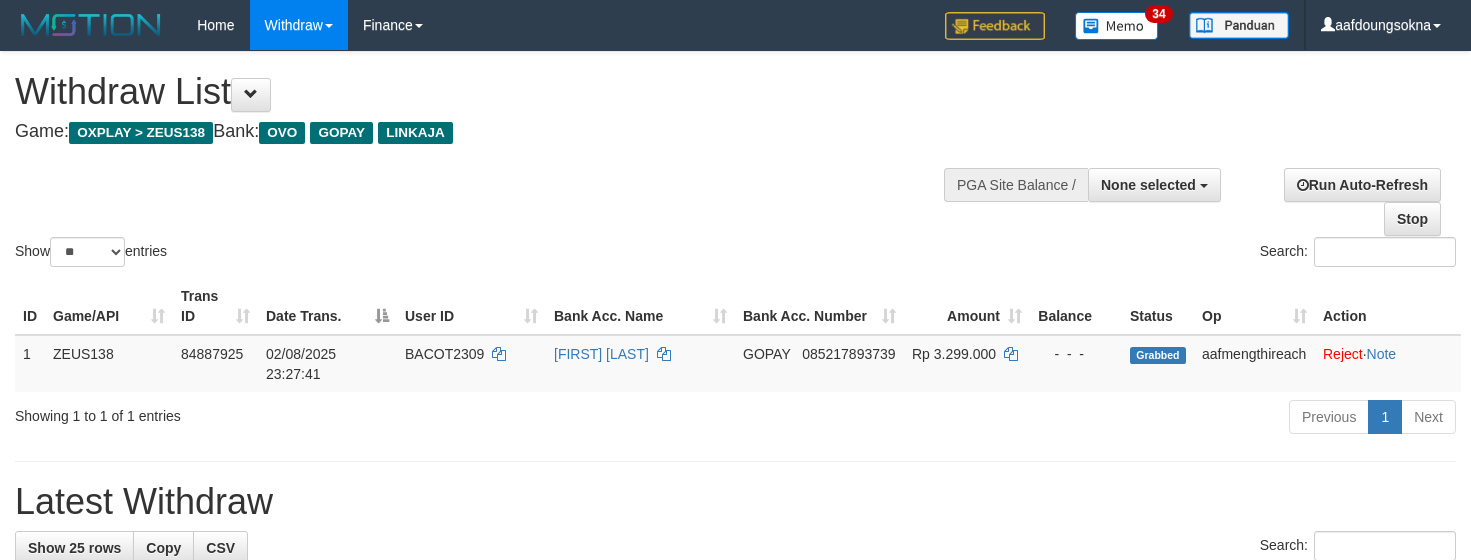 select 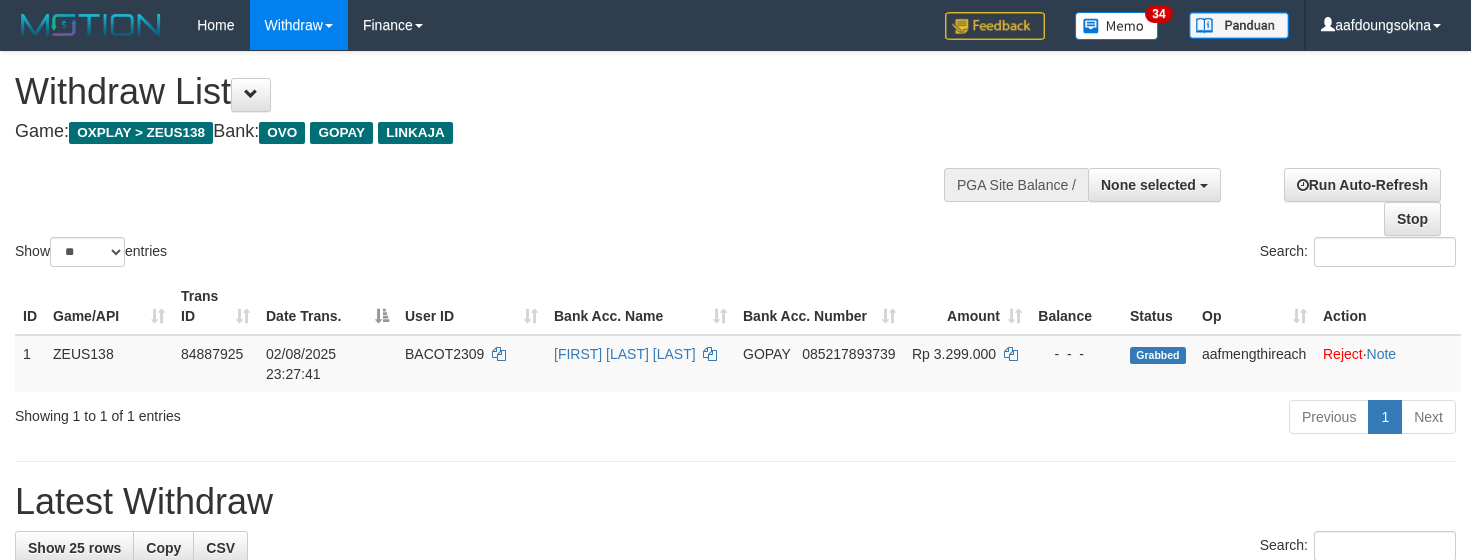 select 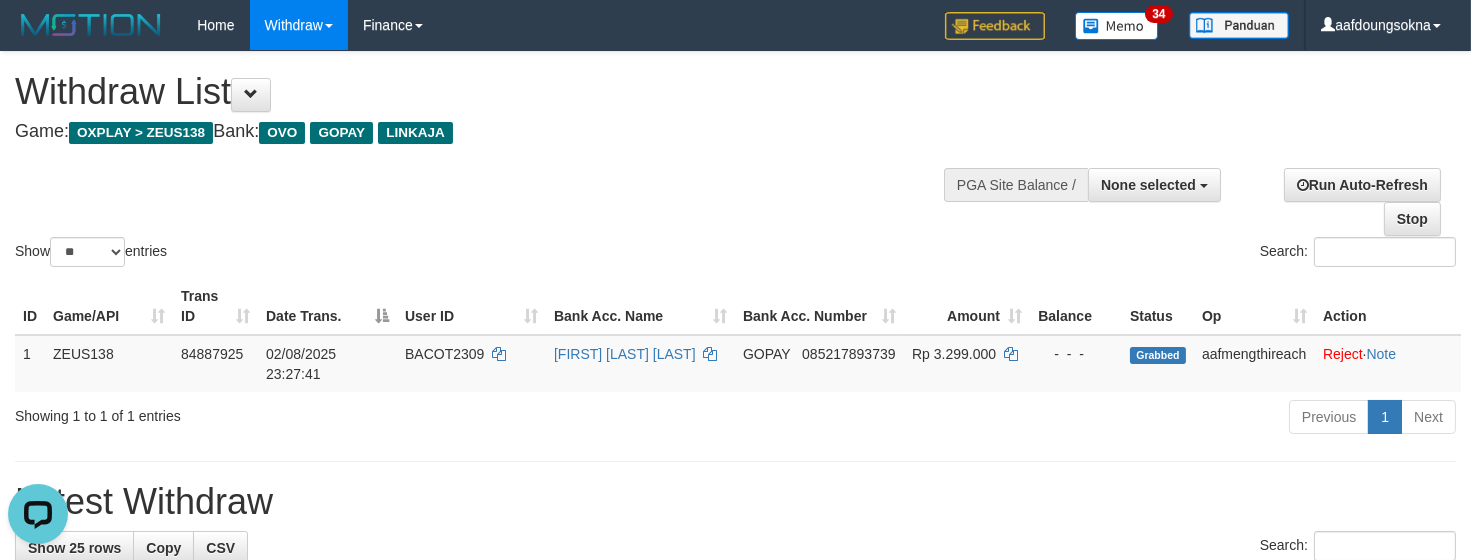 scroll, scrollTop: 0, scrollLeft: 0, axis: both 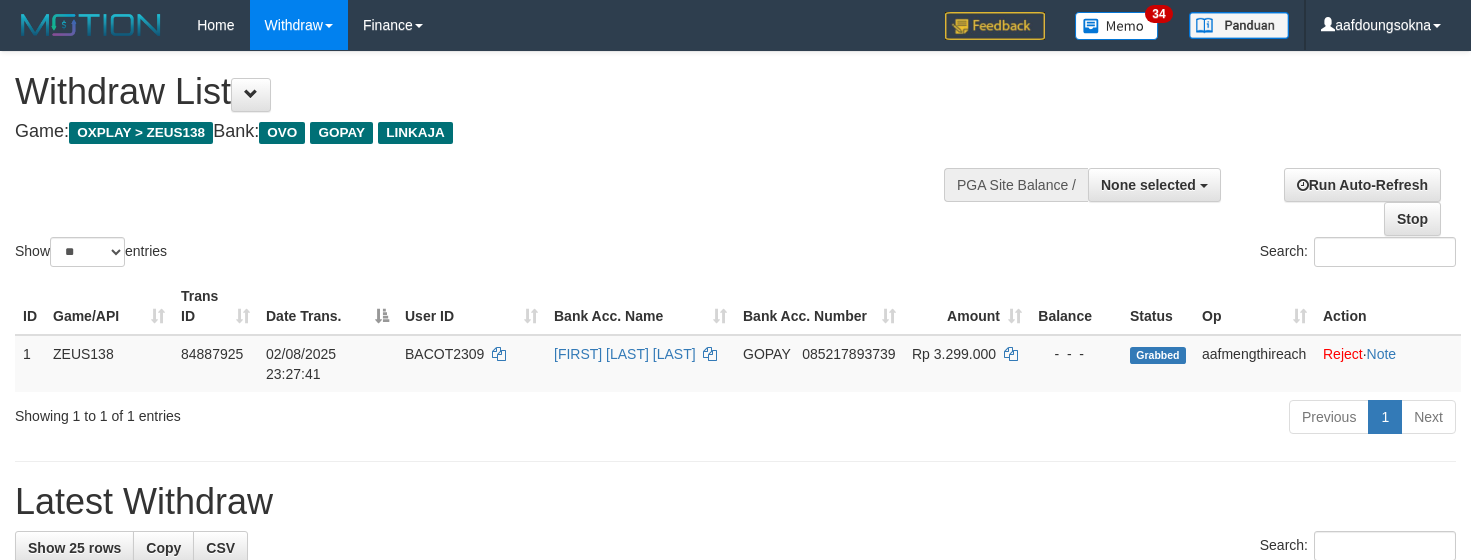 select 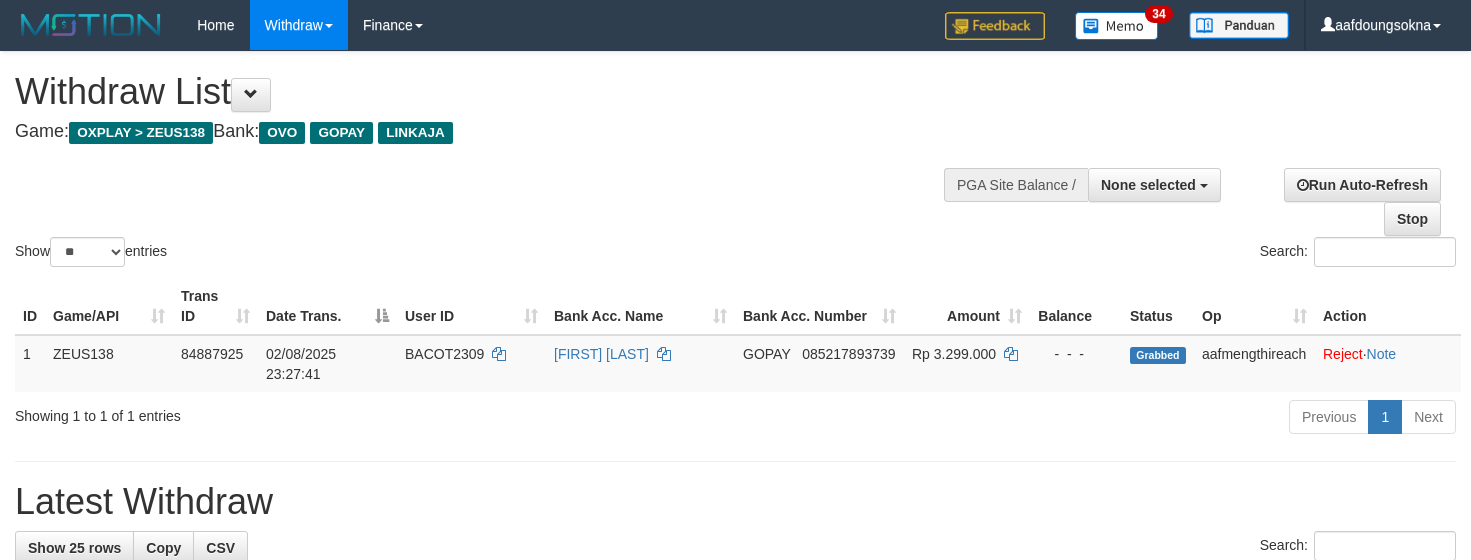 select 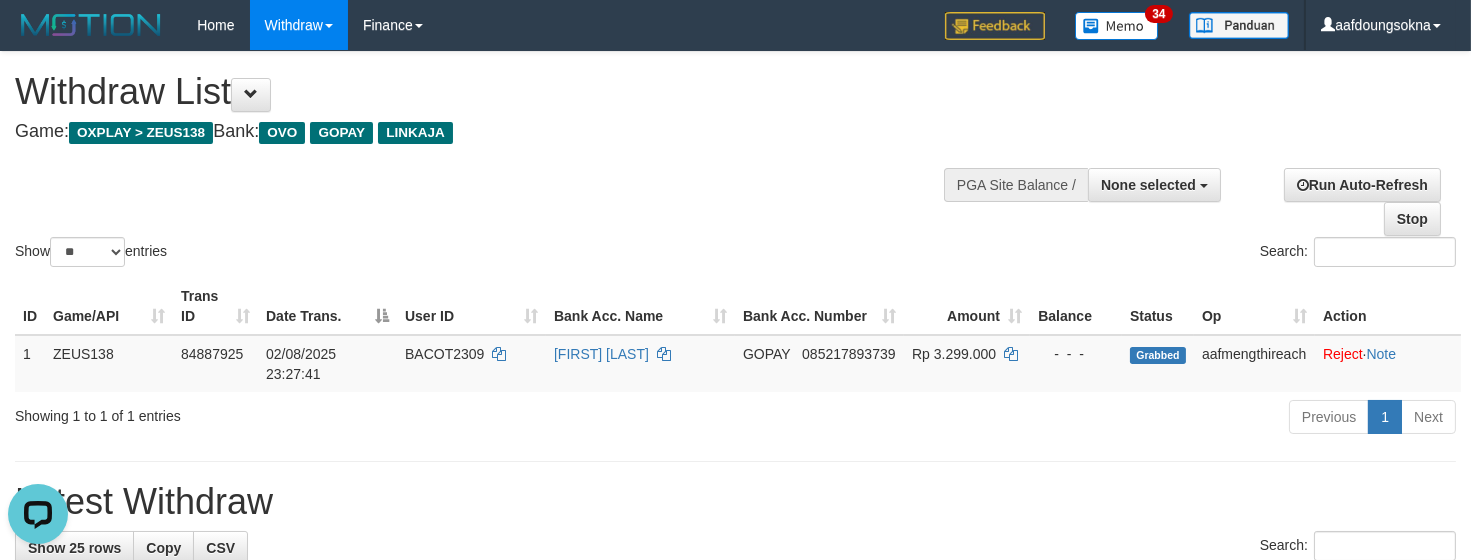 scroll, scrollTop: 0, scrollLeft: 0, axis: both 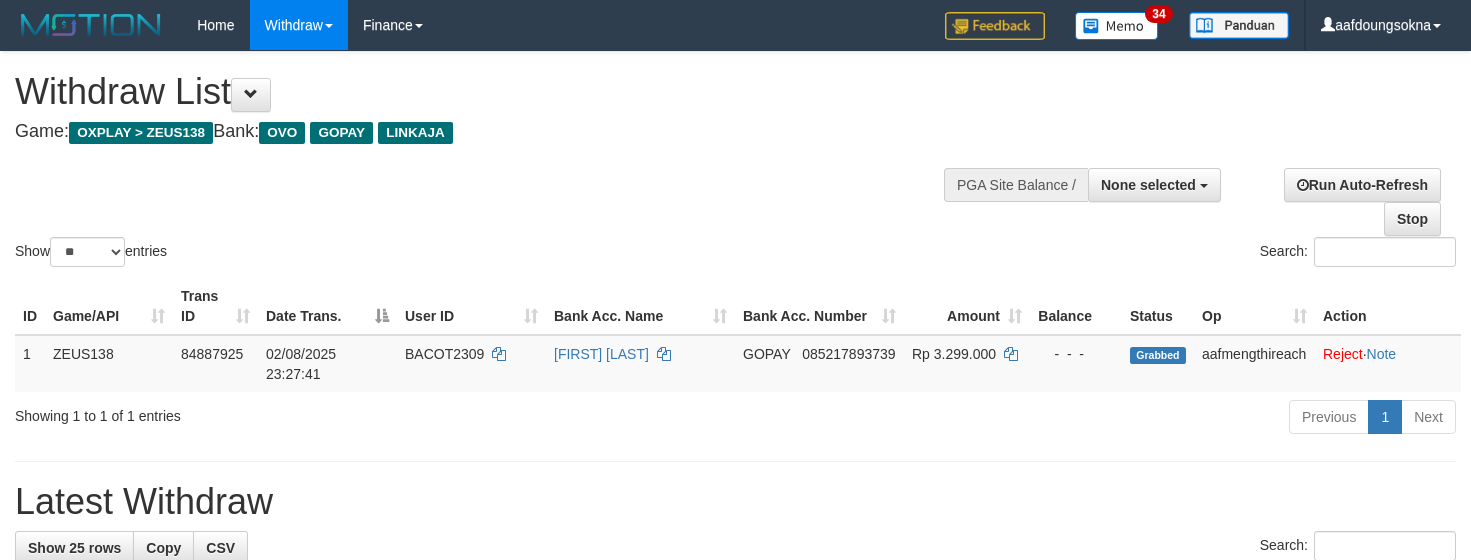 select 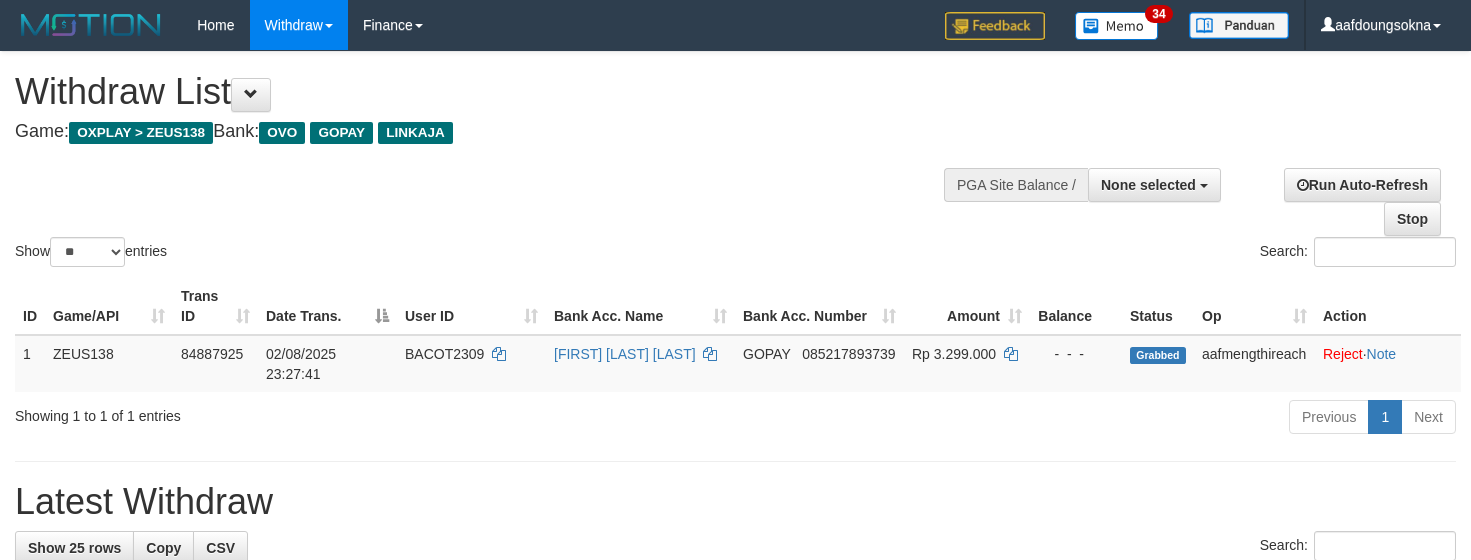 select 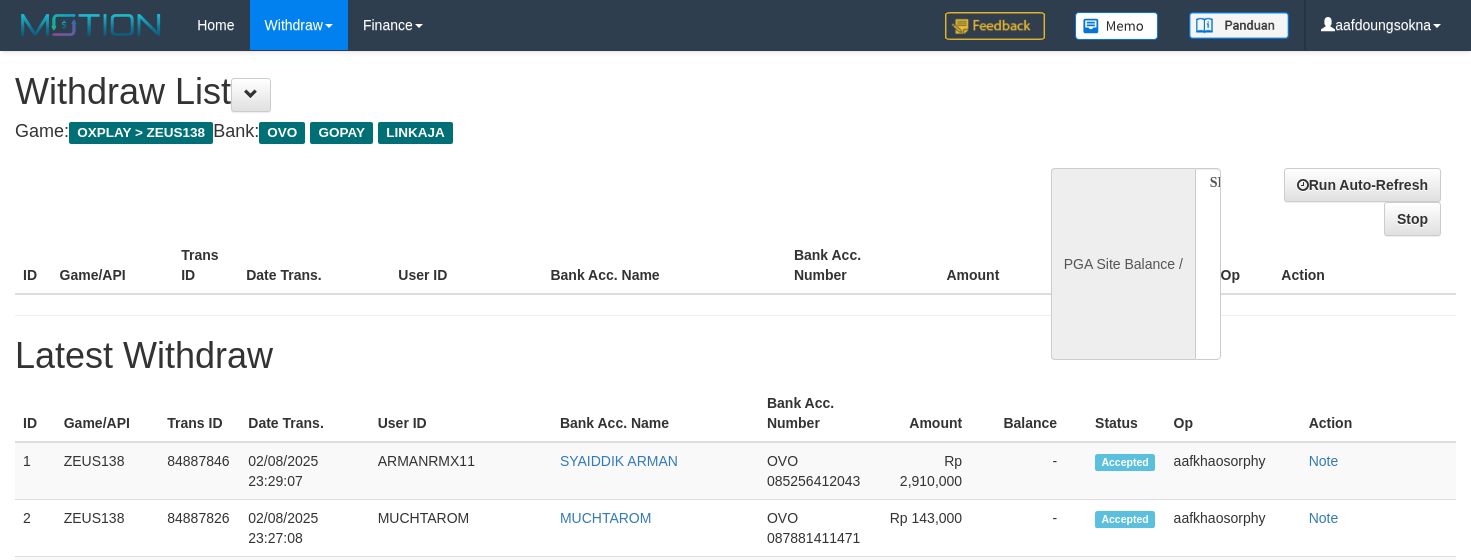 select 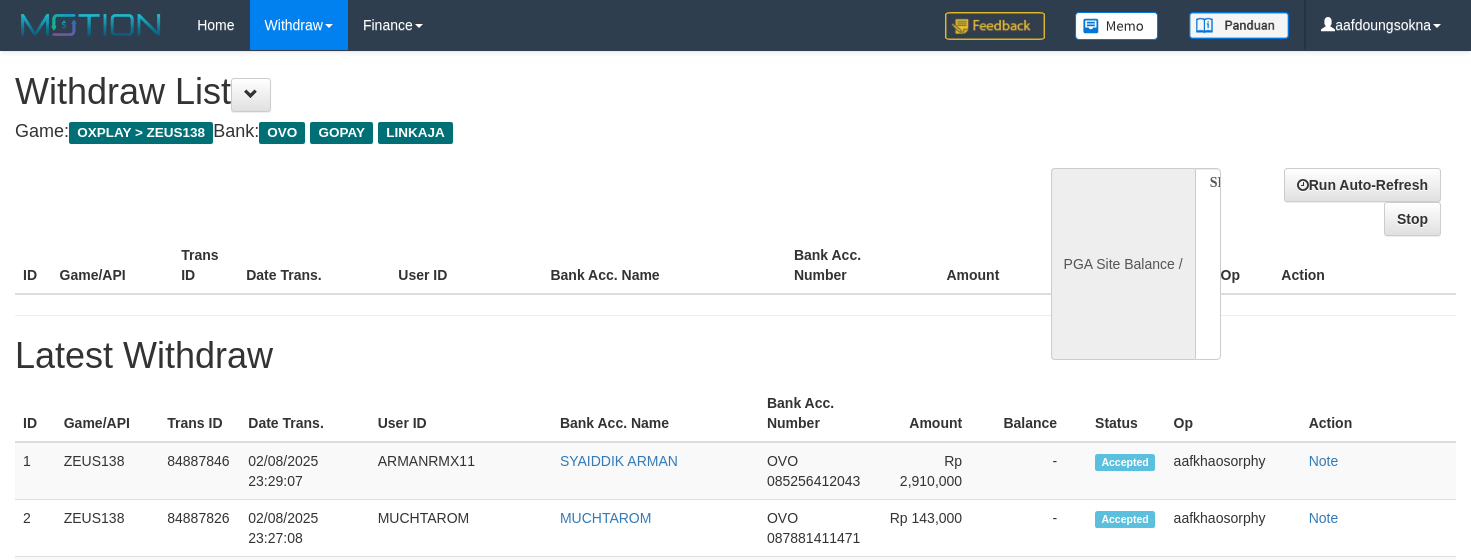 scroll, scrollTop: 0, scrollLeft: 0, axis: both 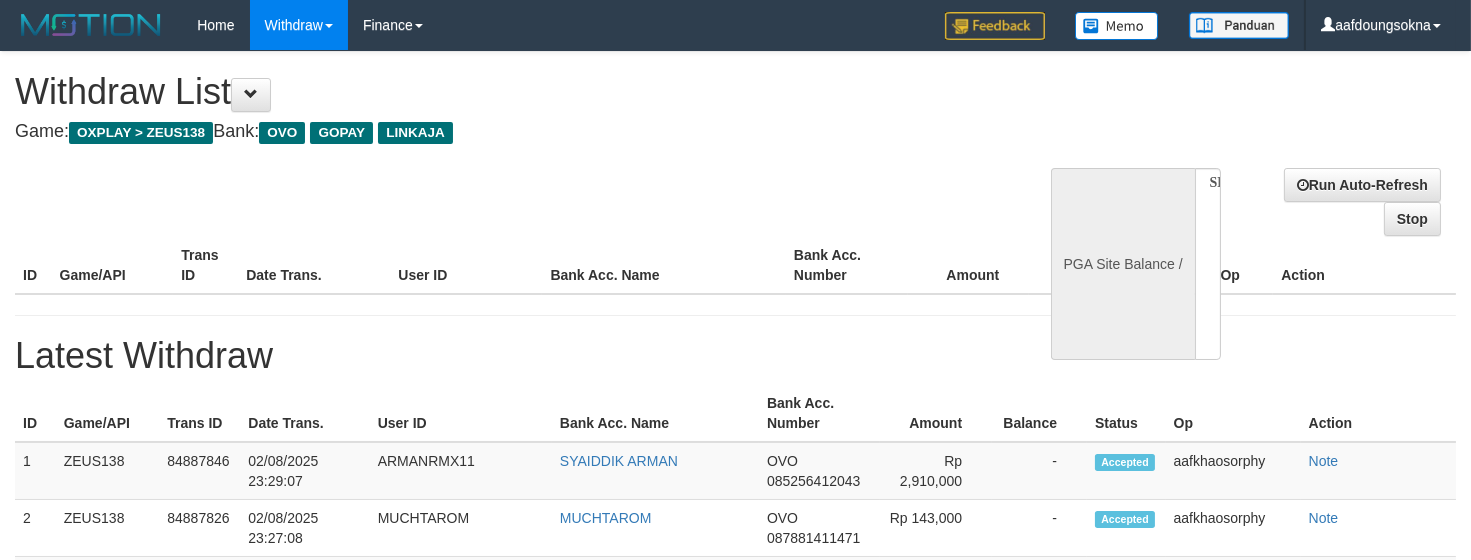 select on "**" 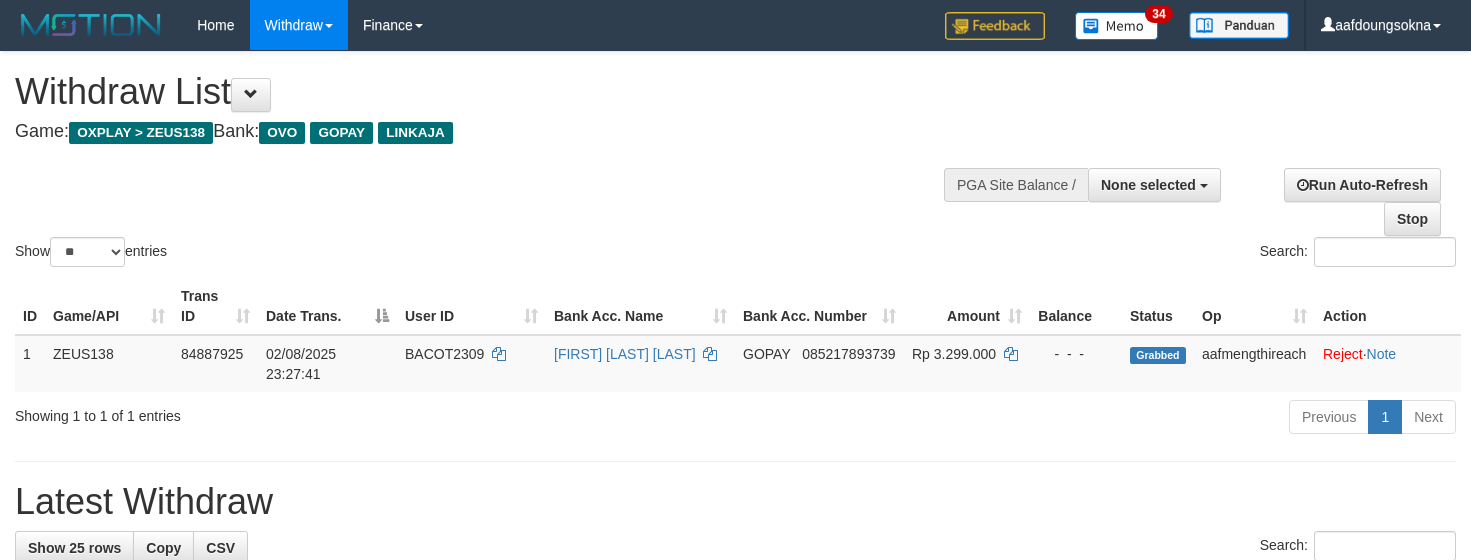 select 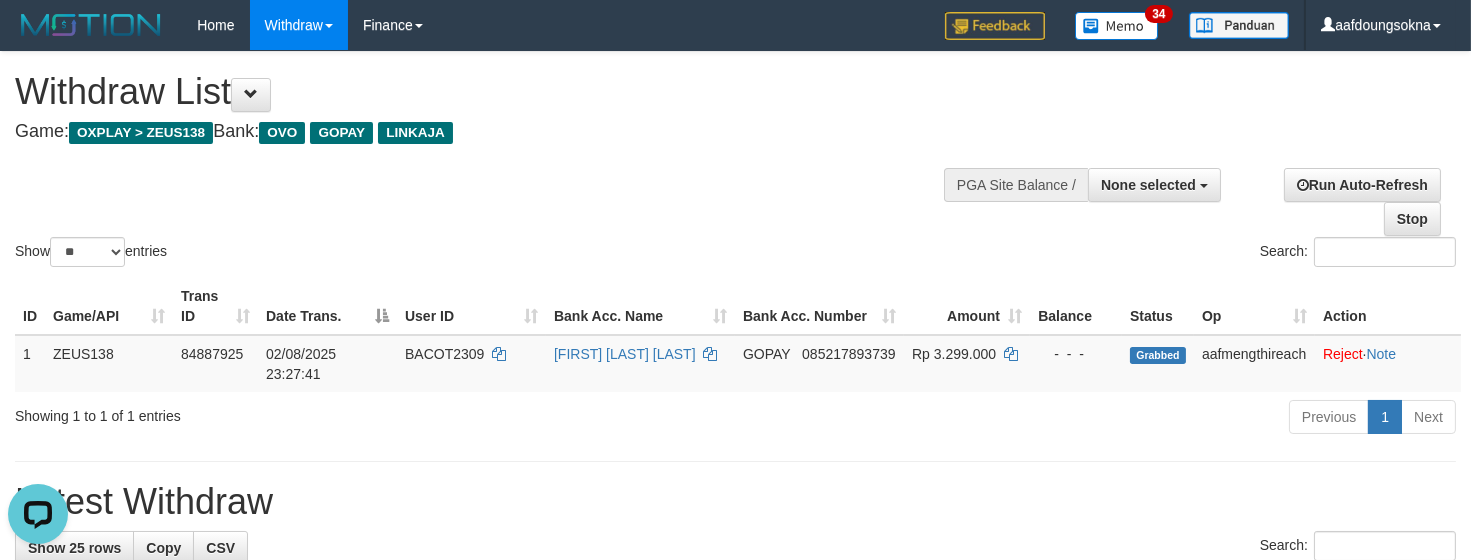 scroll, scrollTop: 0, scrollLeft: 0, axis: both 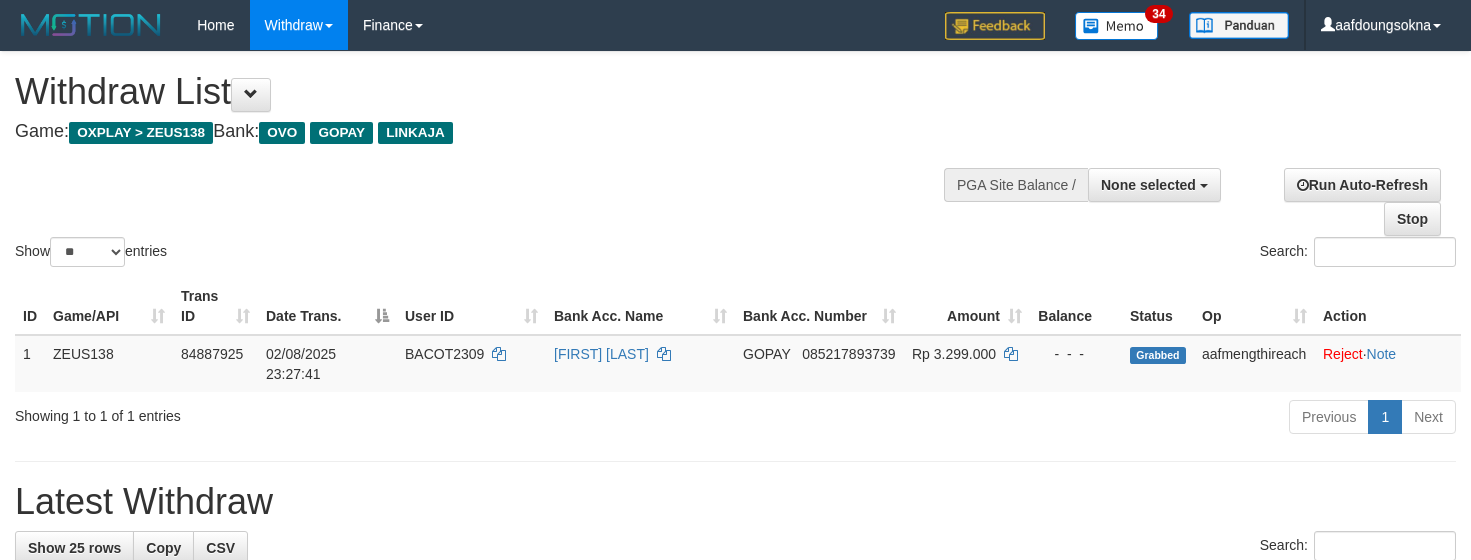 select 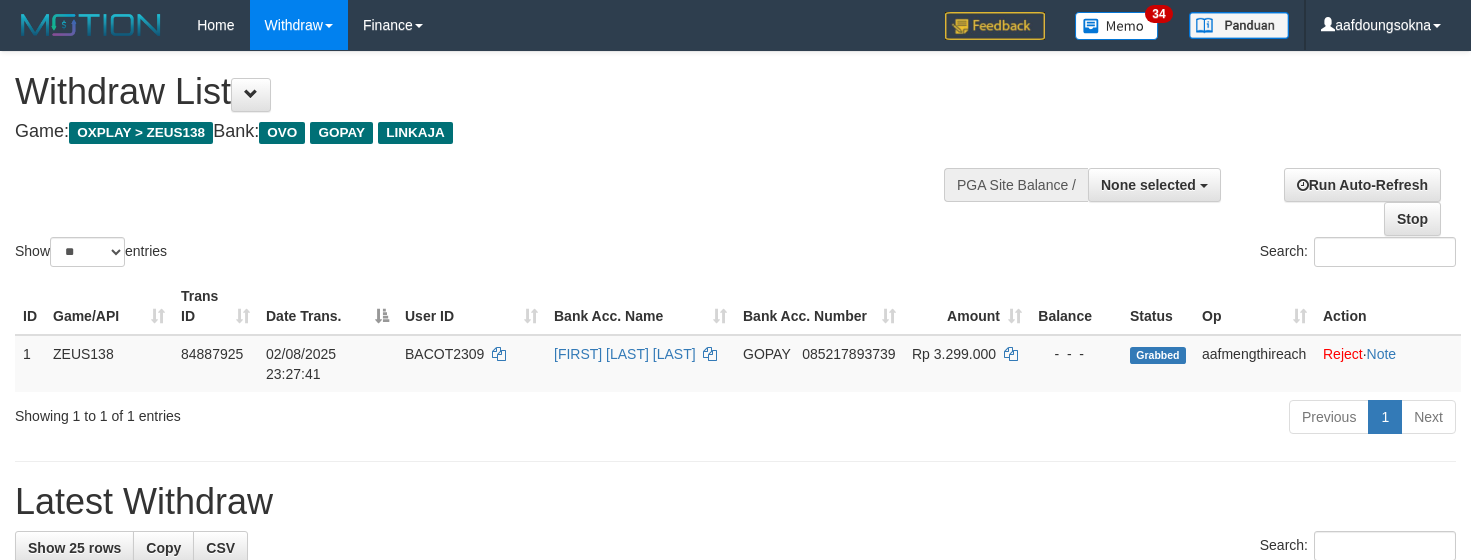 select 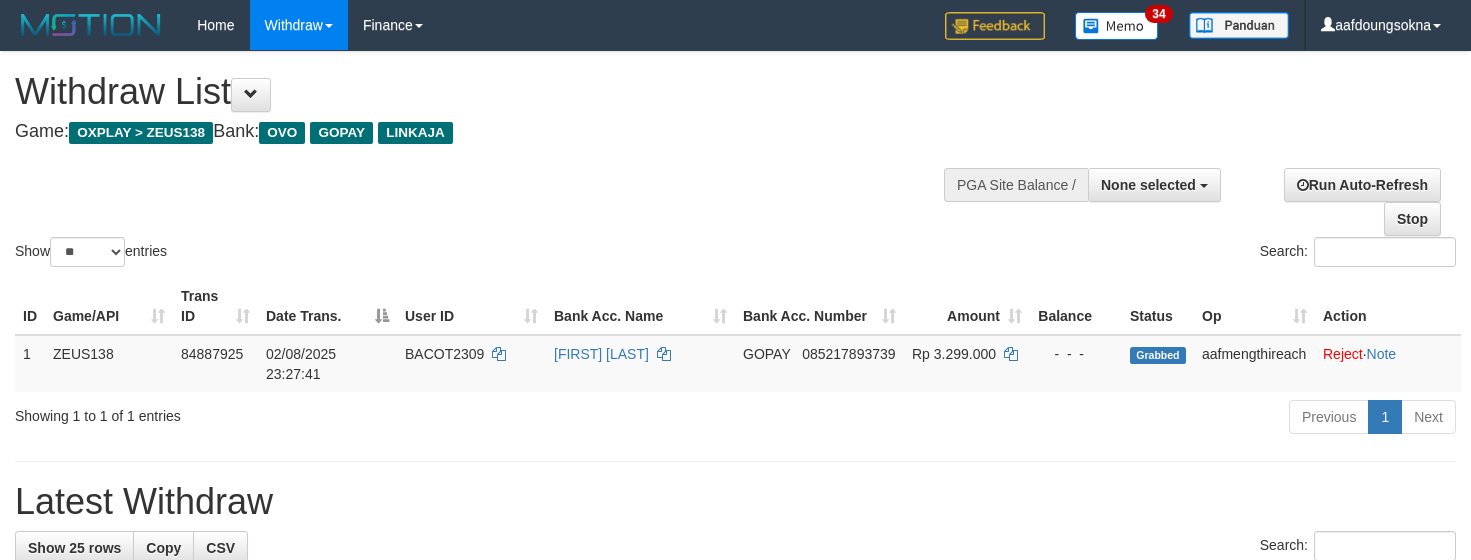 select 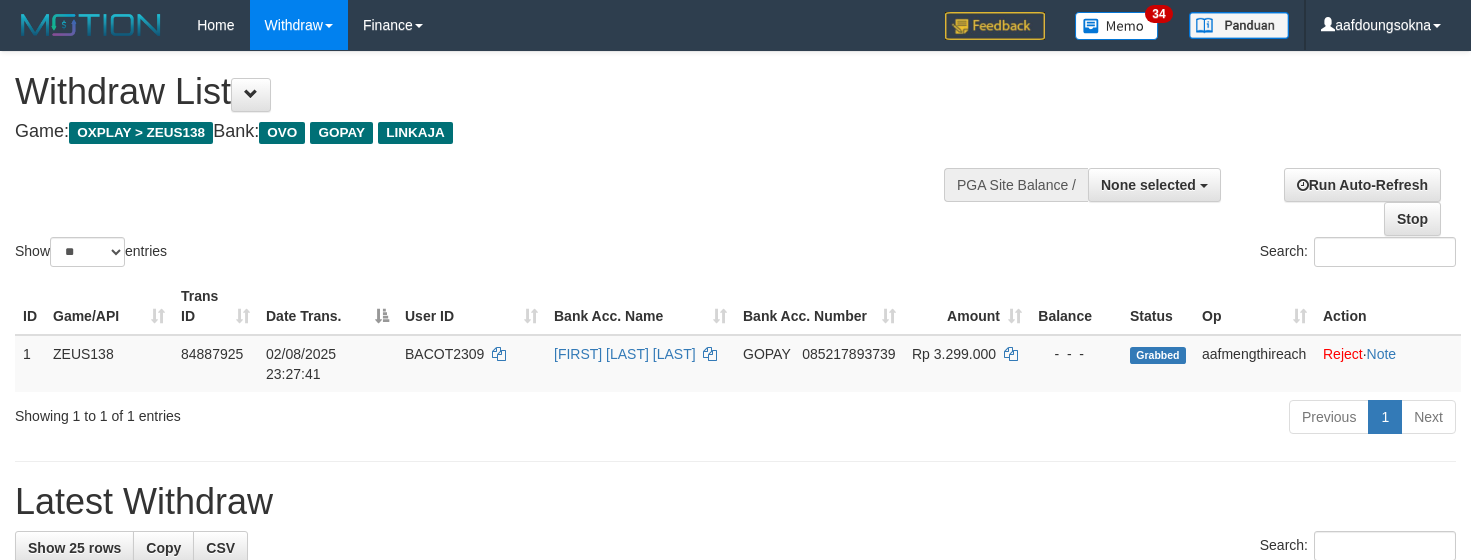 select 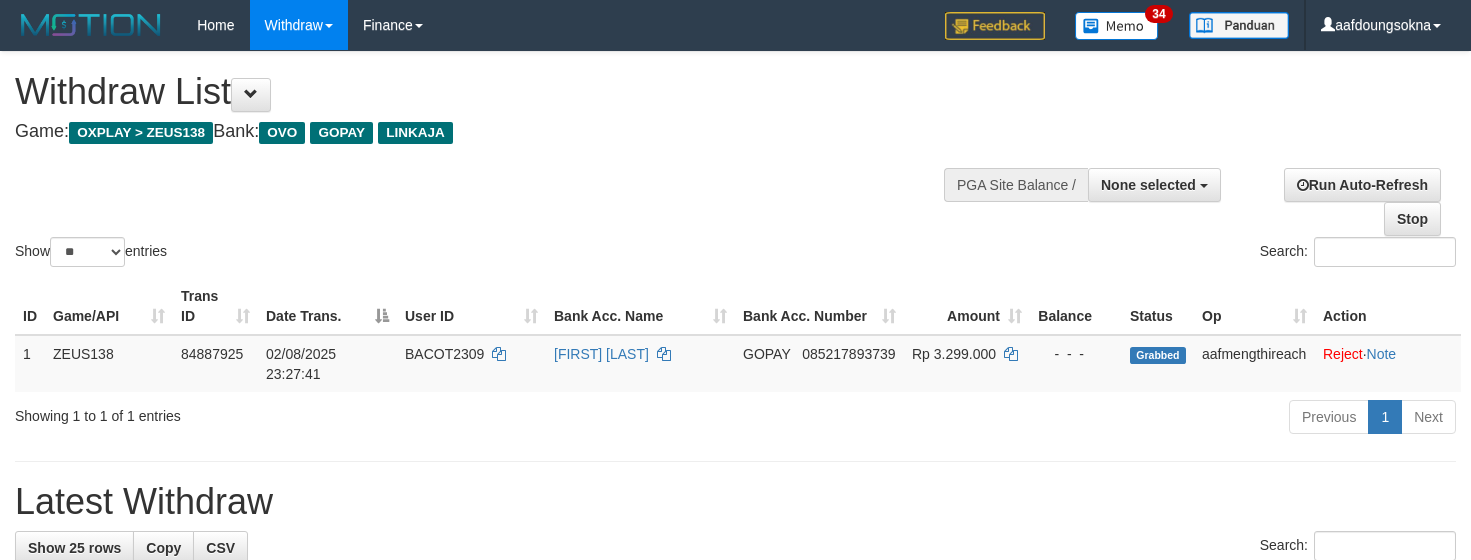 select 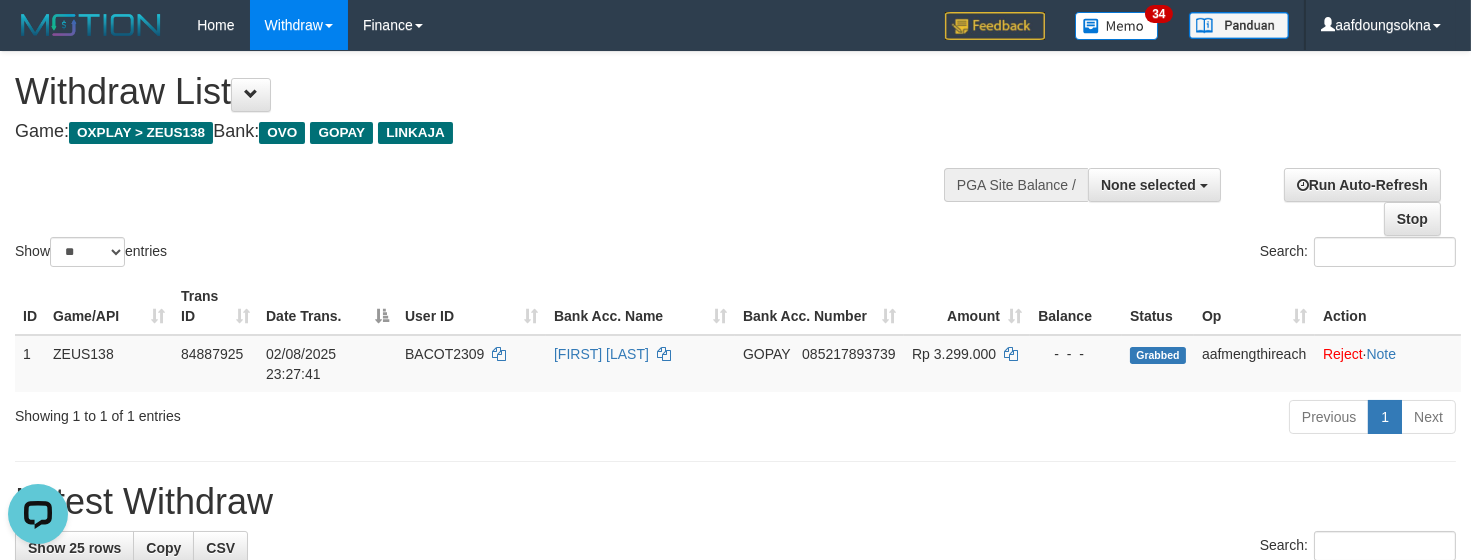 scroll, scrollTop: 0, scrollLeft: 0, axis: both 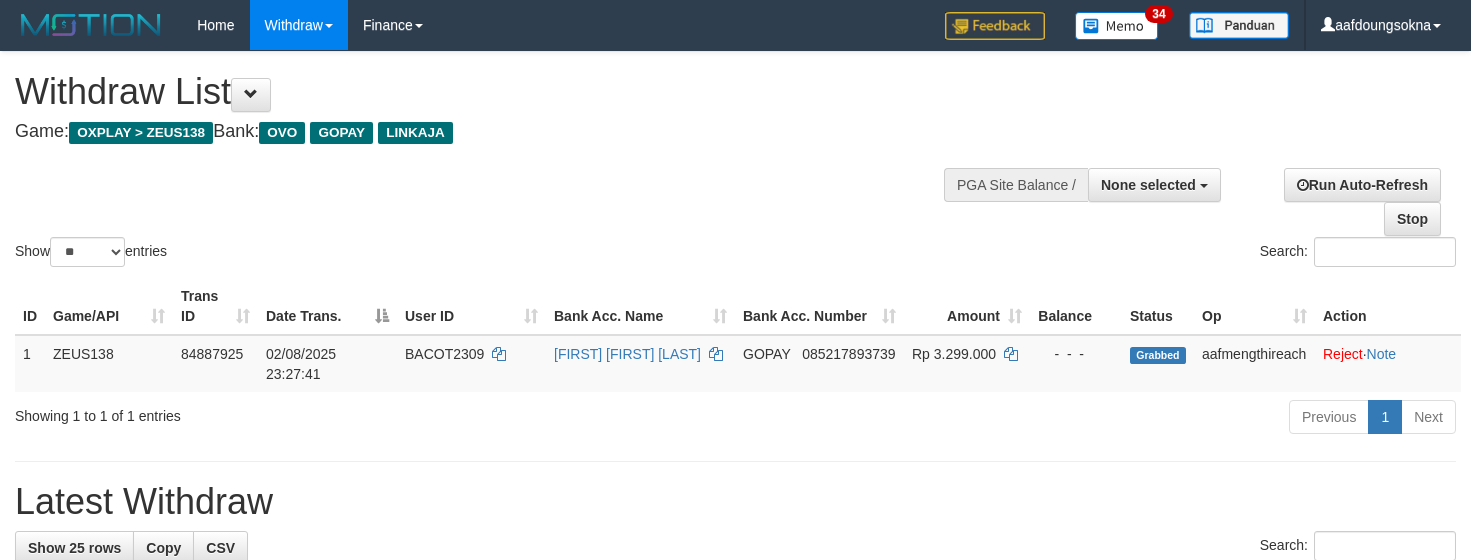 select 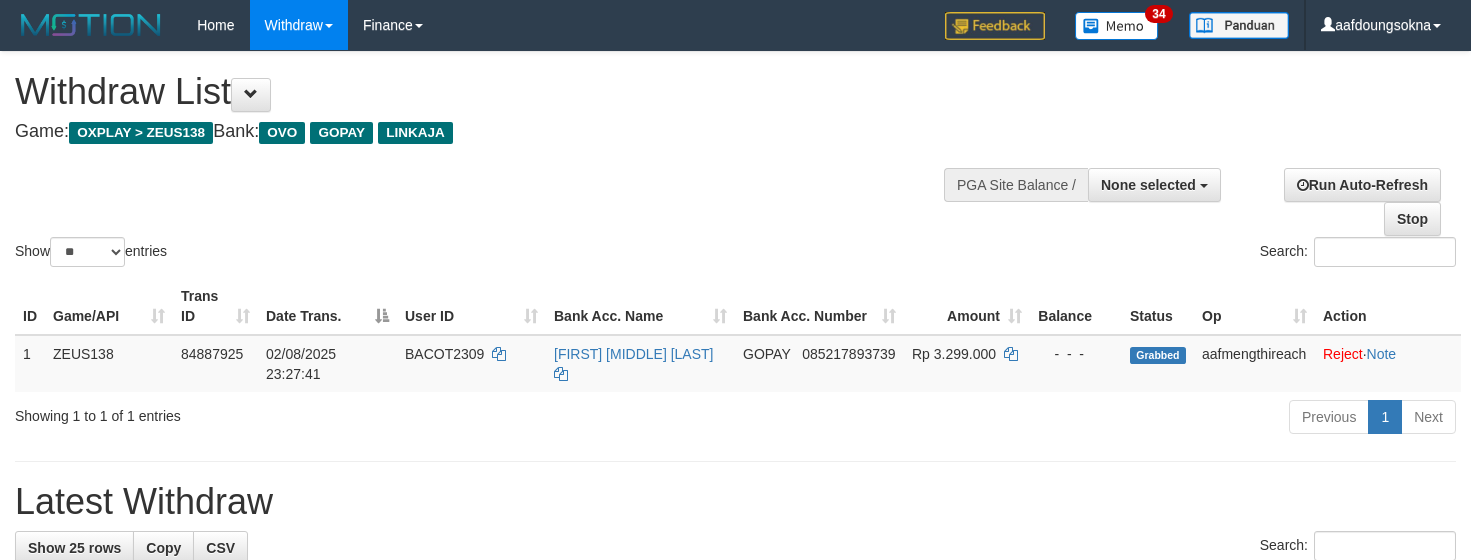 select 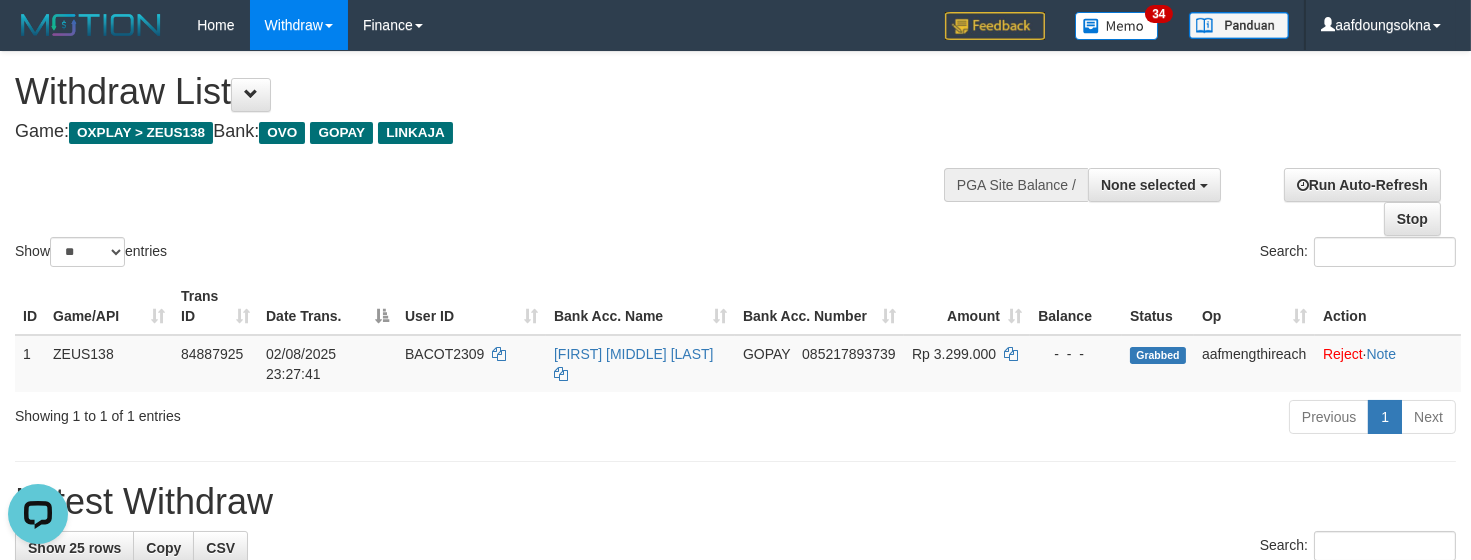 scroll, scrollTop: 0, scrollLeft: 0, axis: both 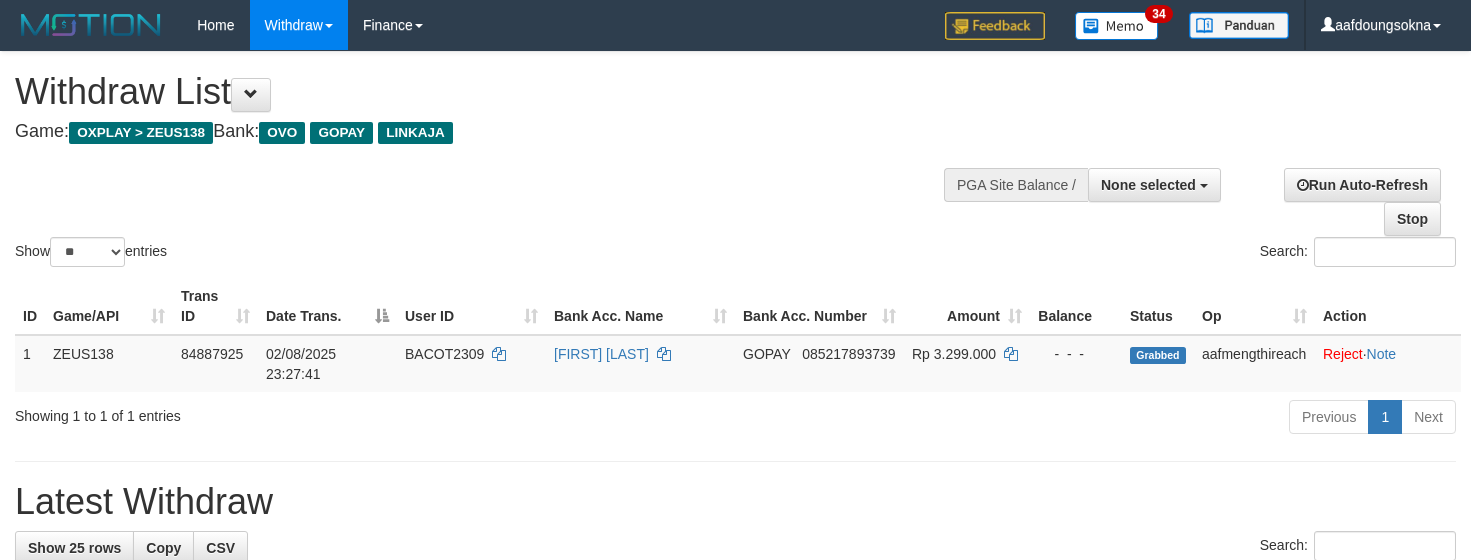 select 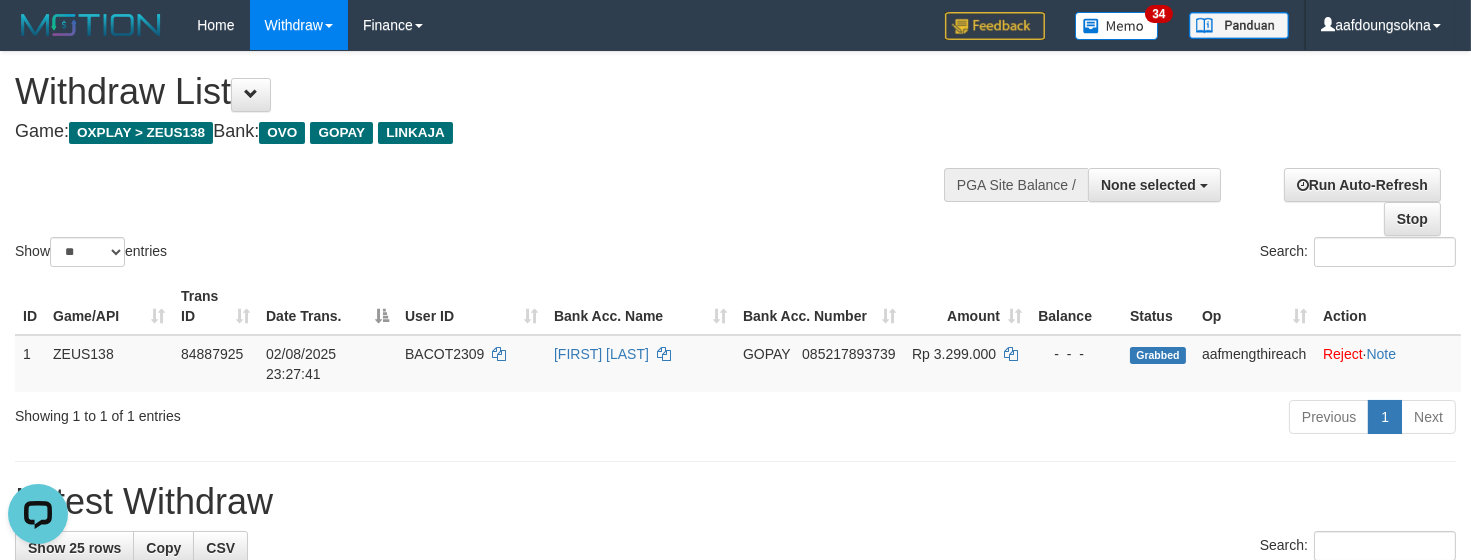 scroll, scrollTop: 0, scrollLeft: 0, axis: both 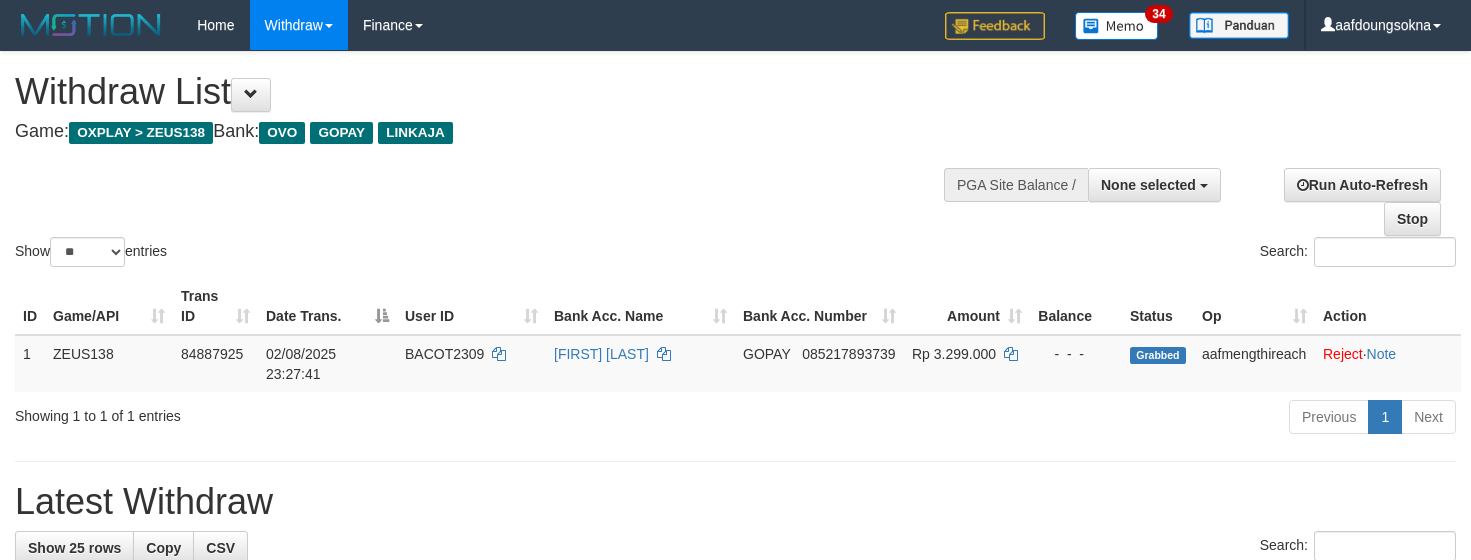 select 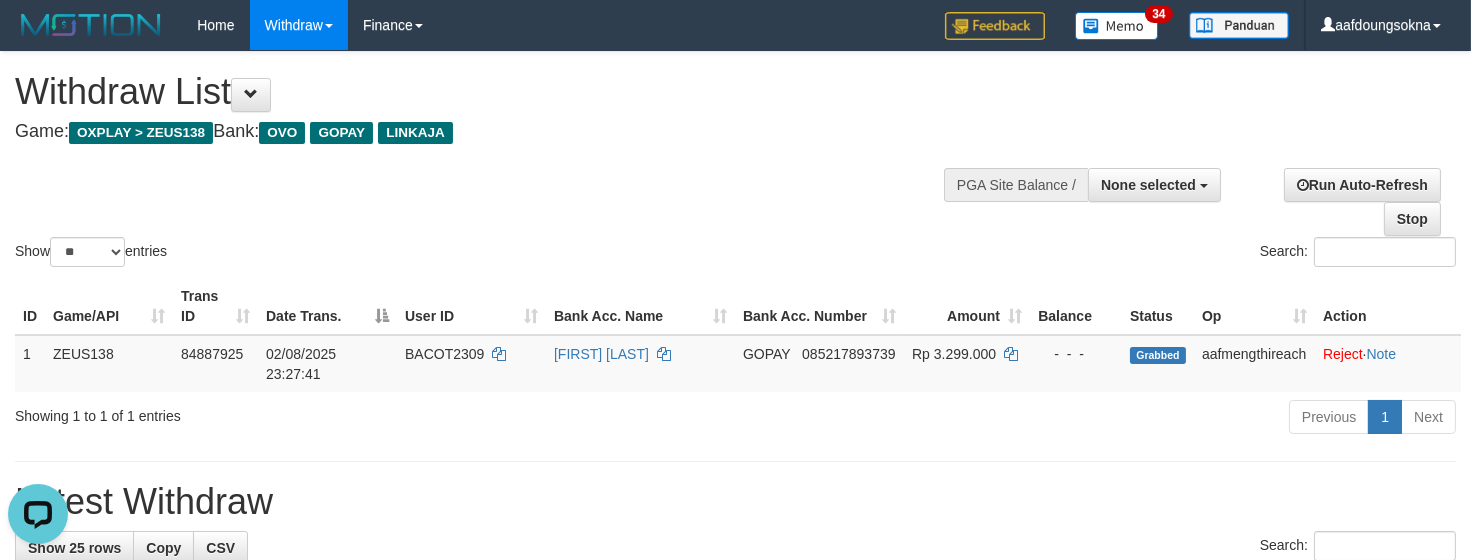 scroll, scrollTop: 0, scrollLeft: 0, axis: both 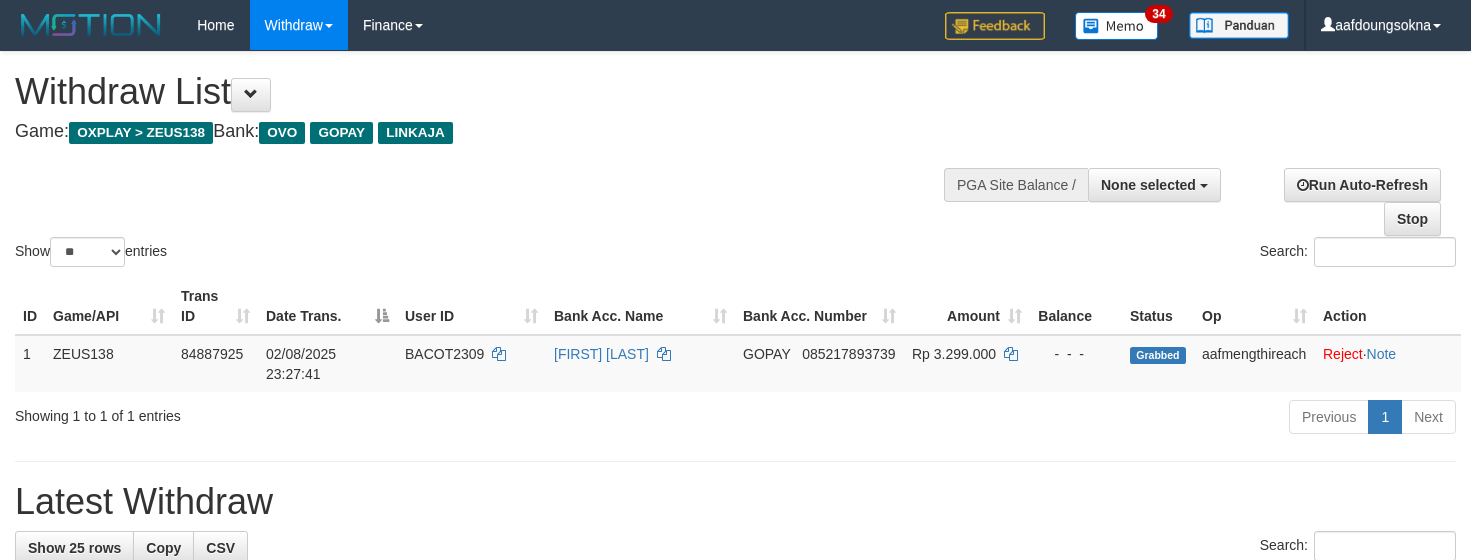 select 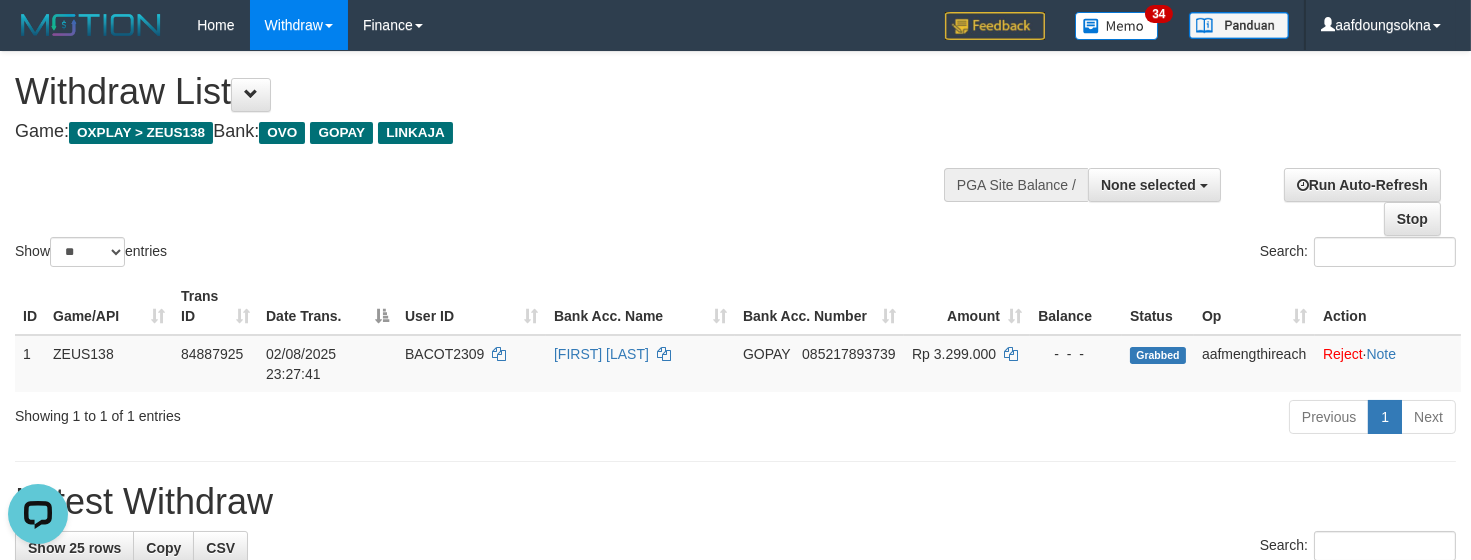 scroll, scrollTop: 0, scrollLeft: 0, axis: both 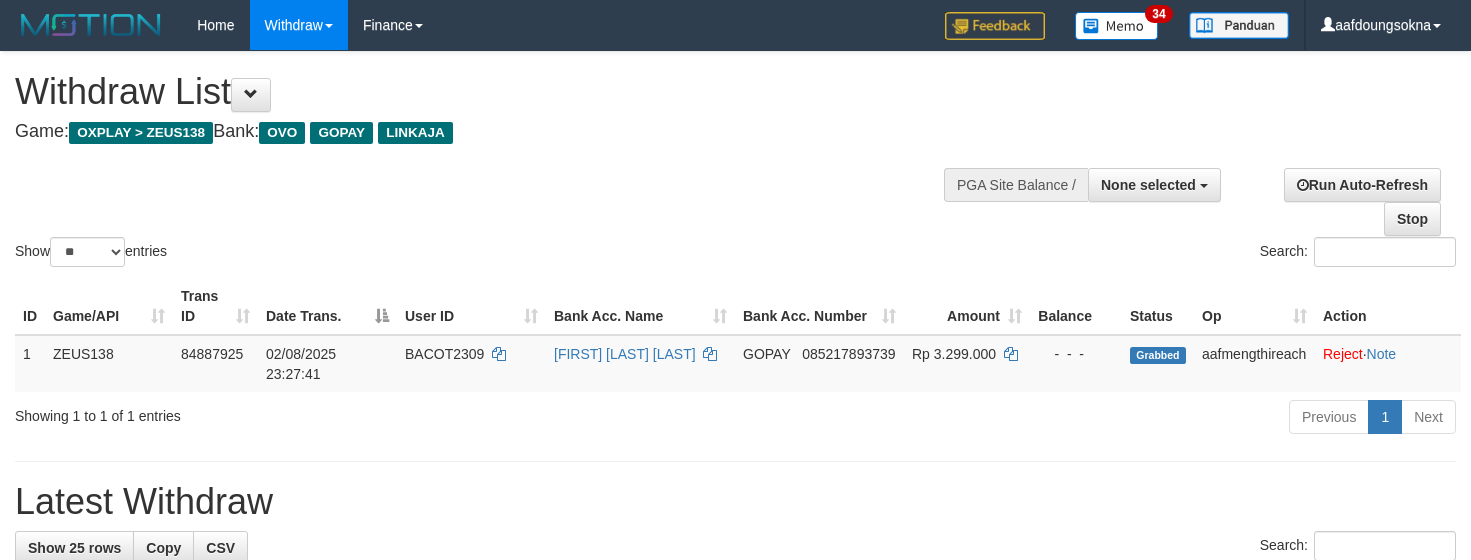 select 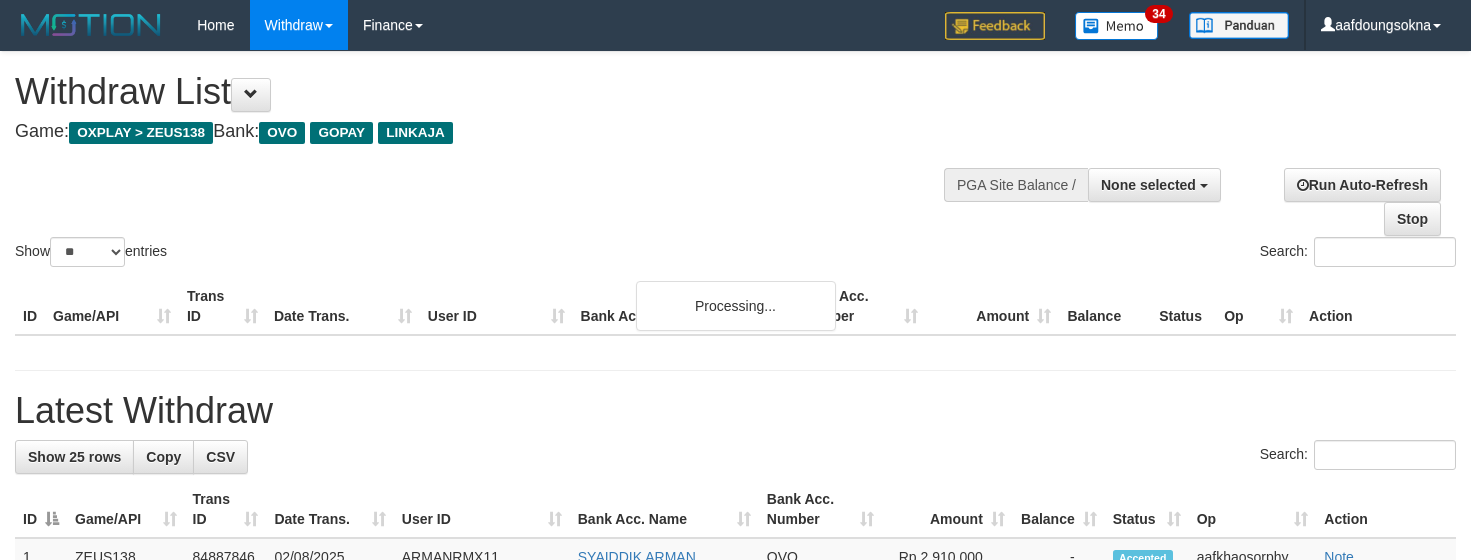 select 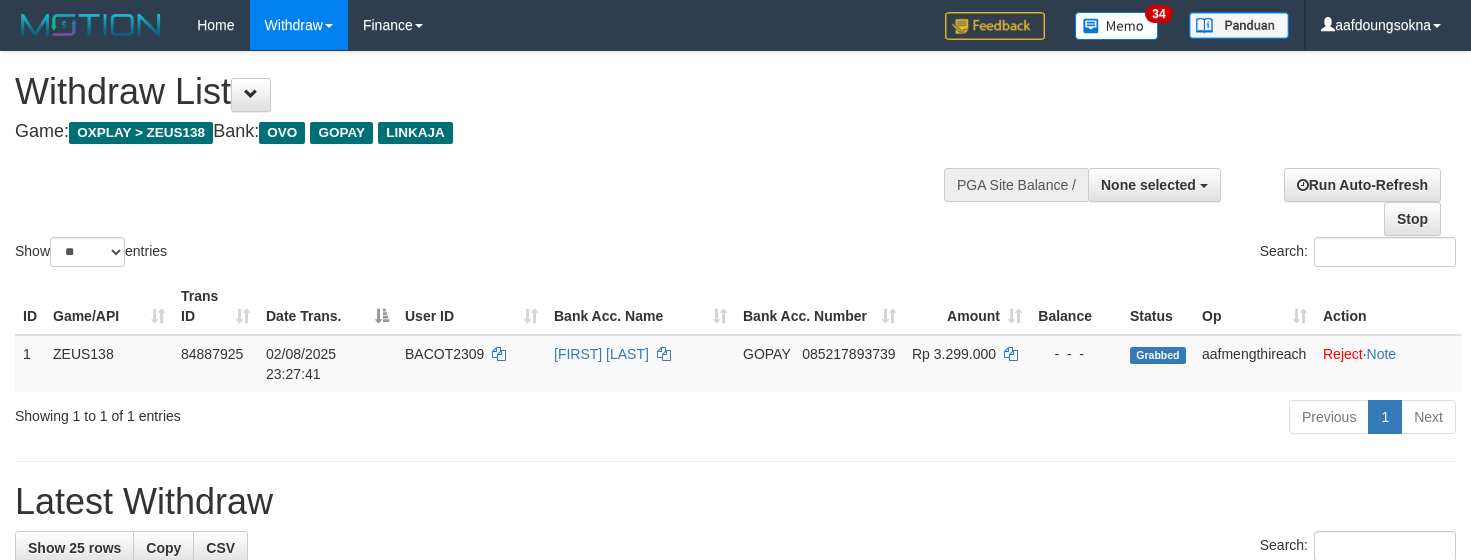 select 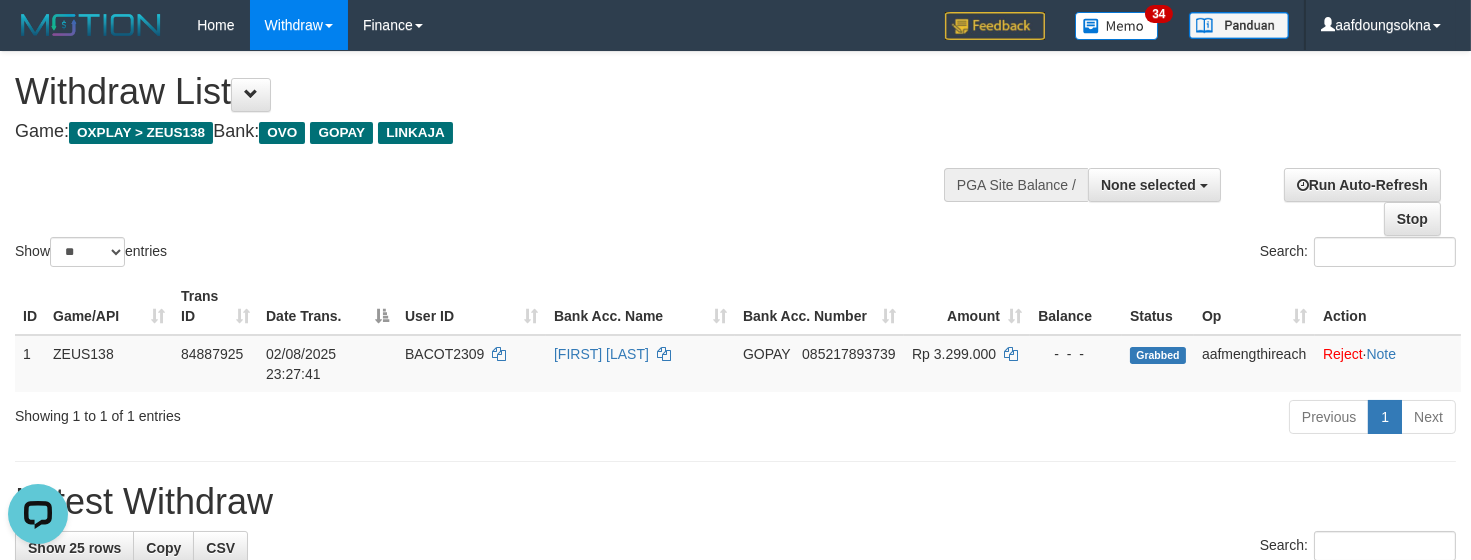scroll, scrollTop: 0, scrollLeft: 0, axis: both 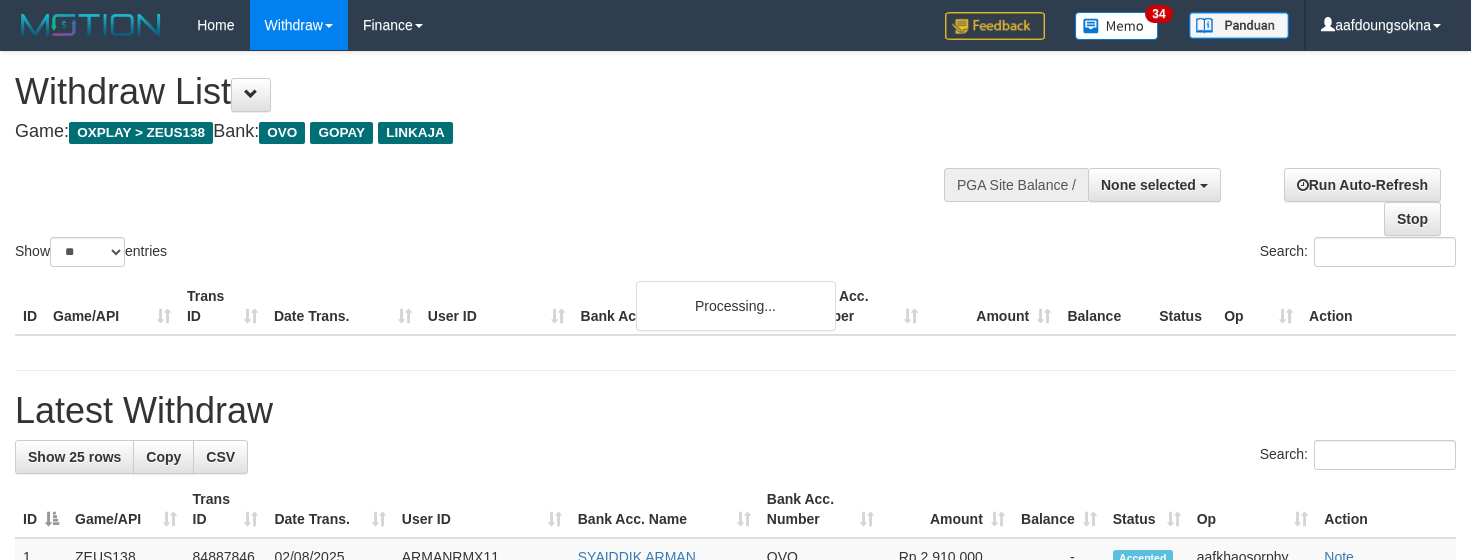 select 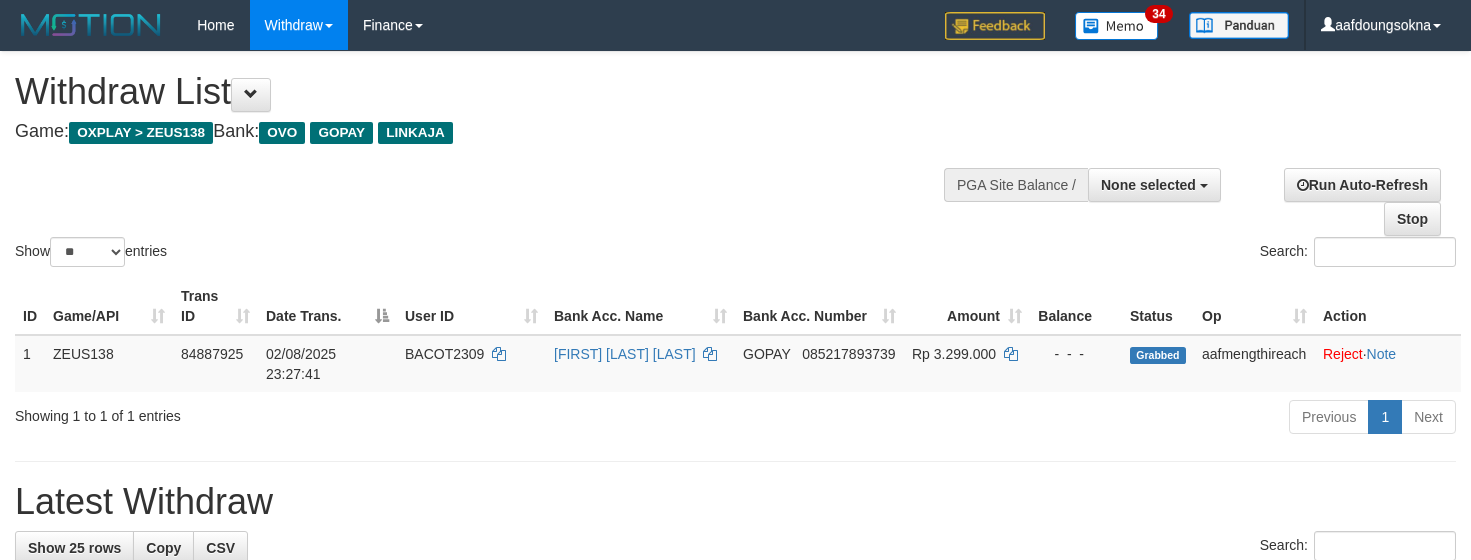 select 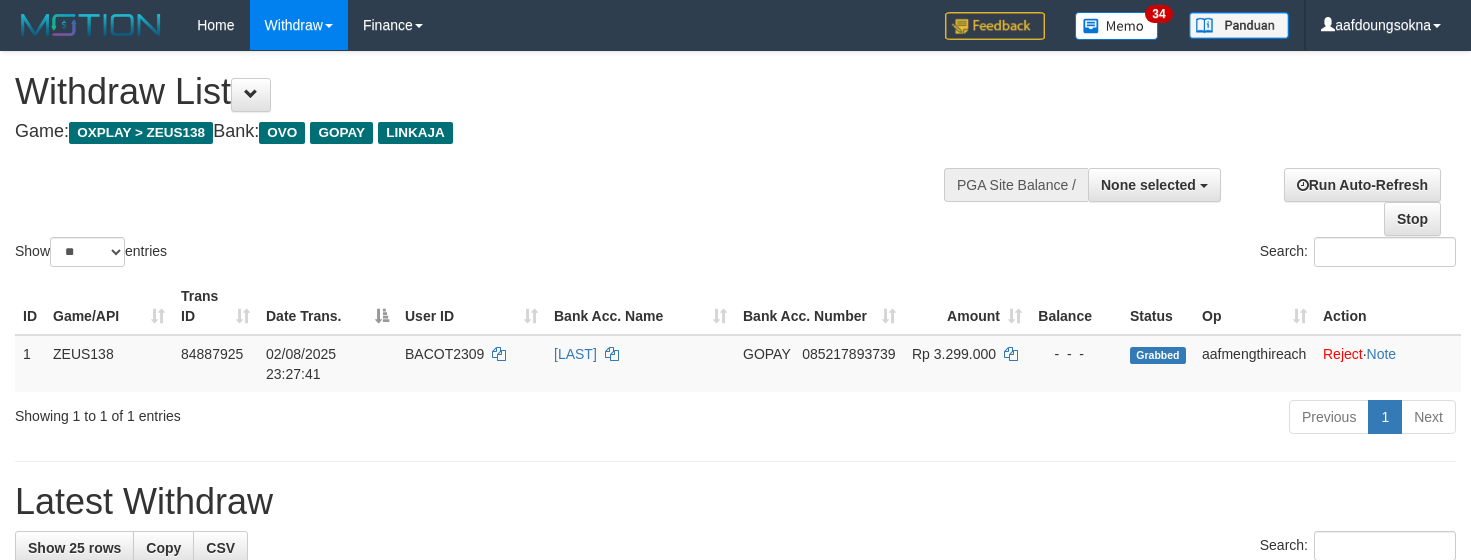 select 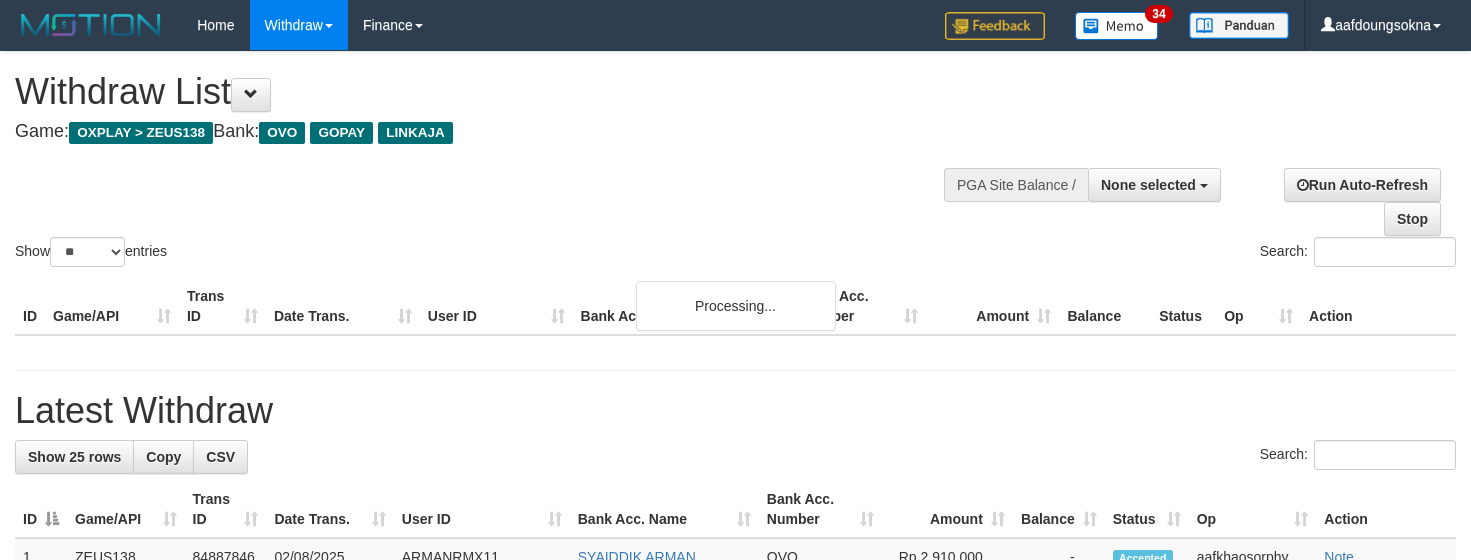 select 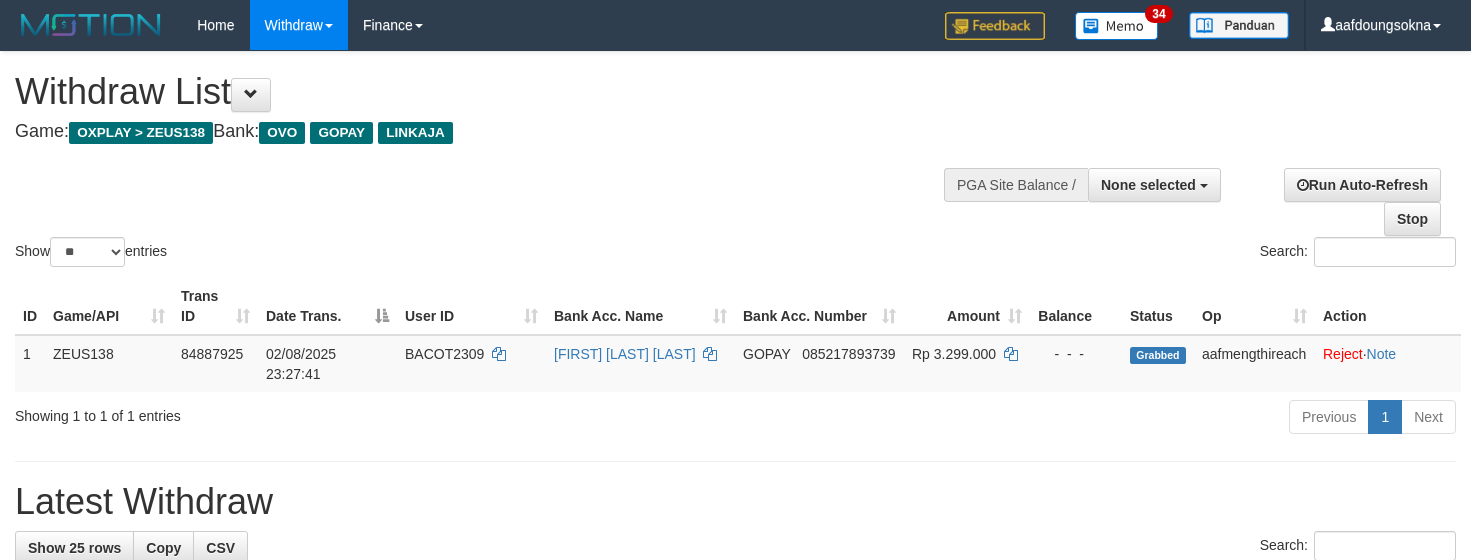 select 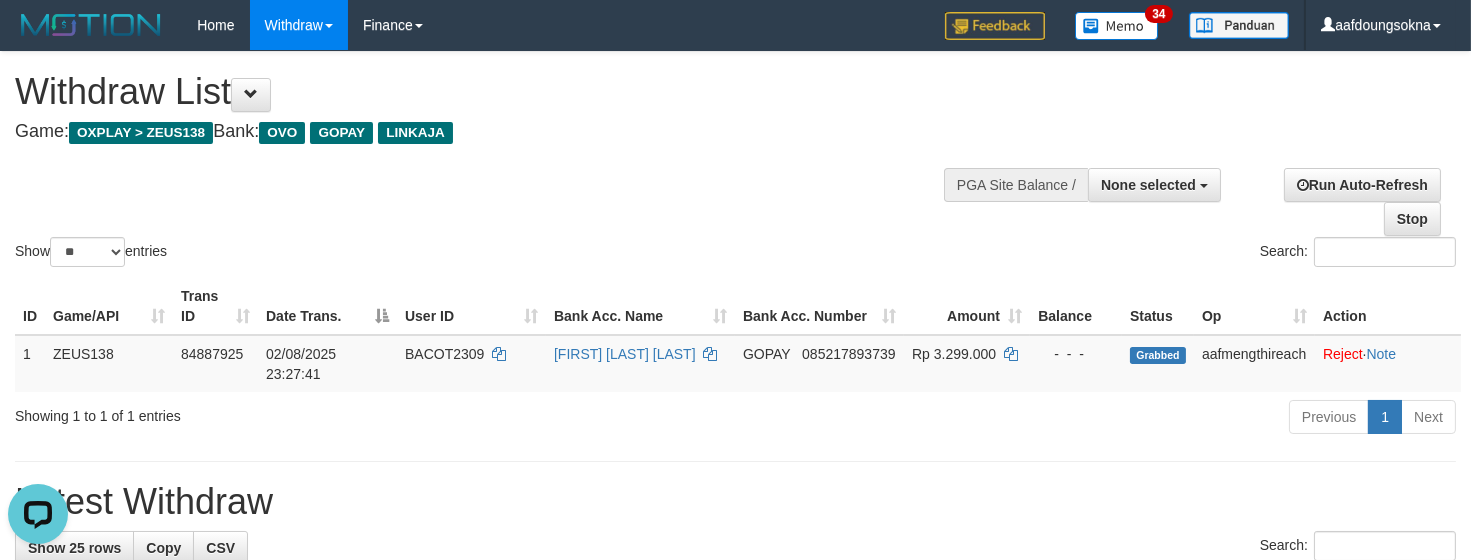 scroll, scrollTop: 0, scrollLeft: 0, axis: both 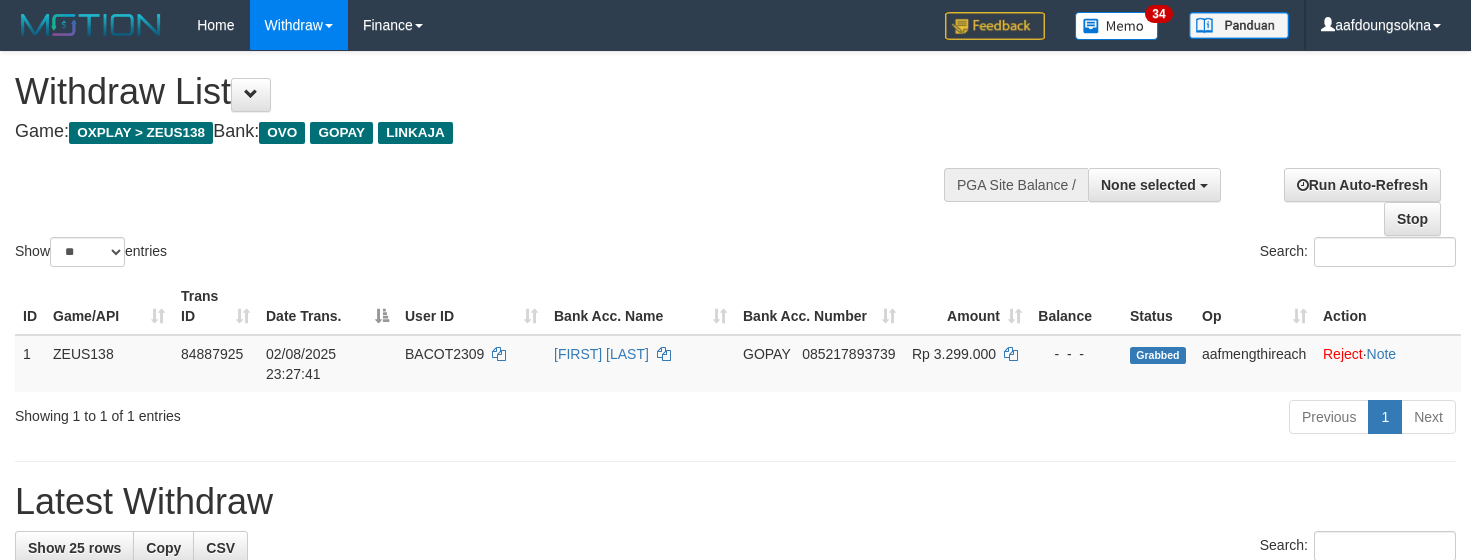 select 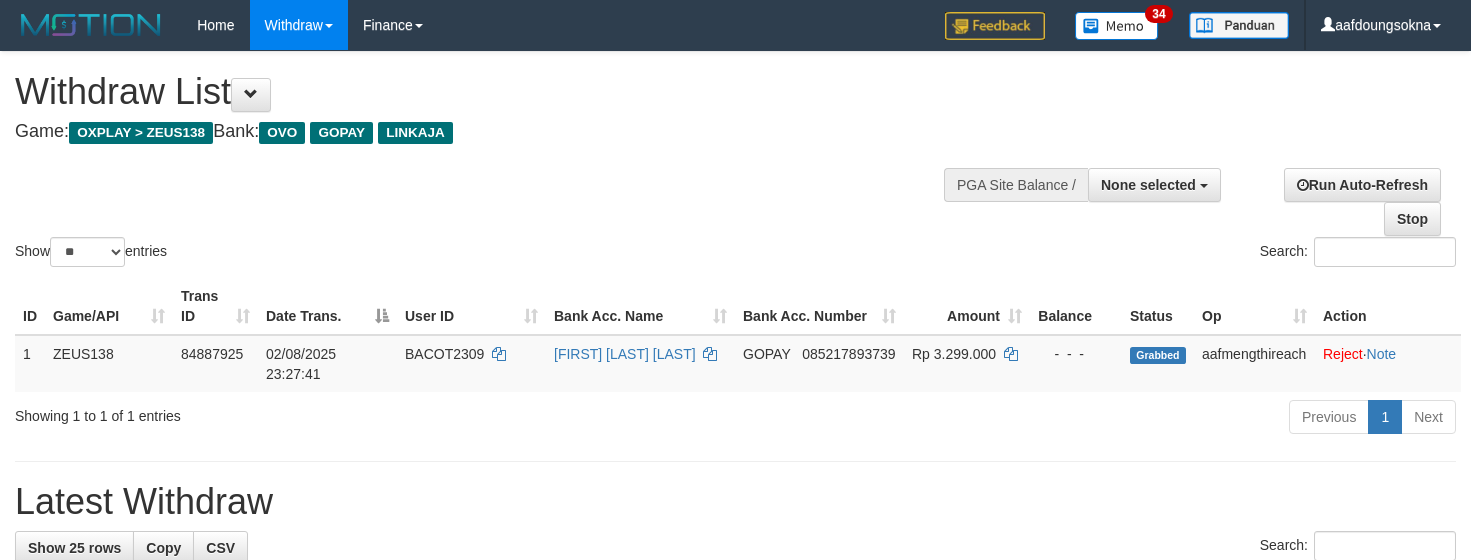select 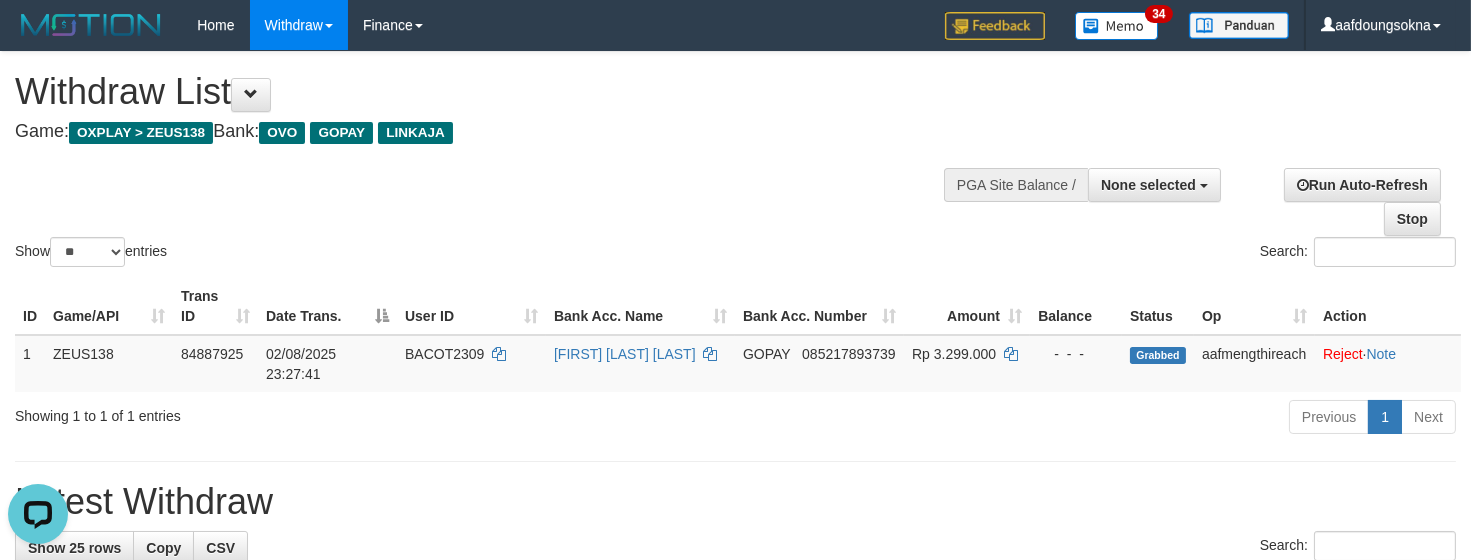 scroll, scrollTop: 0, scrollLeft: 0, axis: both 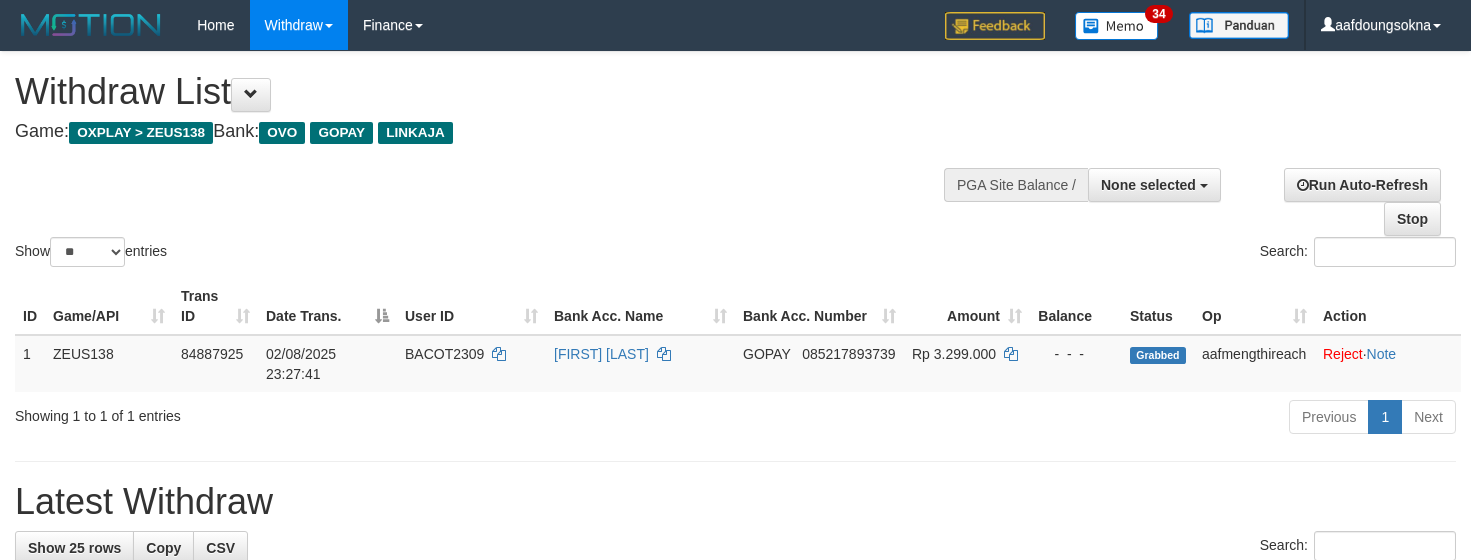 select 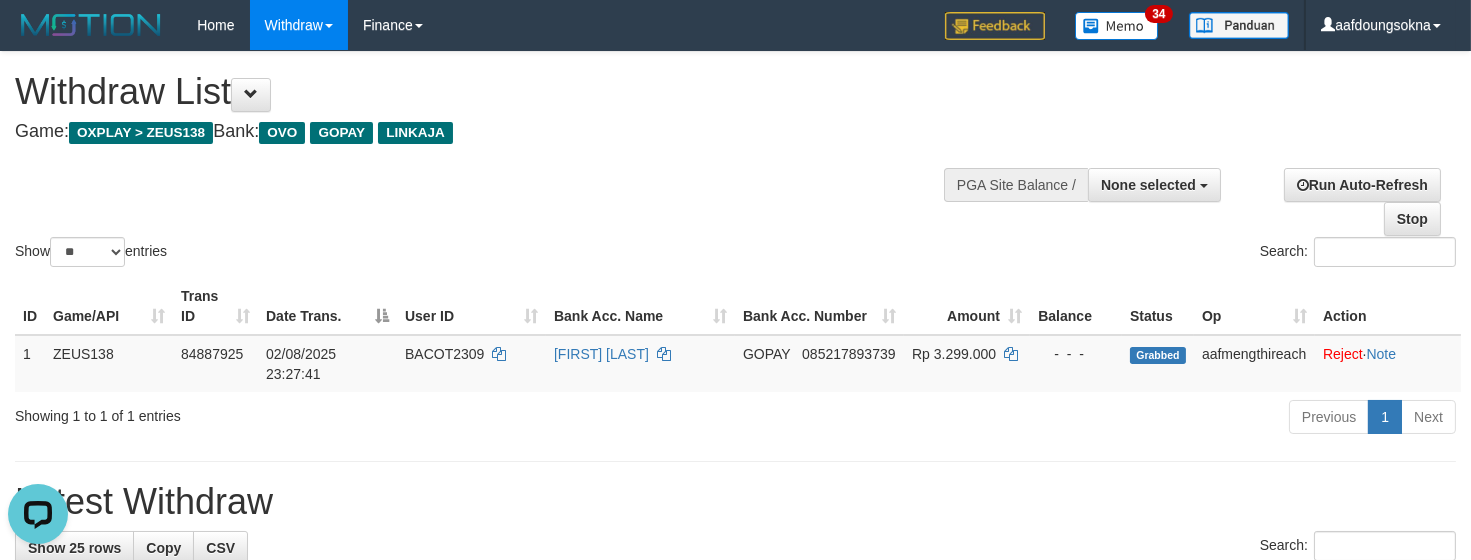 scroll, scrollTop: 0, scrollLeft: 0, axis: both 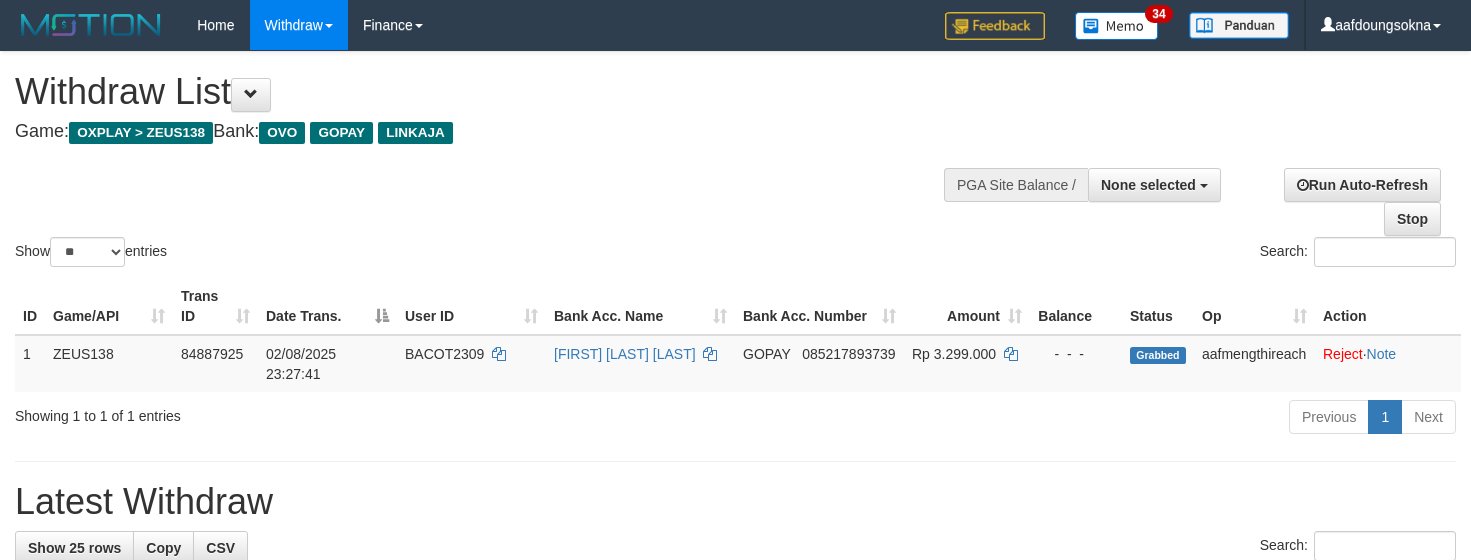 select 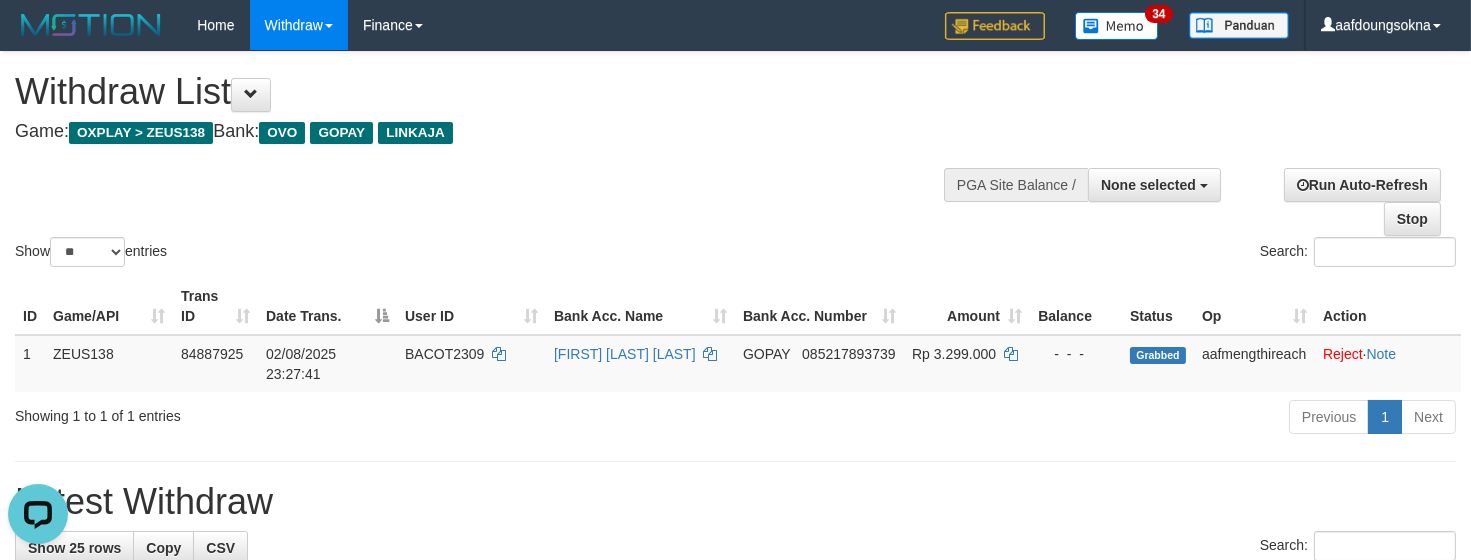 scroll, scrollTop: 0, scrollLeft: 0, axis: both 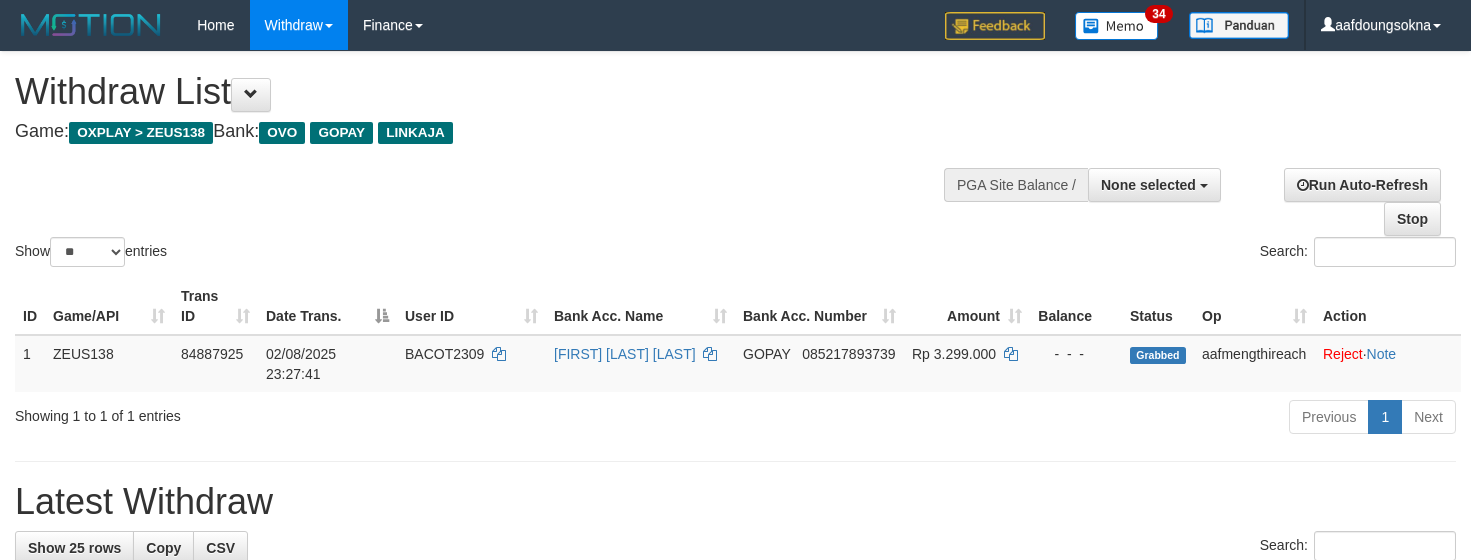select 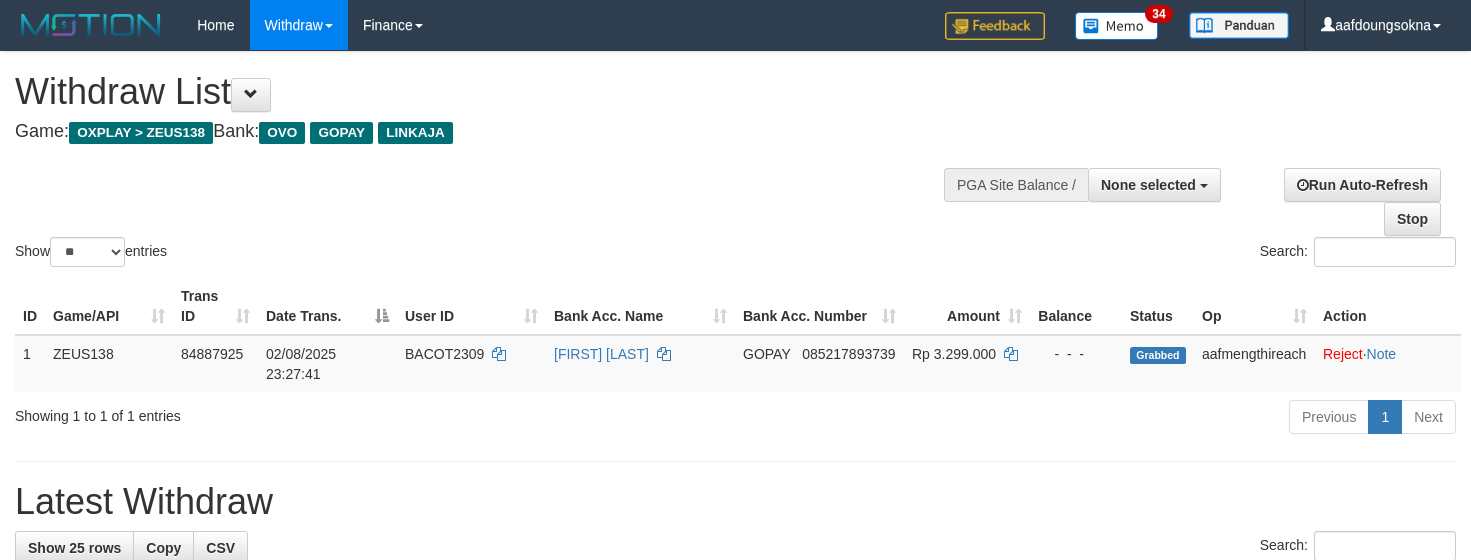select 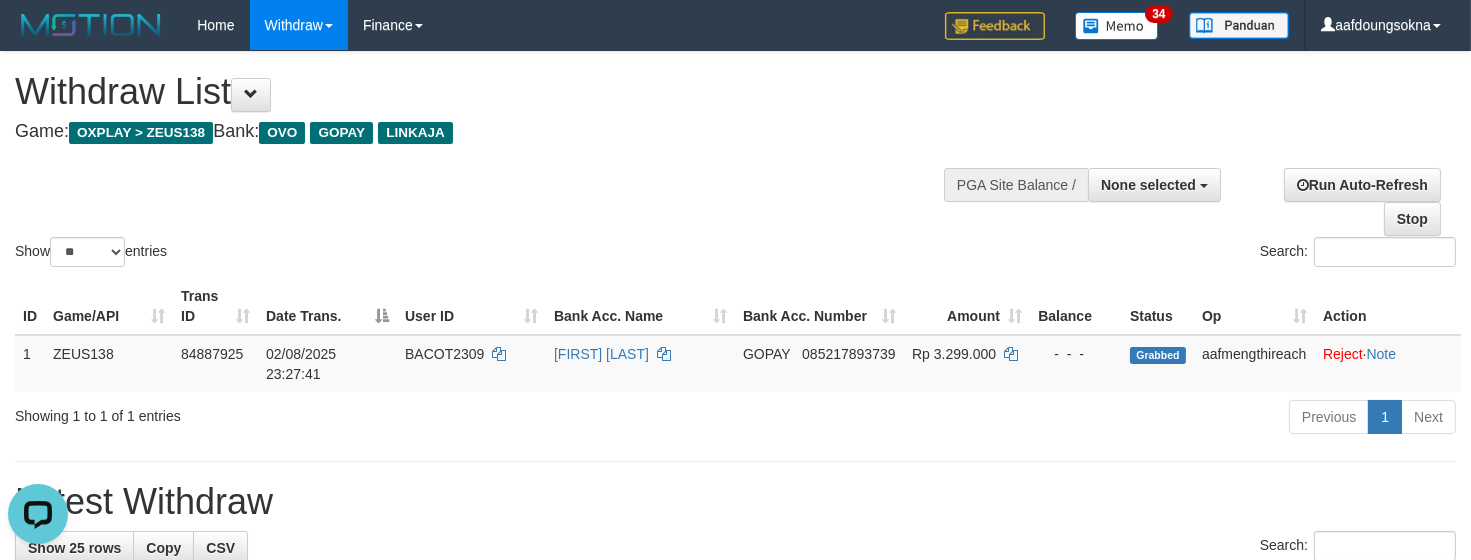 scroll, scrollTop: 0, scrollLeft: 0, axis: both 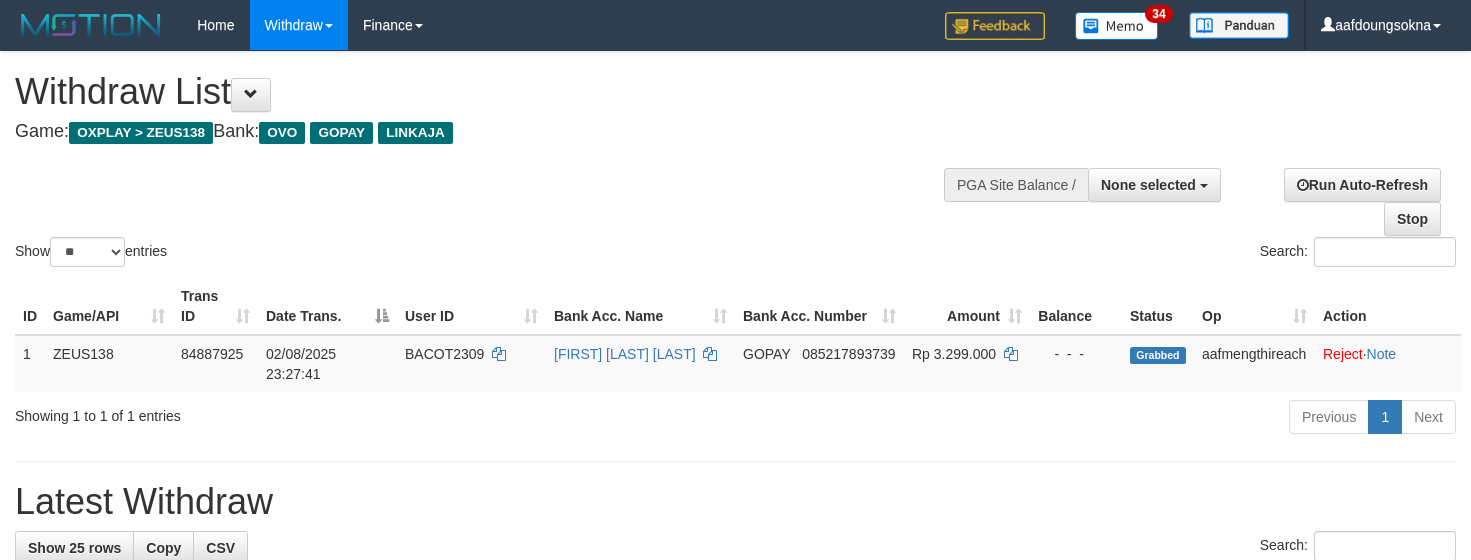 select 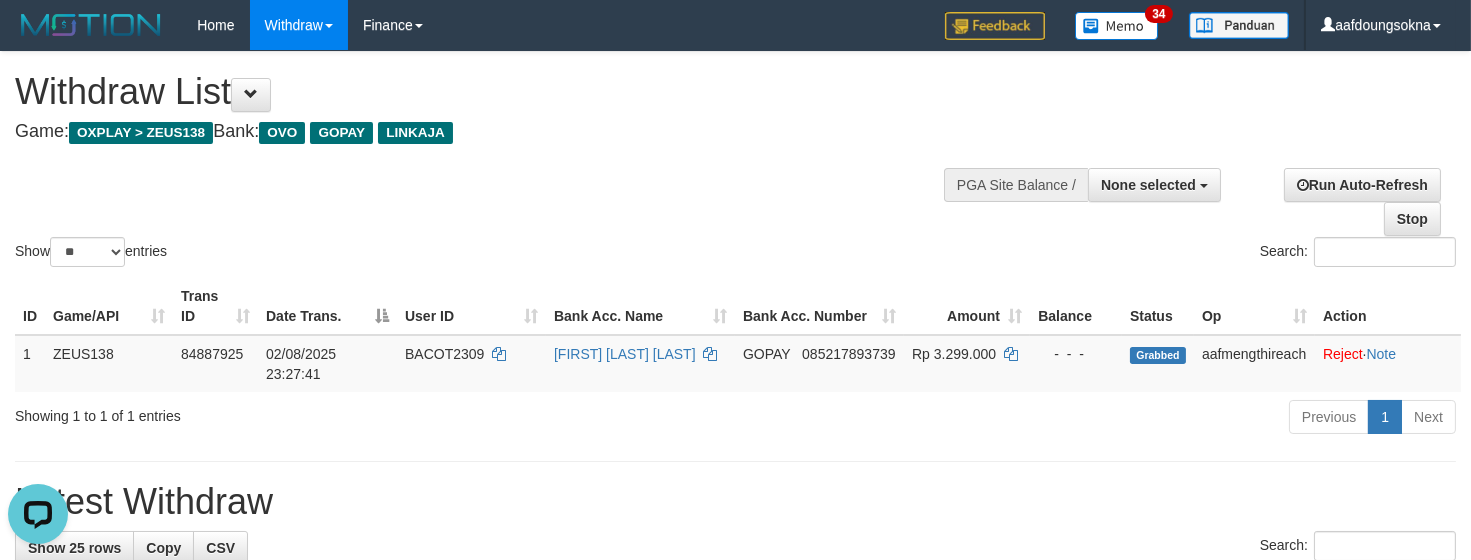 scroll, scrollTop: 0, scrollLeft: 0, axis: both 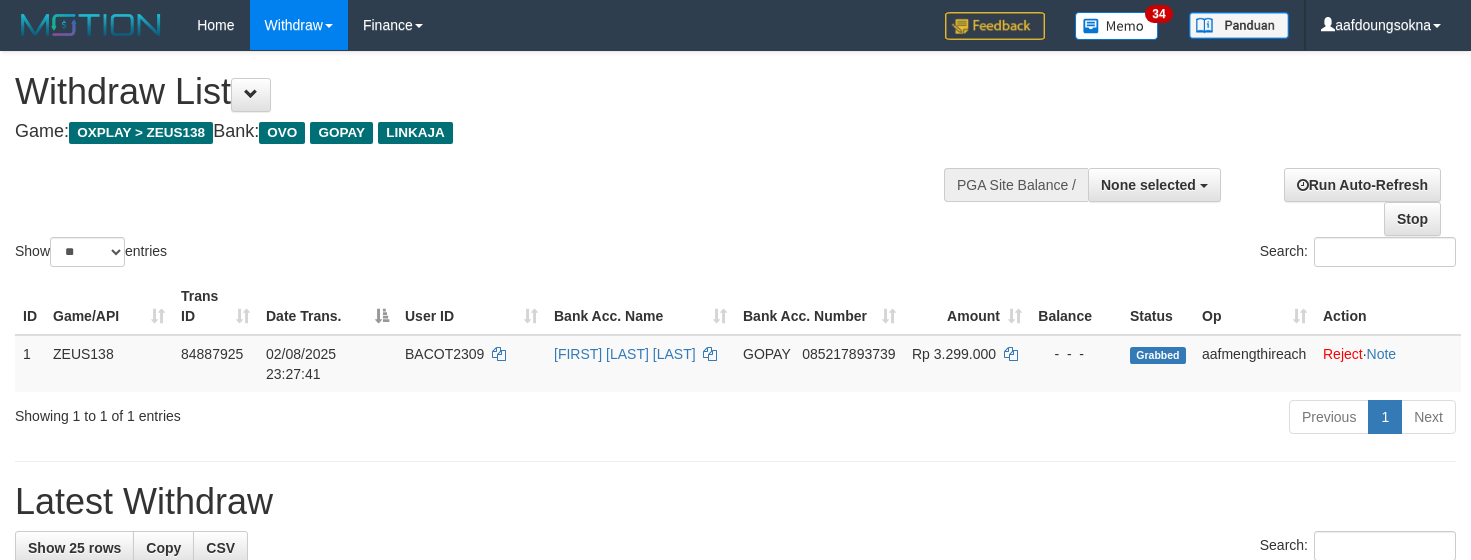 select 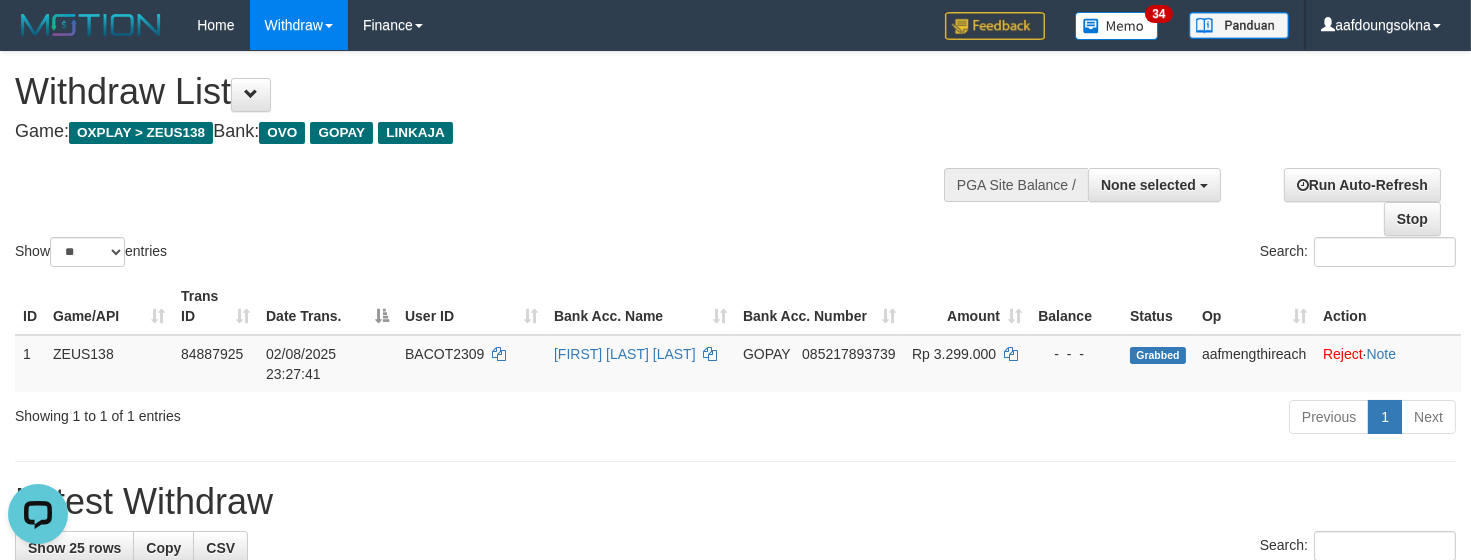 scroll, scrollTop: 0, scrollLeft: 0, axis: both 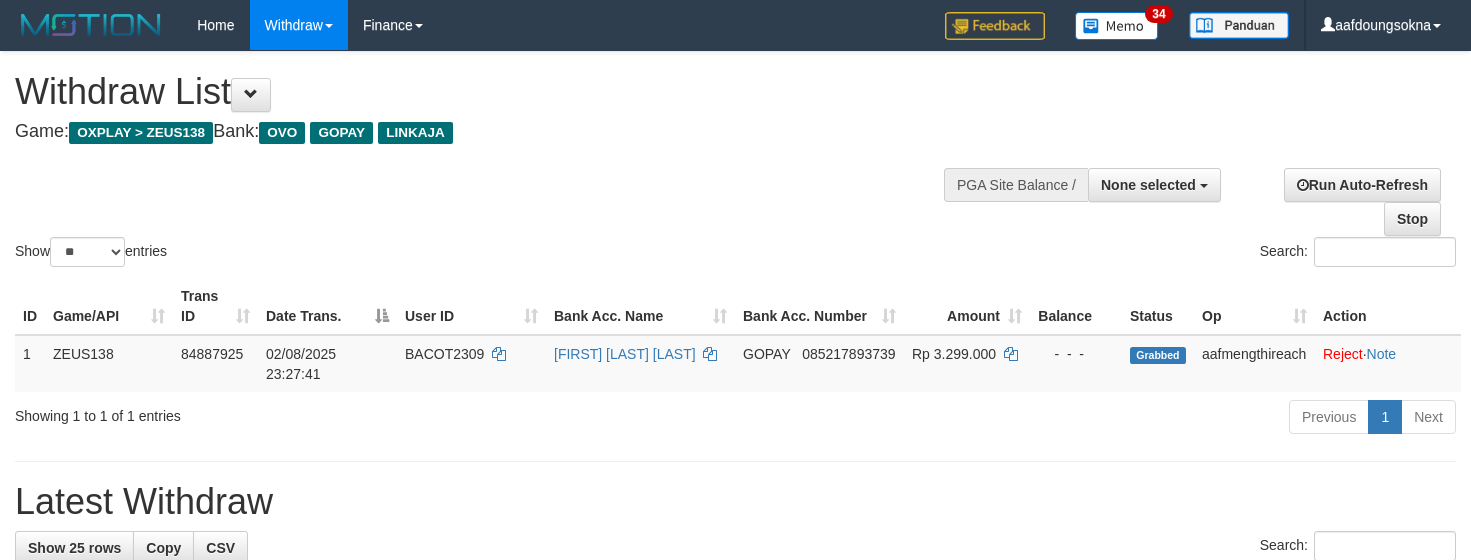 select 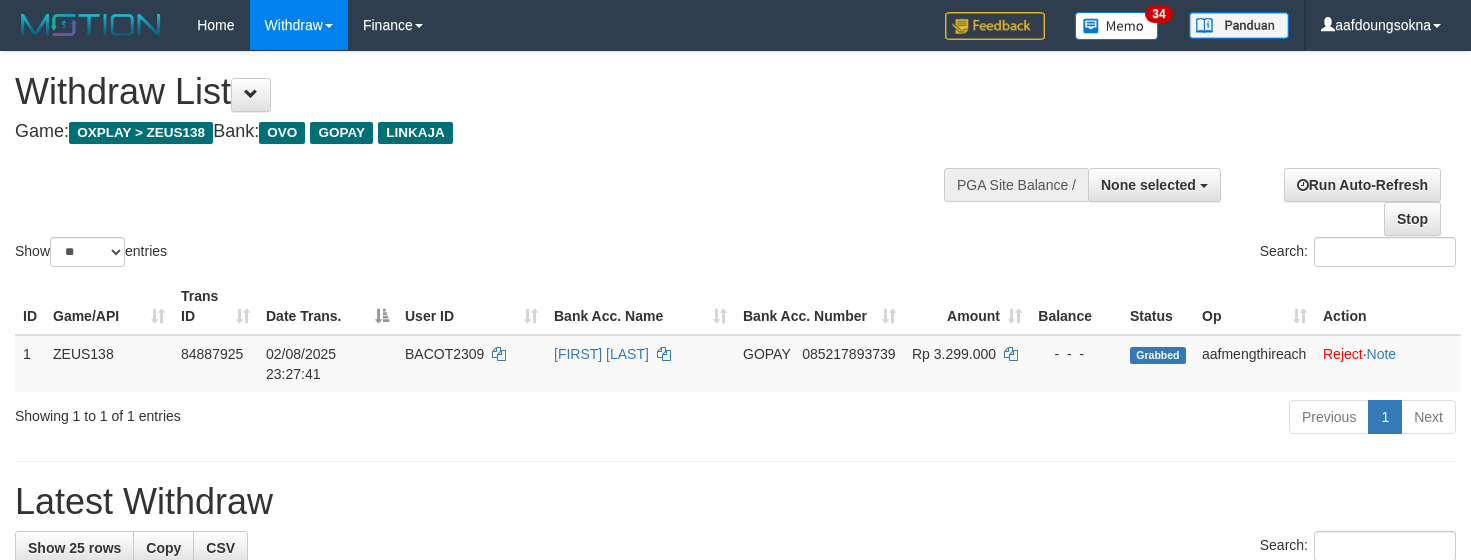 select 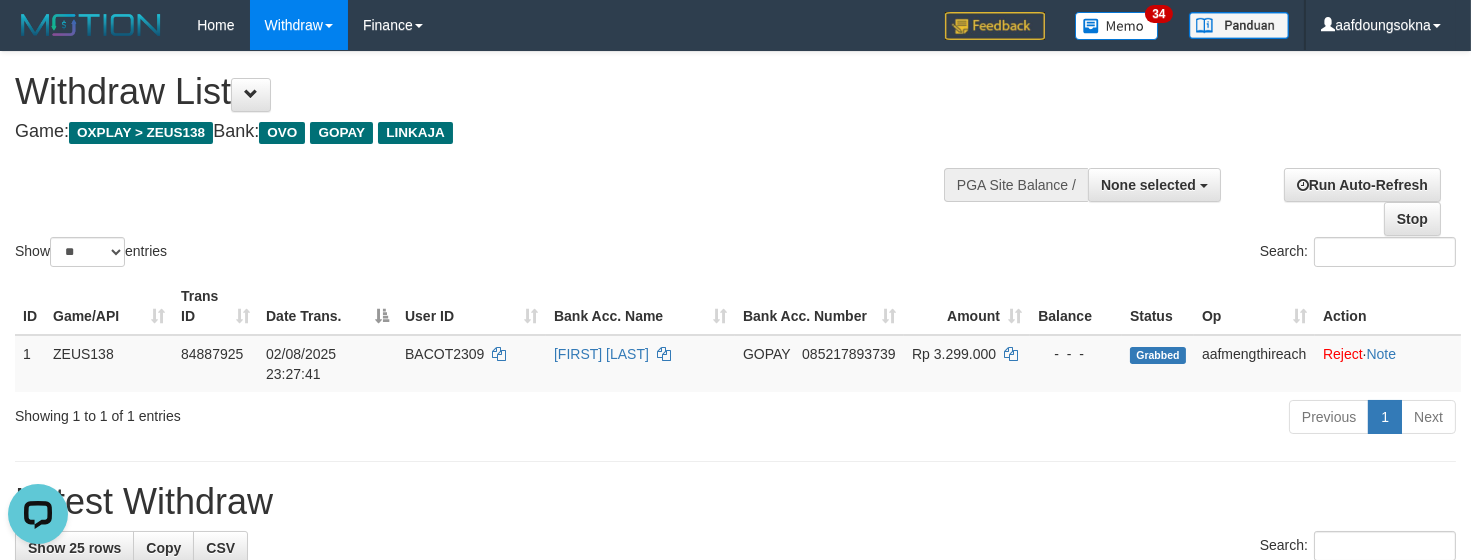 scroll, scrollTop: 0, scrollLeft: 0, axis: both 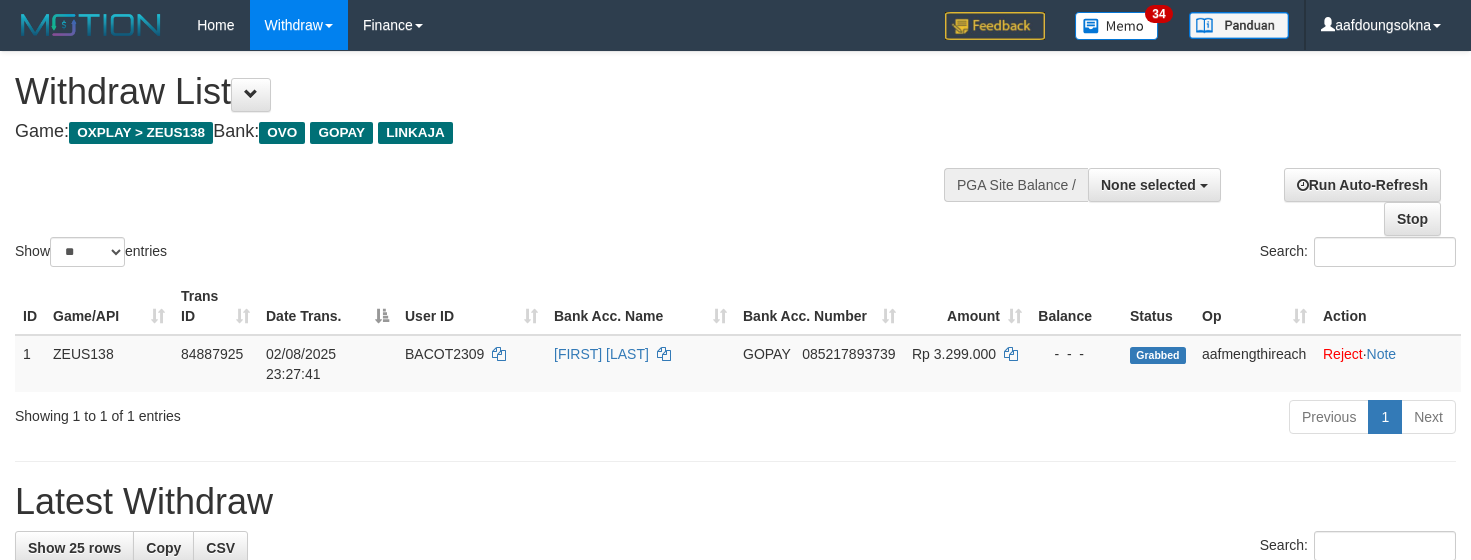 select 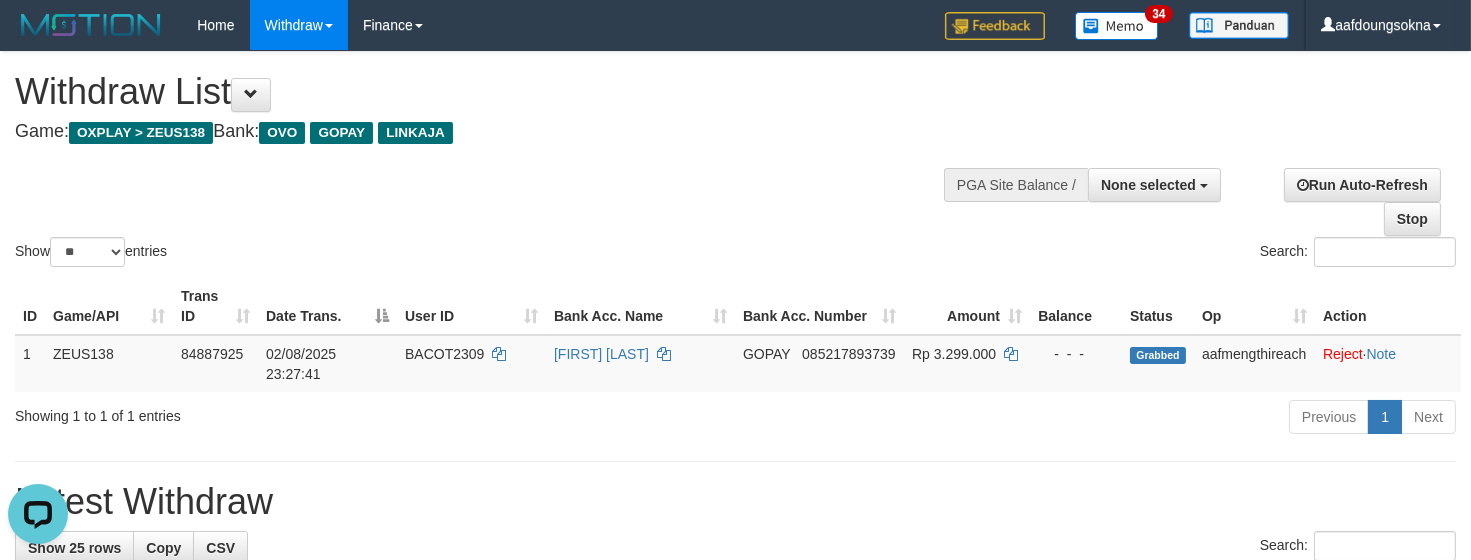 scroll, scrollTop: 0, scrollLeft: 0, axis: both 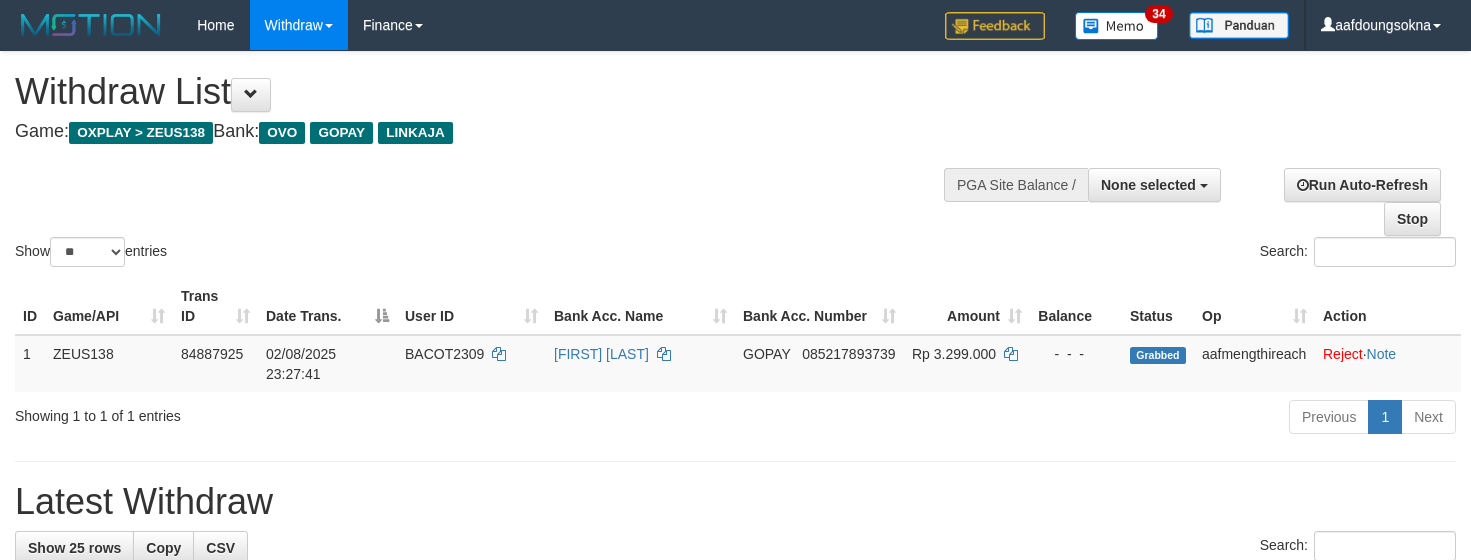 select 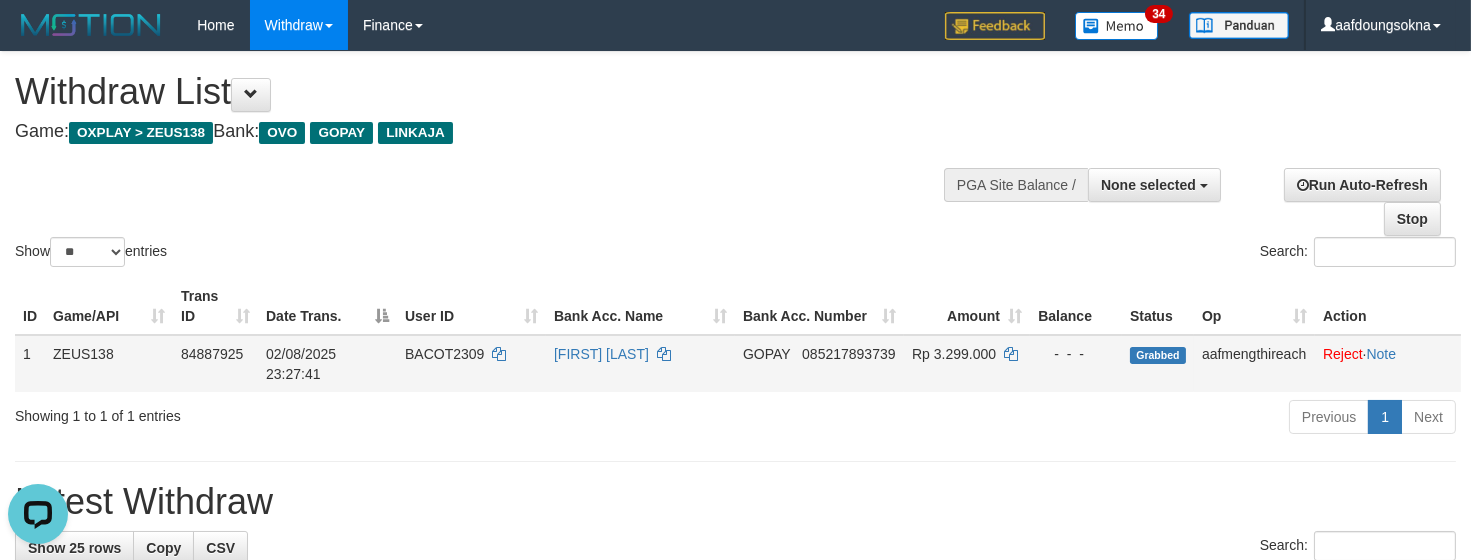 scroll, scrollTop: 0, scrollLeft: 0, axis: both 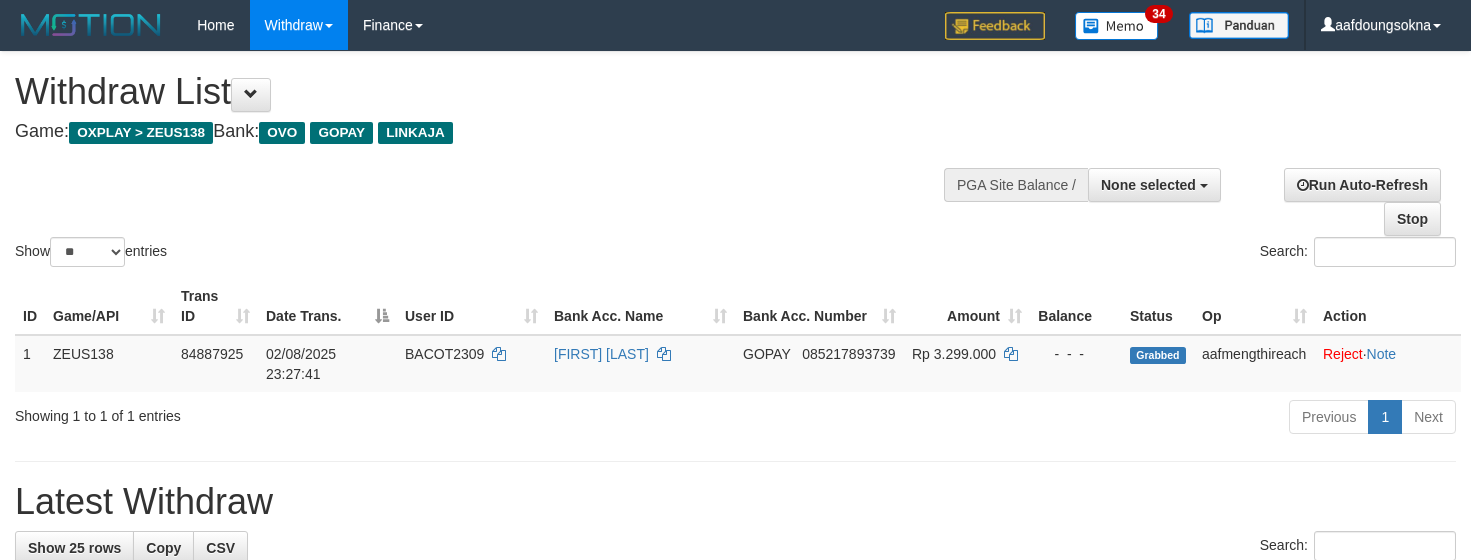 select 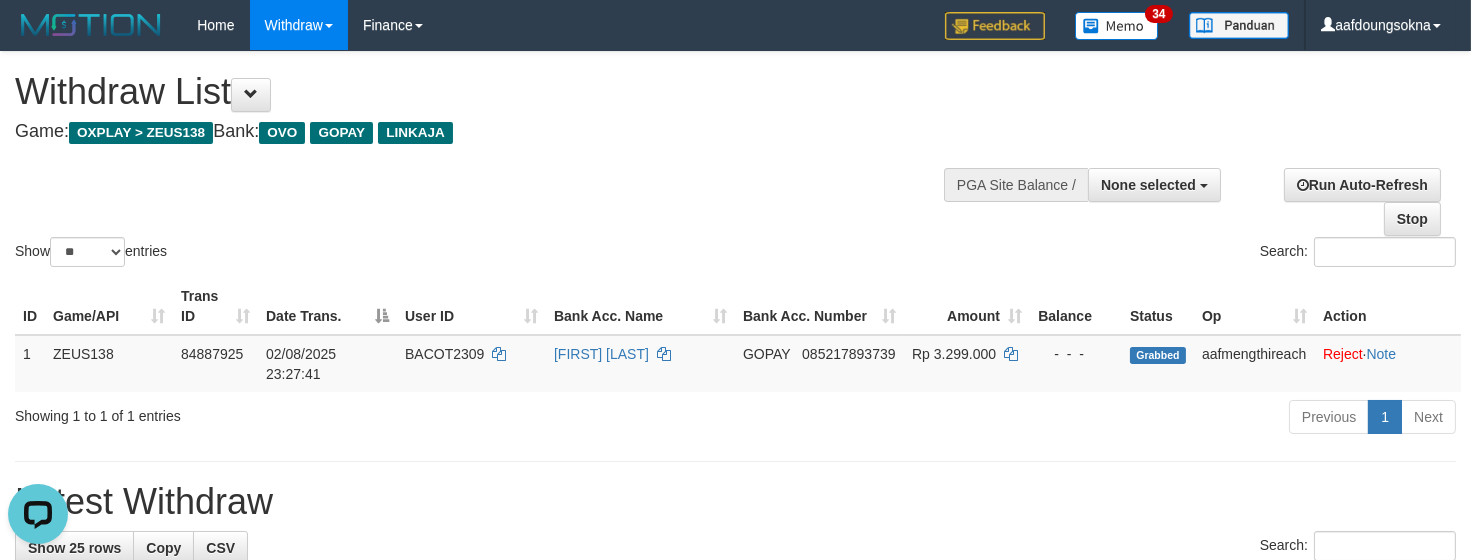 scroll, scrollTop: 0, scrollLeft: 0, axis: both 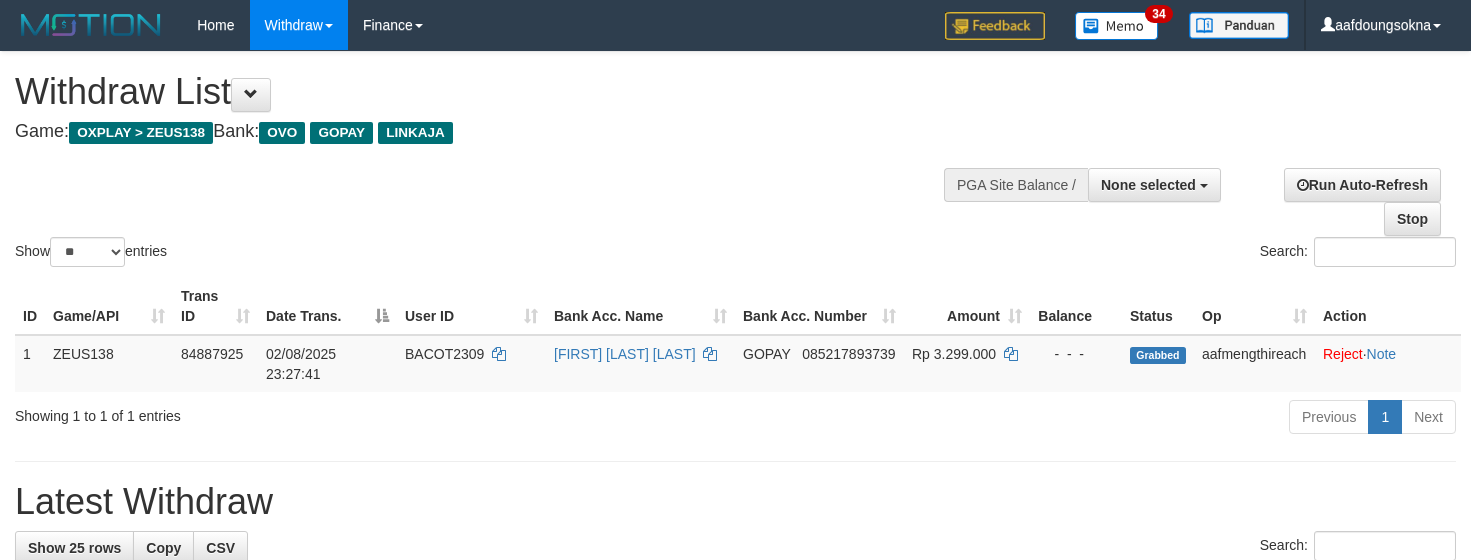 select 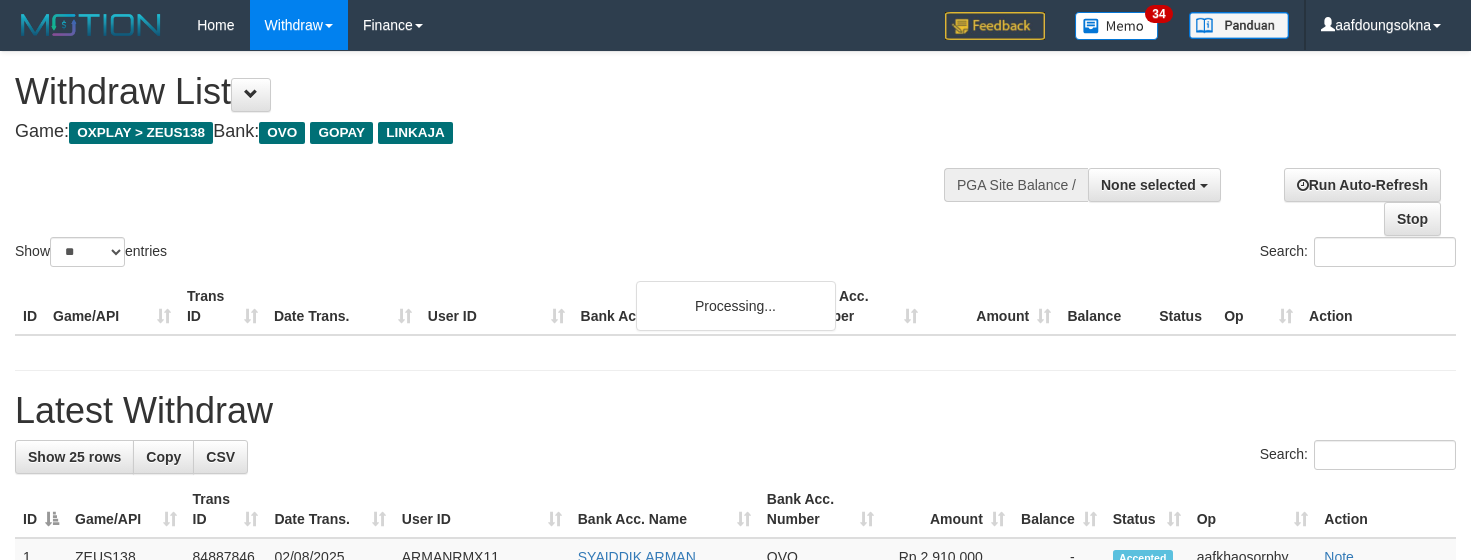 select 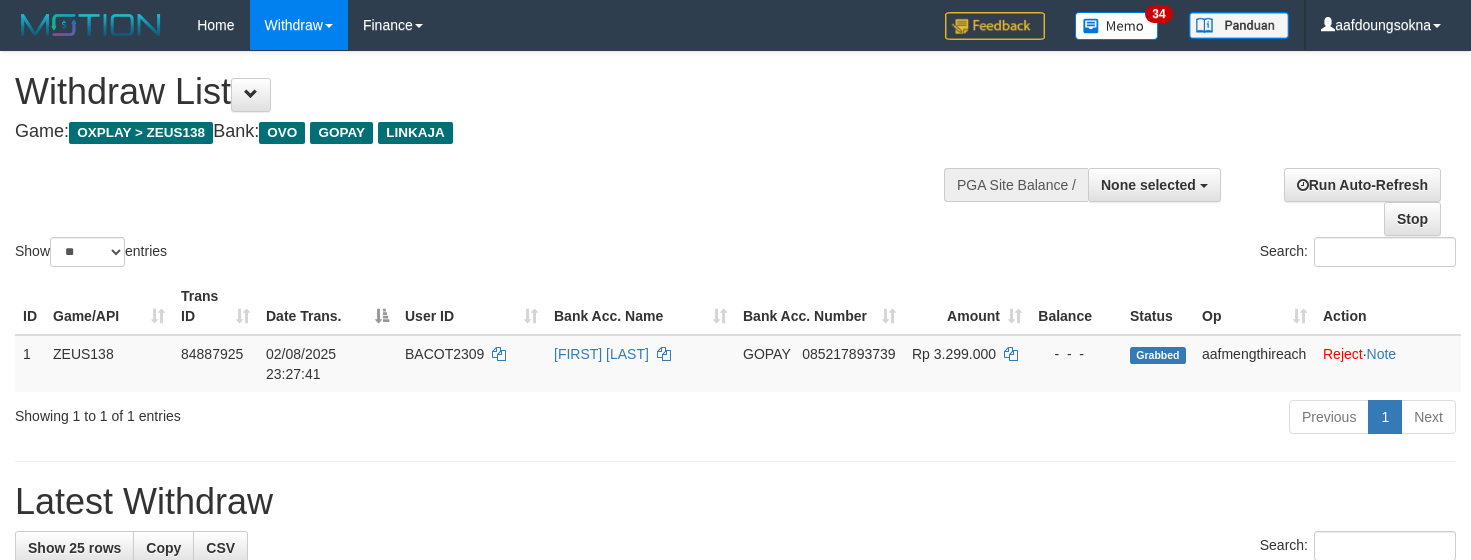 select 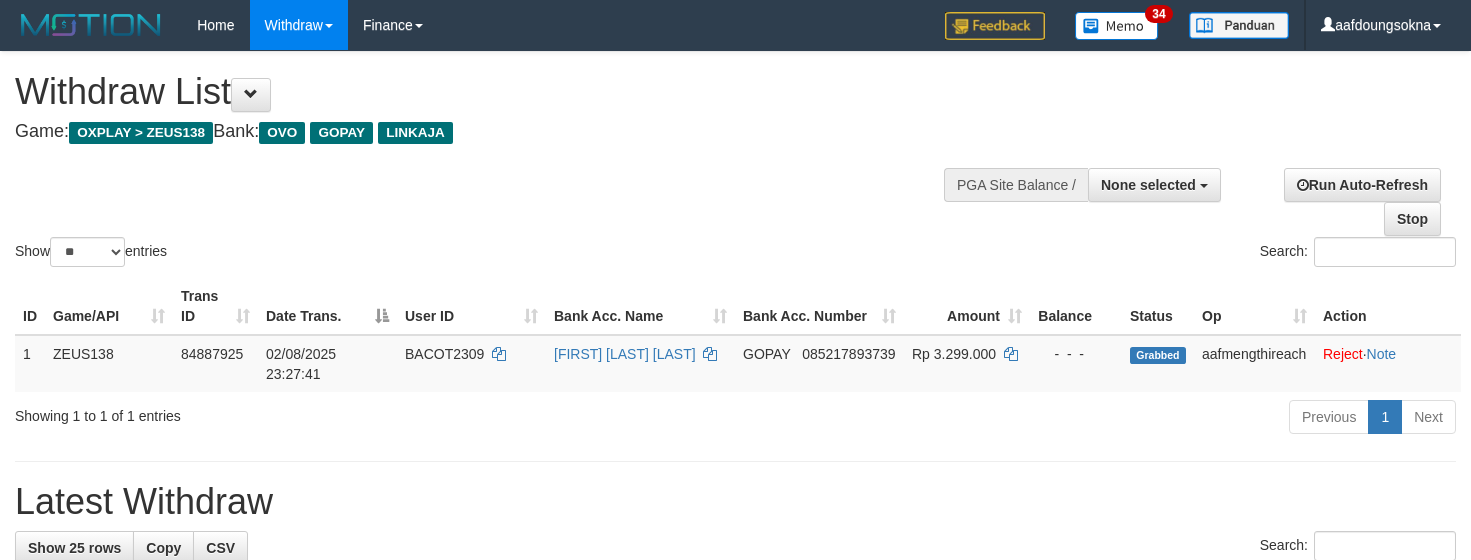 select 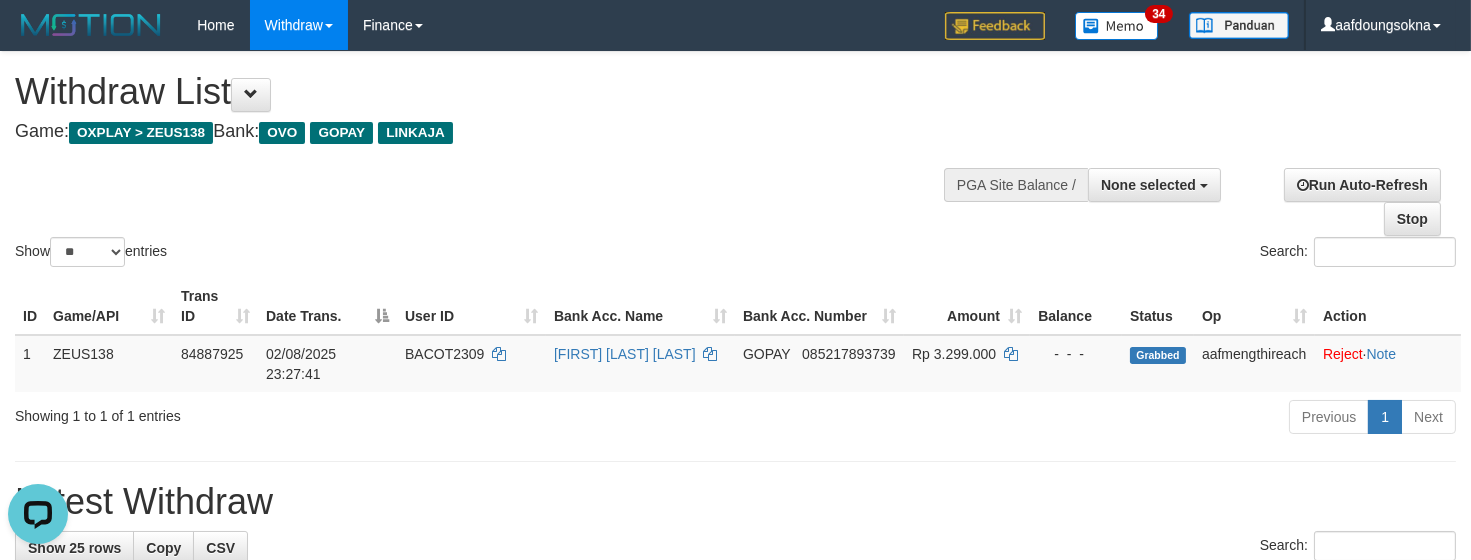 scroll, scrollTop: 0, scrollLeft: 0, axis: both 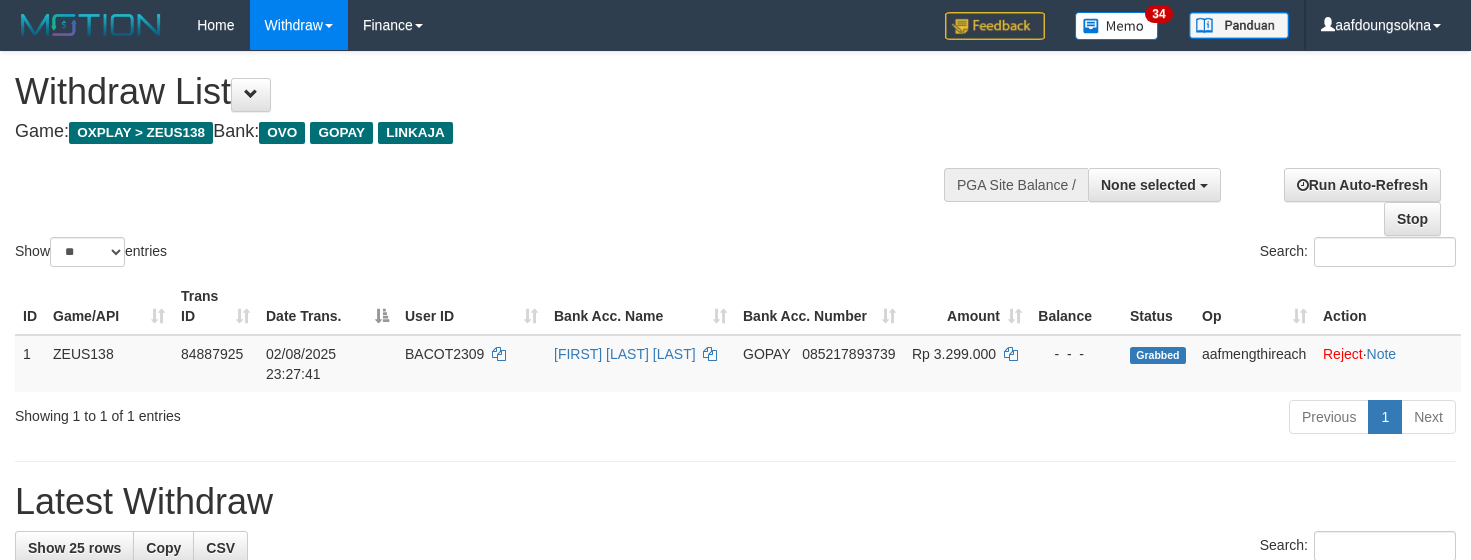 select 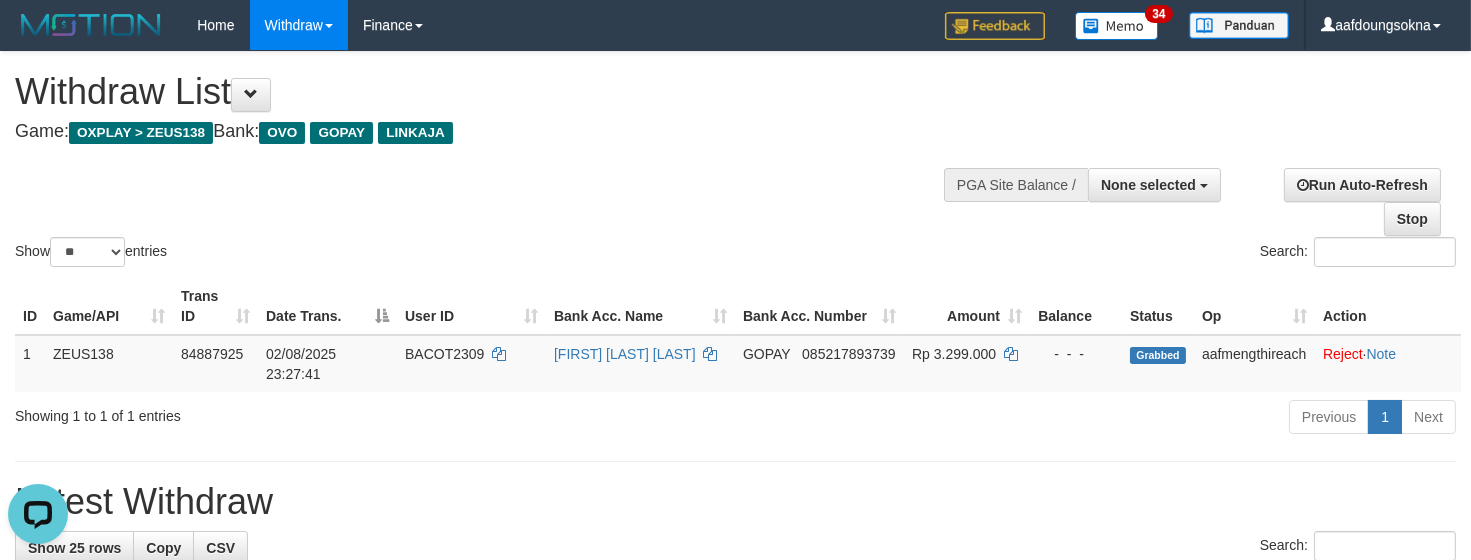 scroll, scrollTop: 0, scrollLeft: 0, axis: both 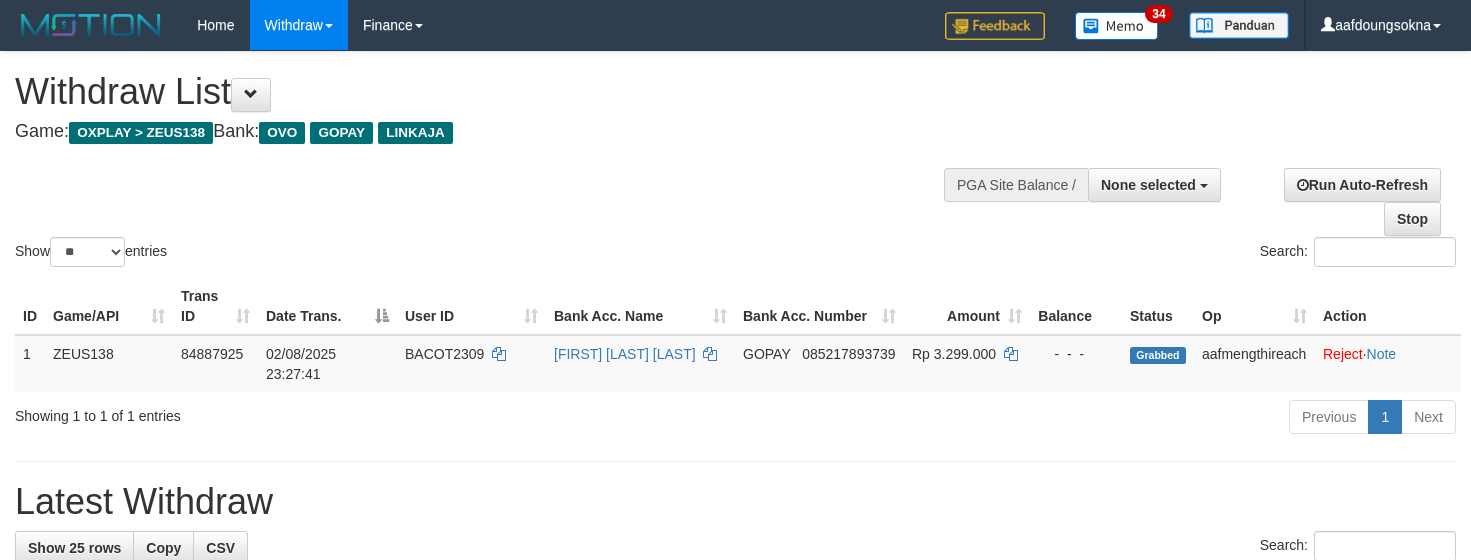 select 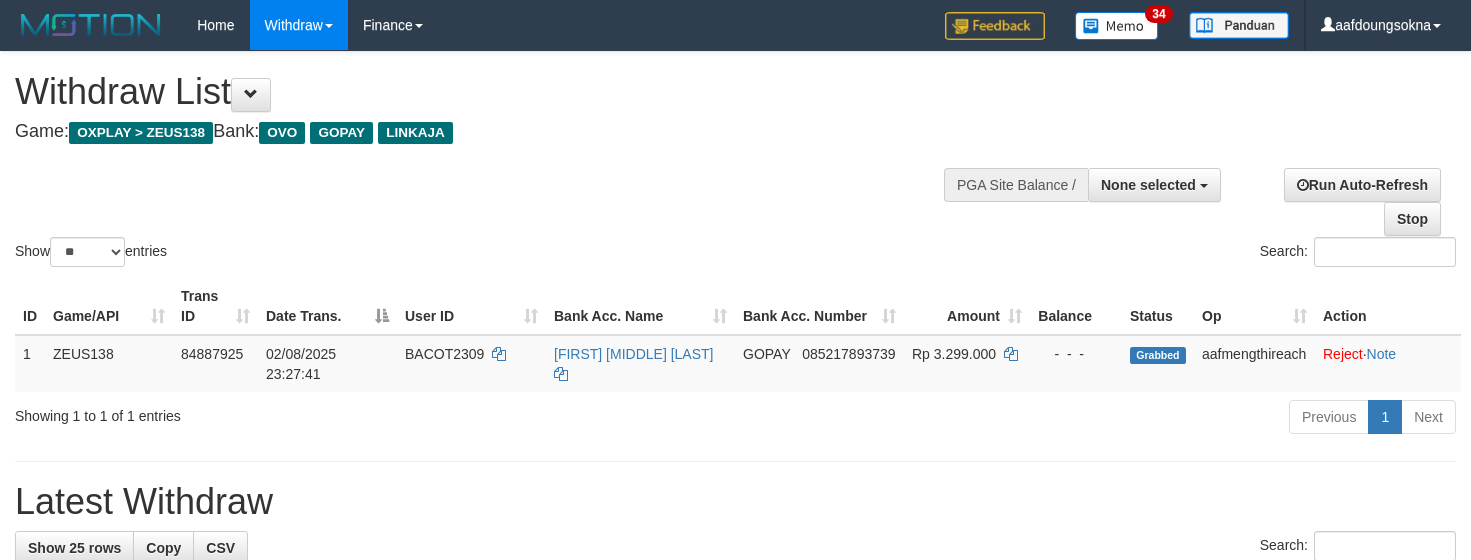 select 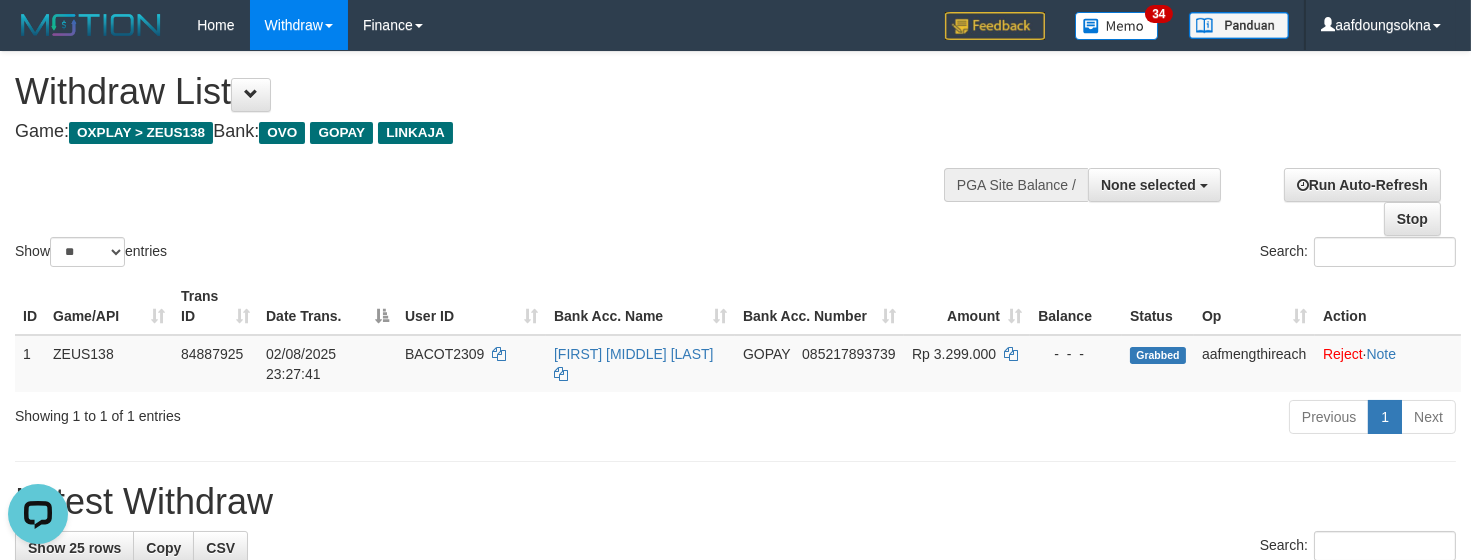 scroll, scrollTop: 0, scrollLeft: 0, axis: both 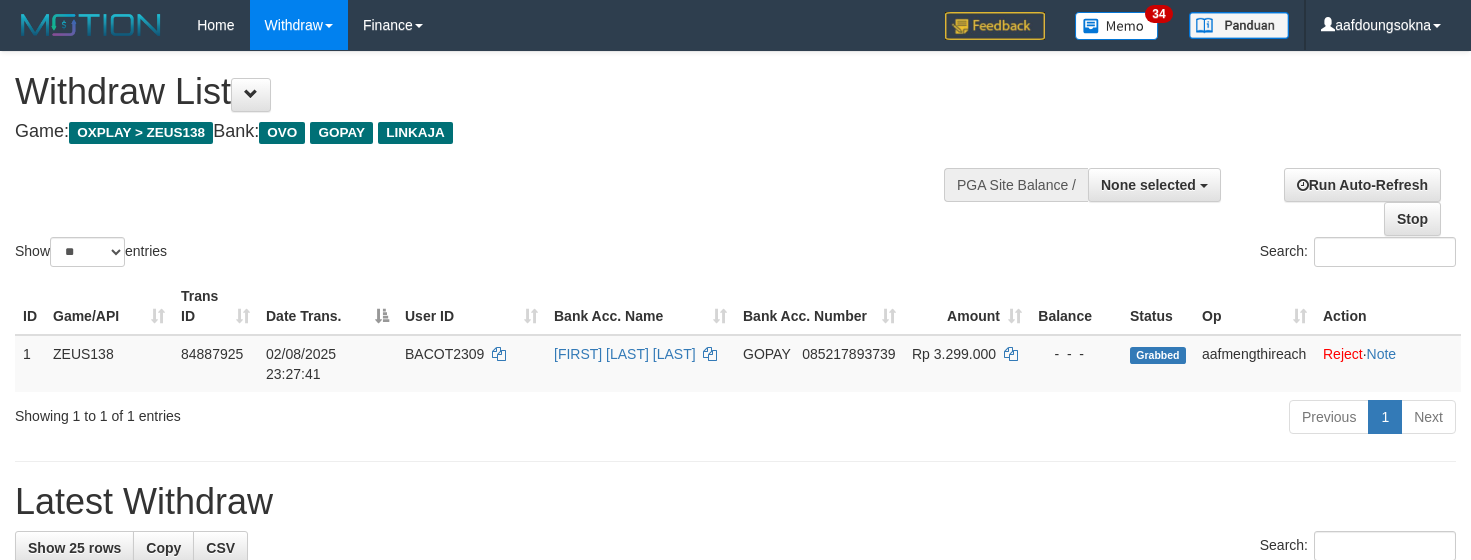 select 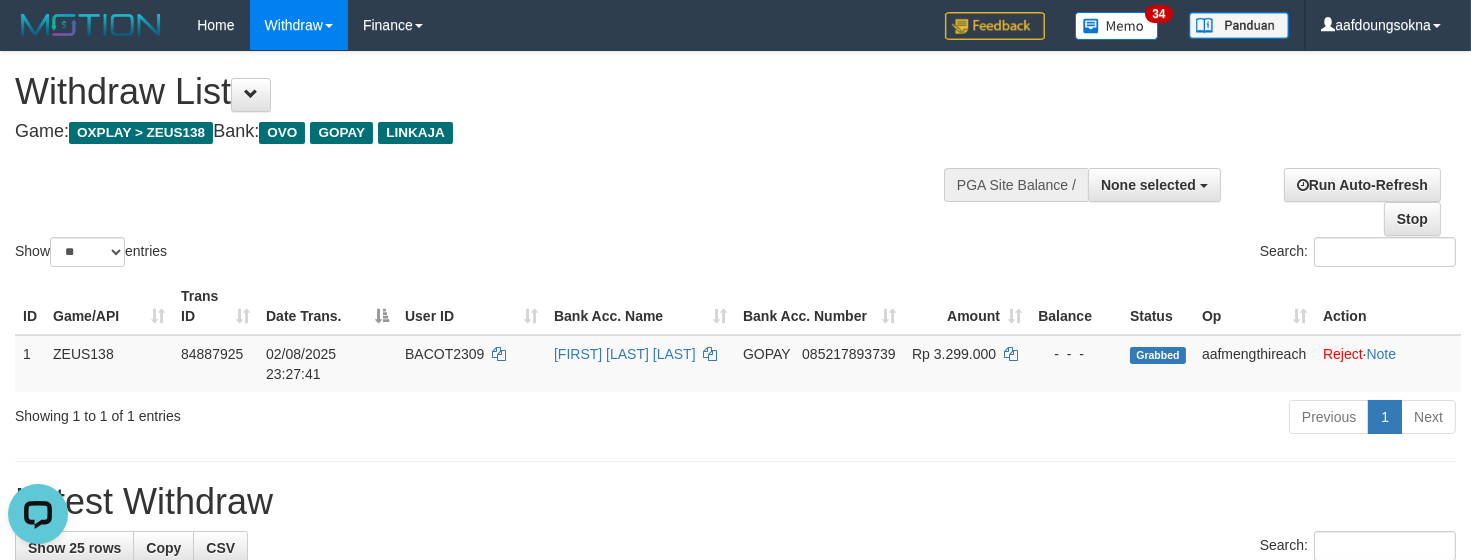 scroll, scrollTop: 0, scrollLeft: 0, axis: both 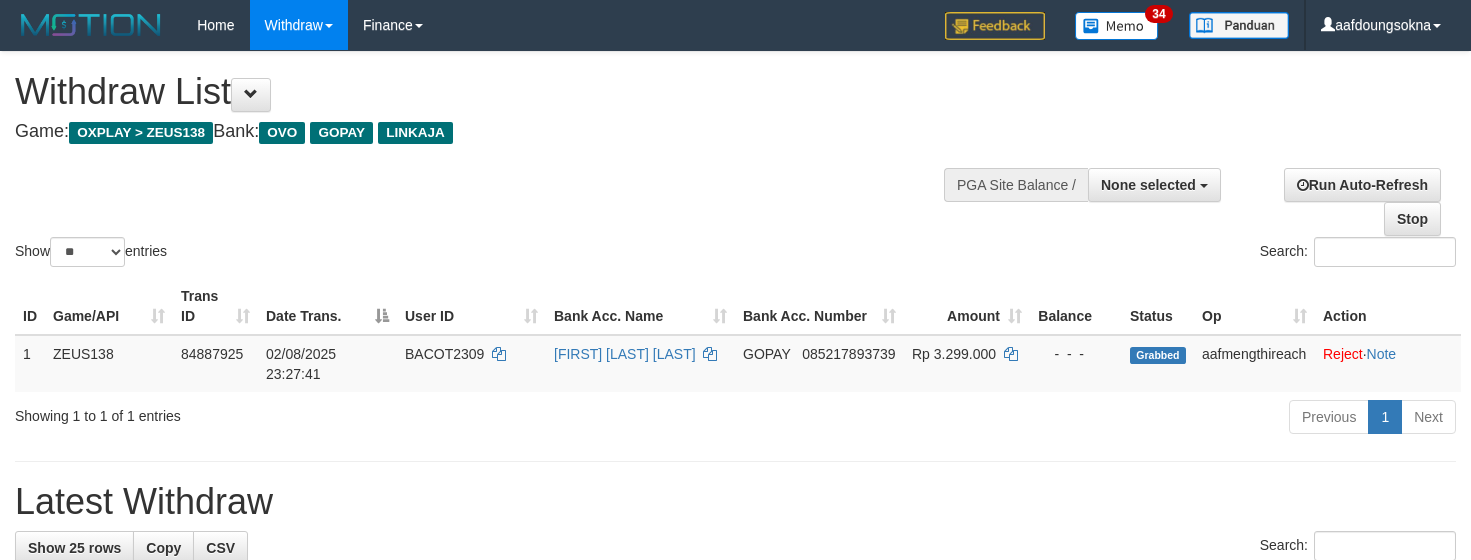 select 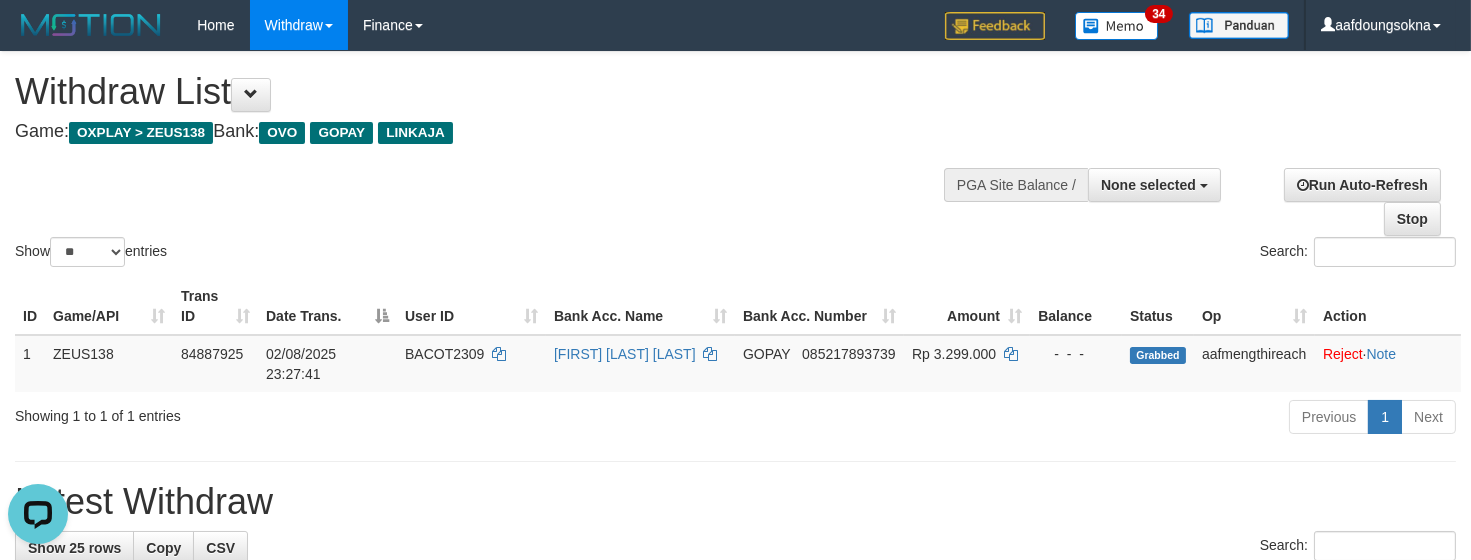 scroll, scrollTop: 0, scrollLeft: 0, axis: both 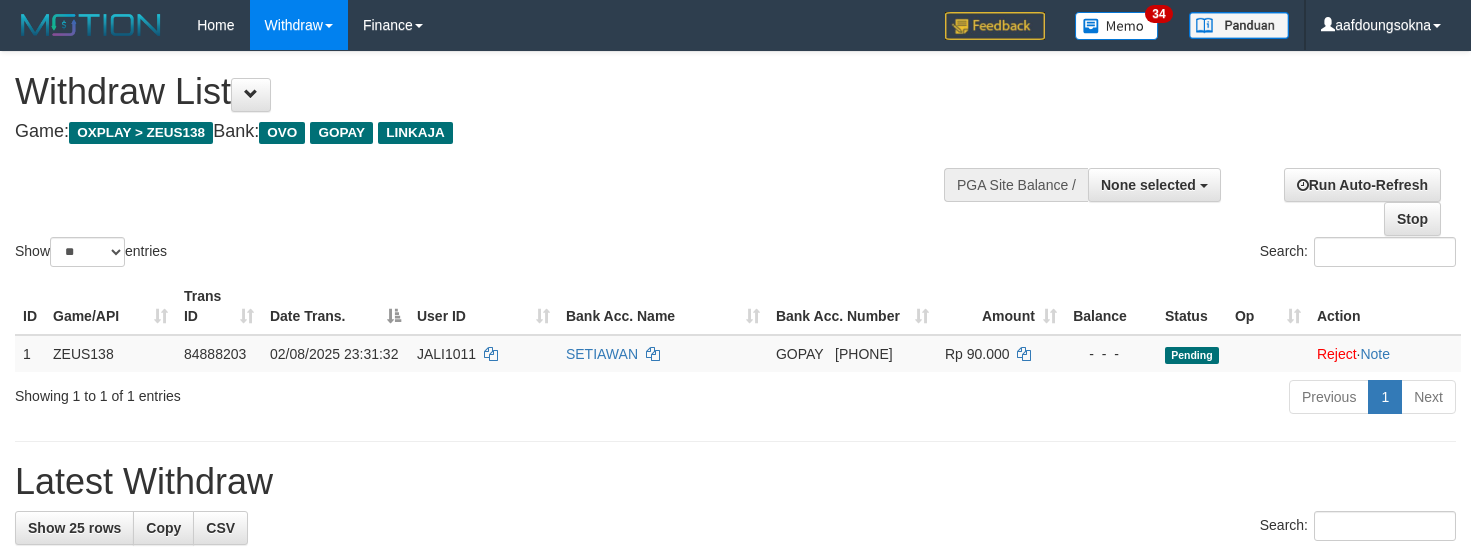 select 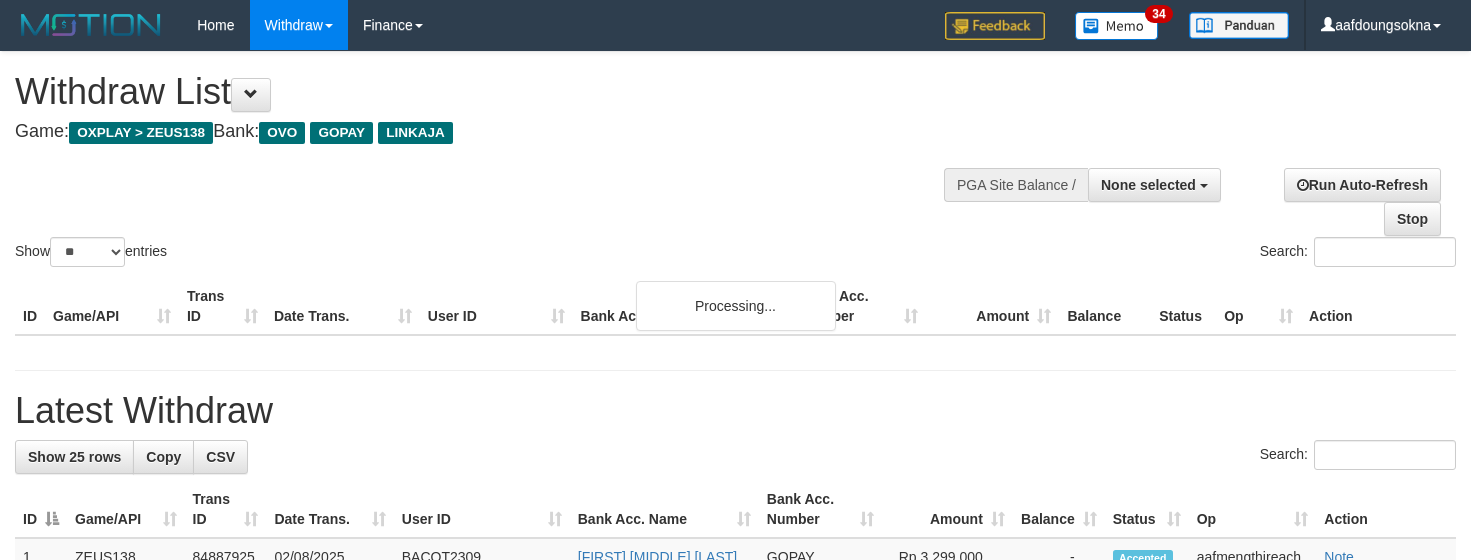 select 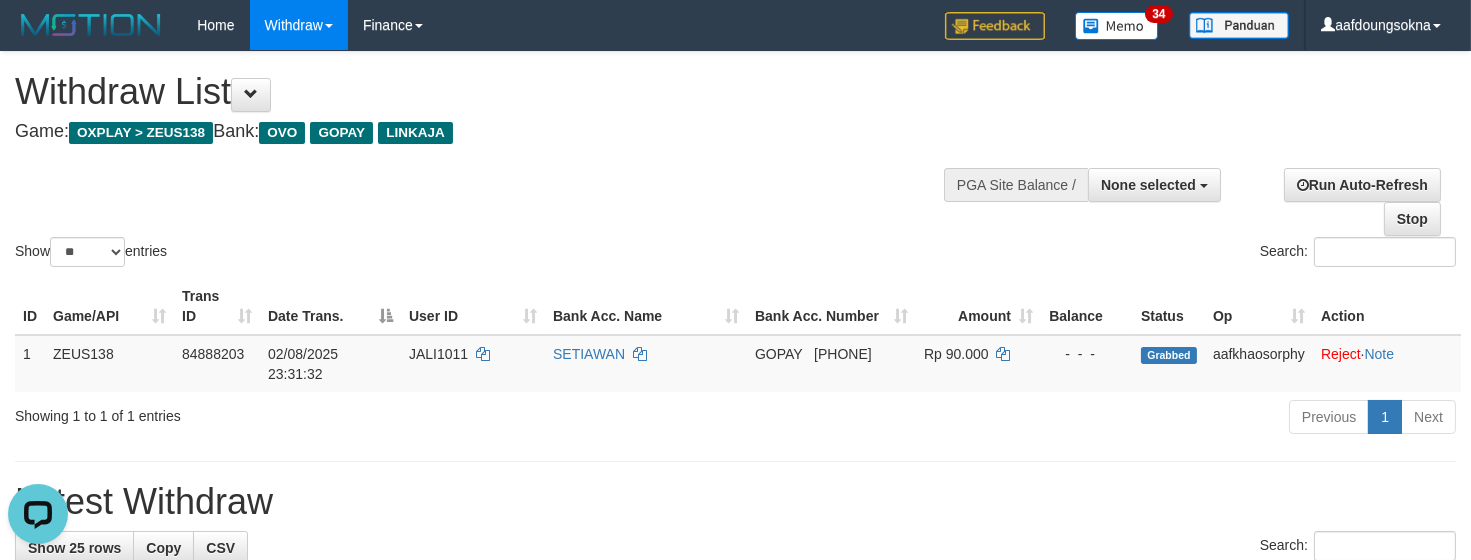 scroll, scrollTop: 0, scrollLeft: 0, axis: both 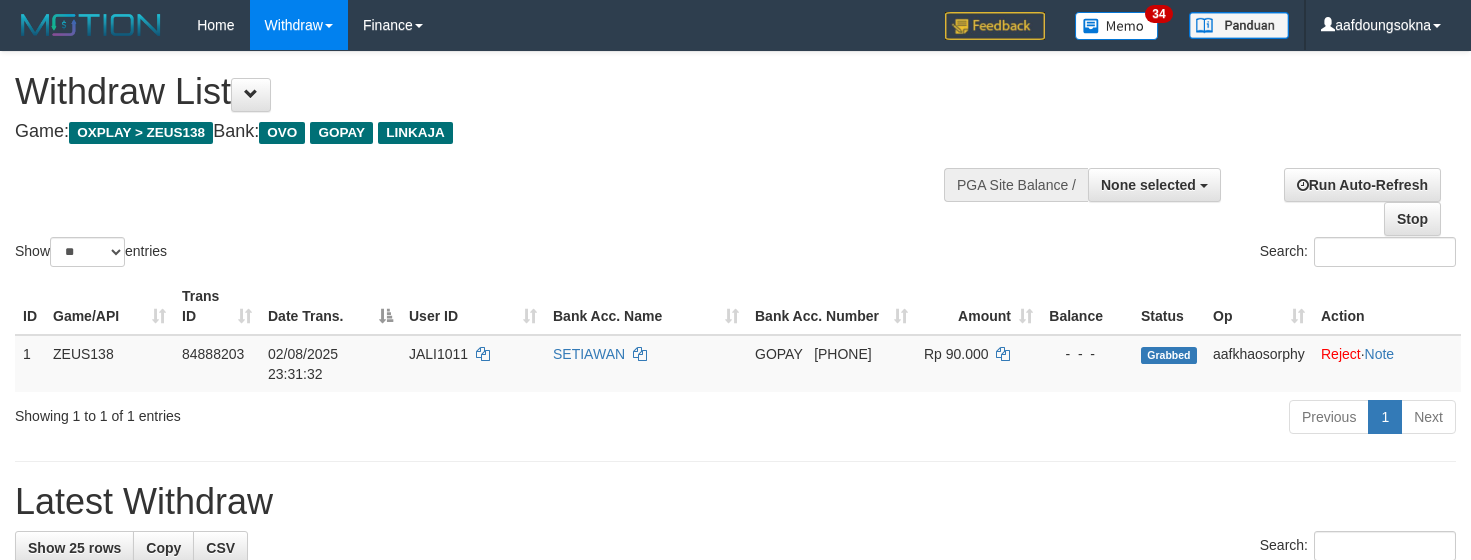 select 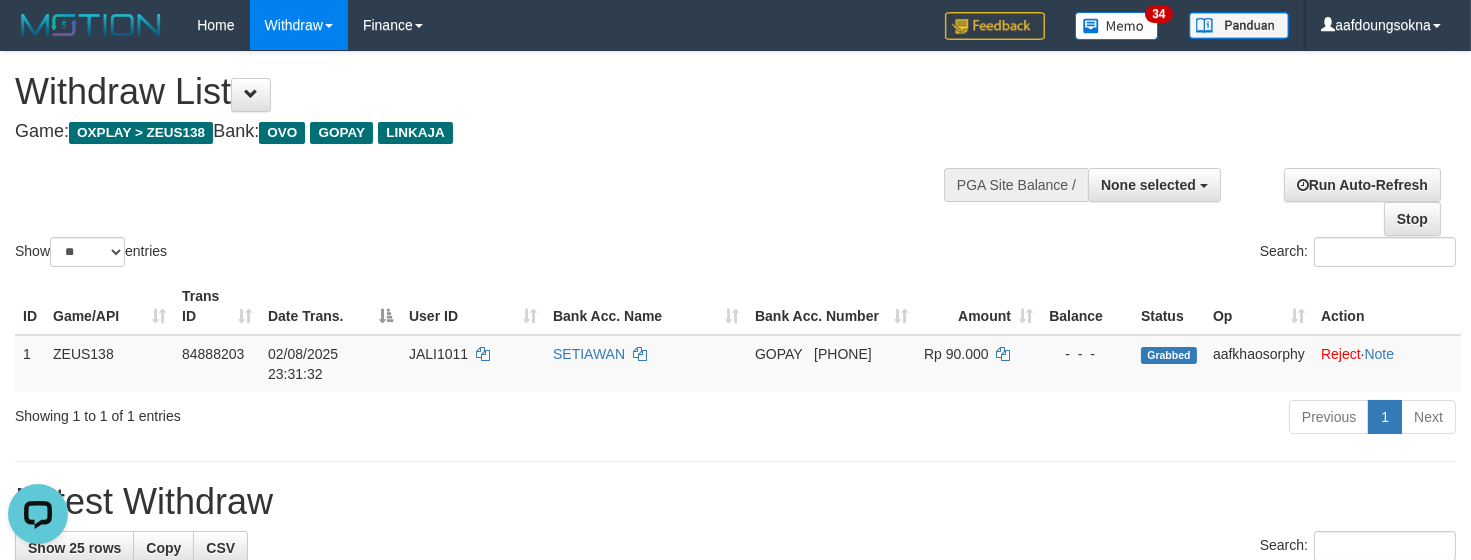 scroll, scrollTop: 0, scrollLeft: 0, axis: both 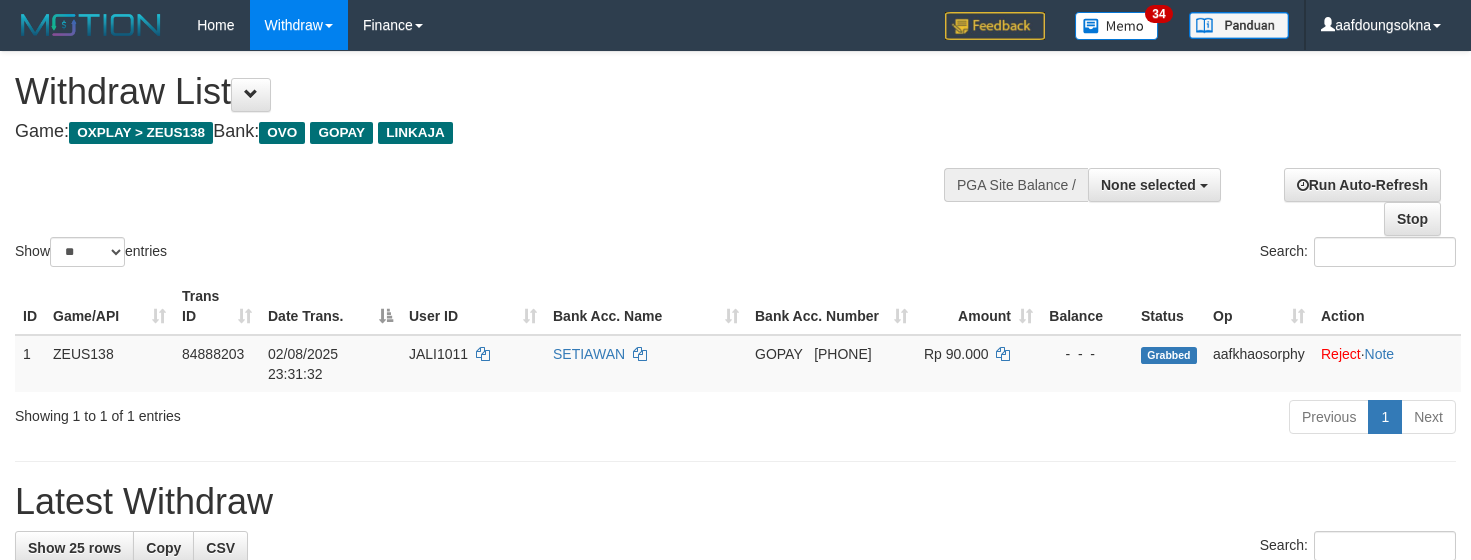select 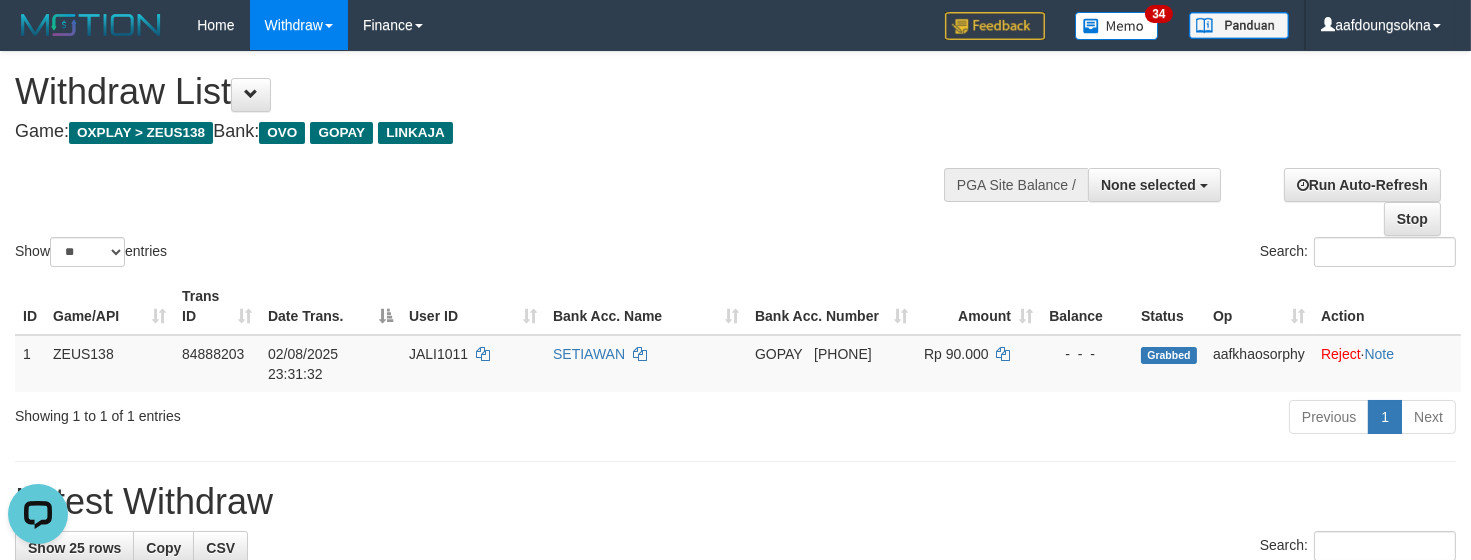 scroll, scrollTop: 0, scrollLeft: 0, axis: both 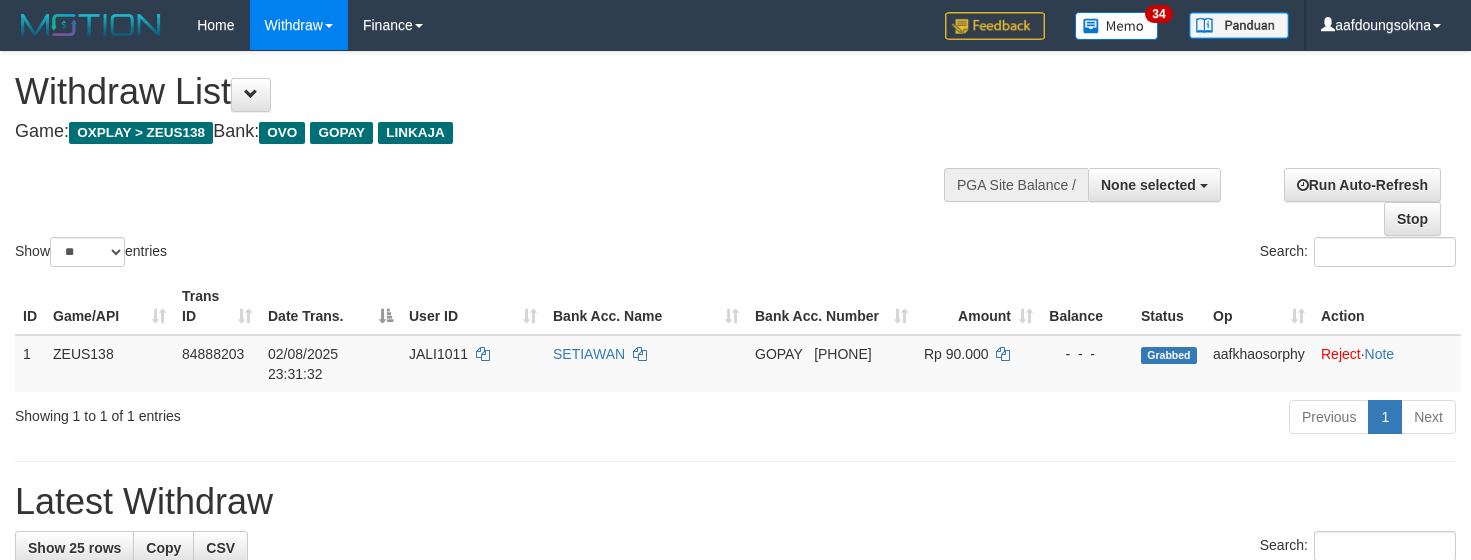 select 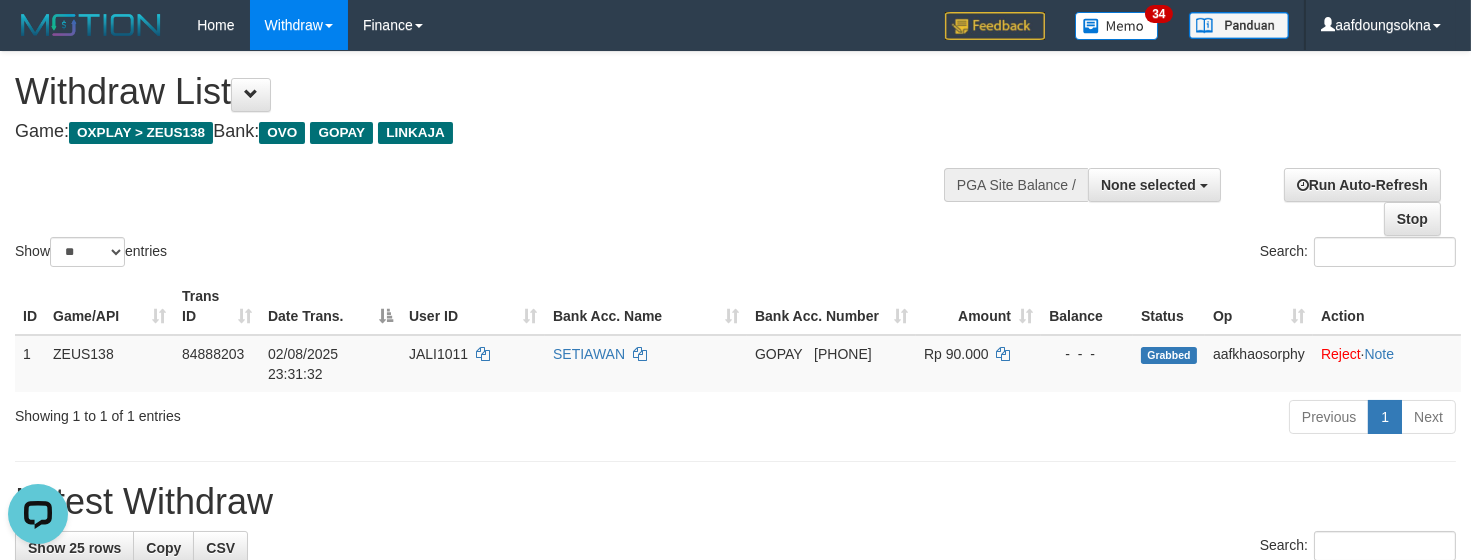 scroll, scrollTop: 0, scrollLeft: 0, axis: both 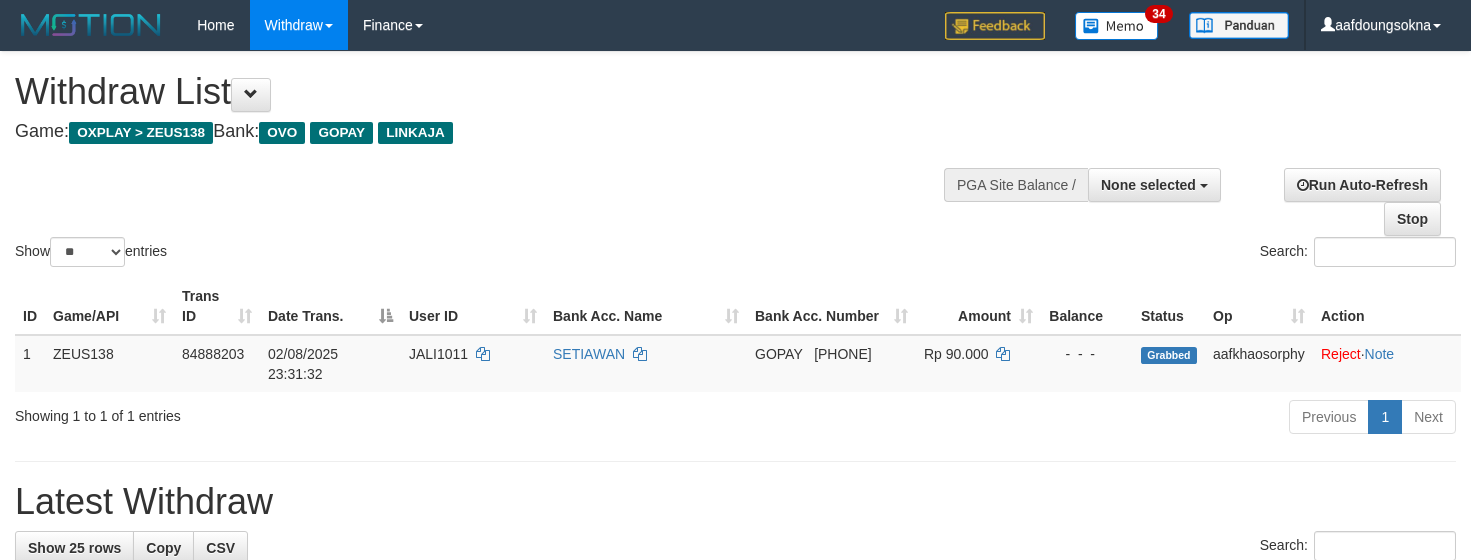 select 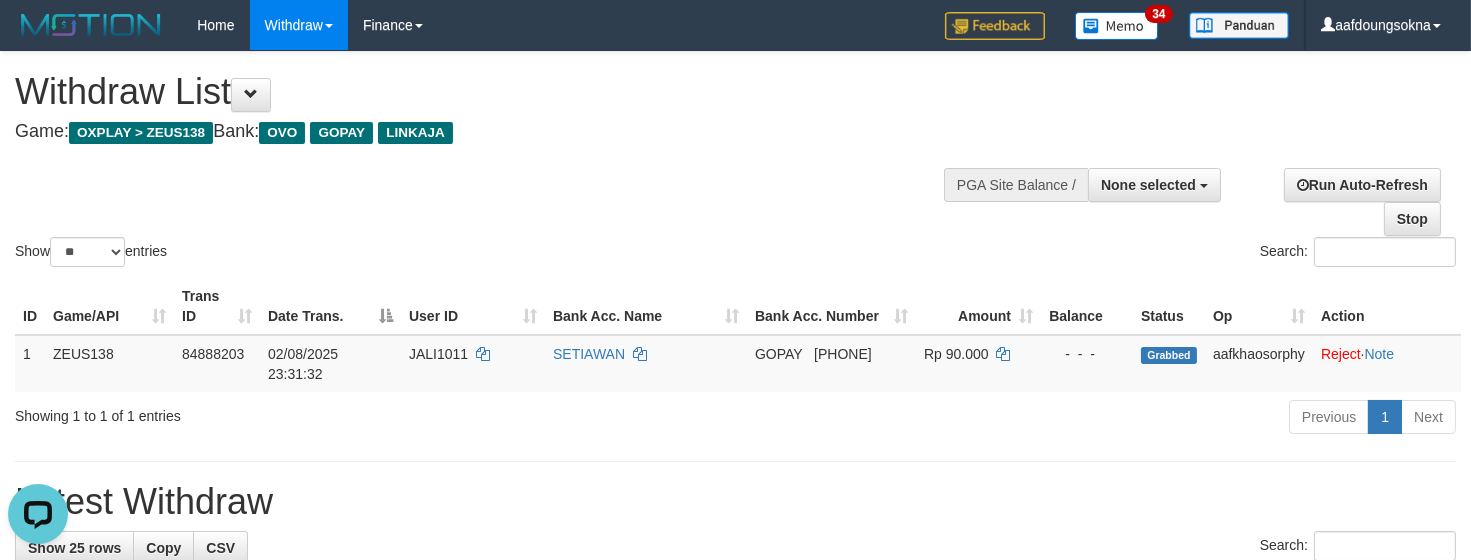 scroll, scrollTop: 0, scrollLeft: 0, axis: both 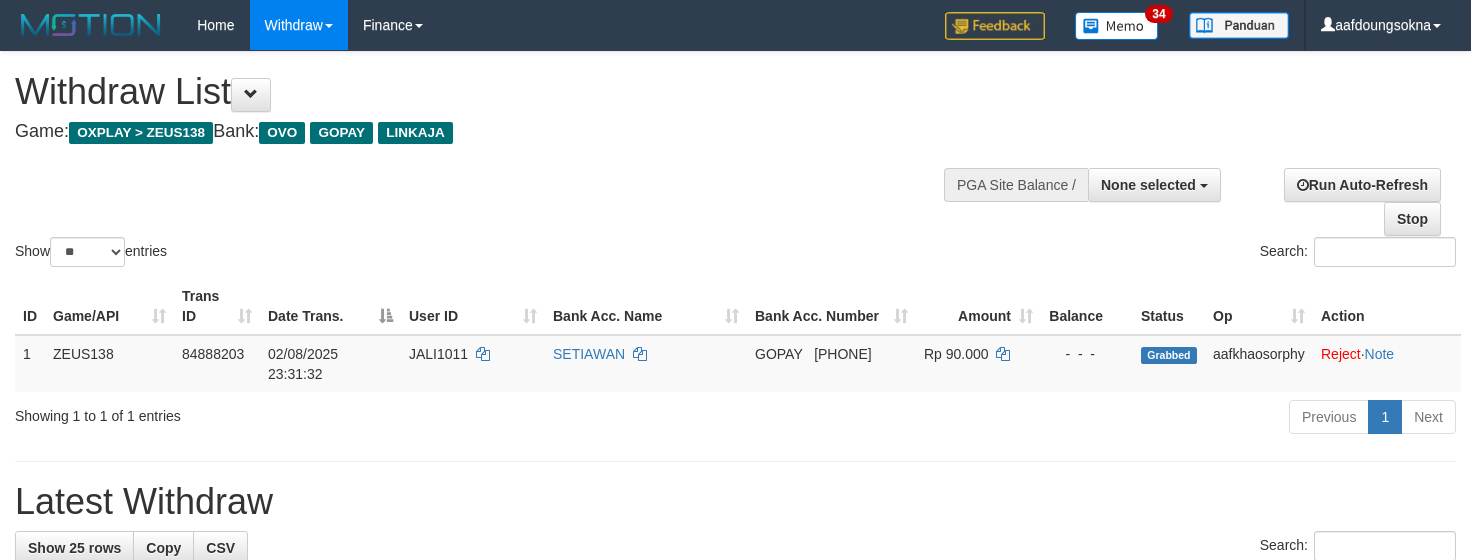 select 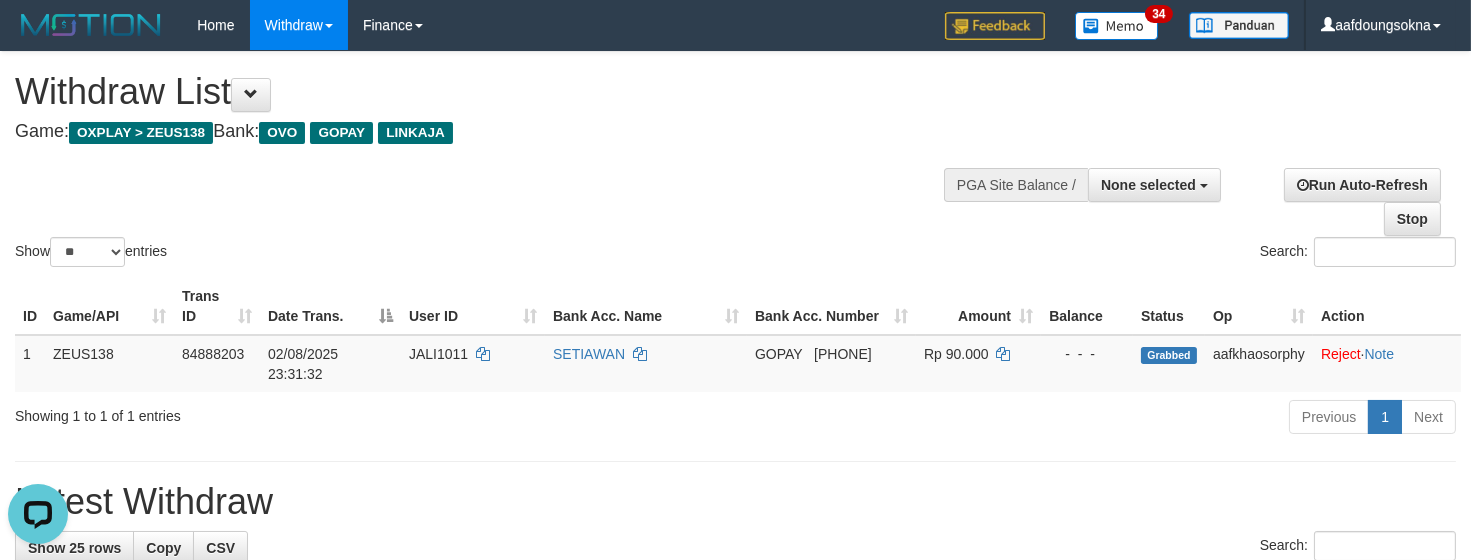 scroll, scrollTop: 0, scrollLeft: 0, axis: both 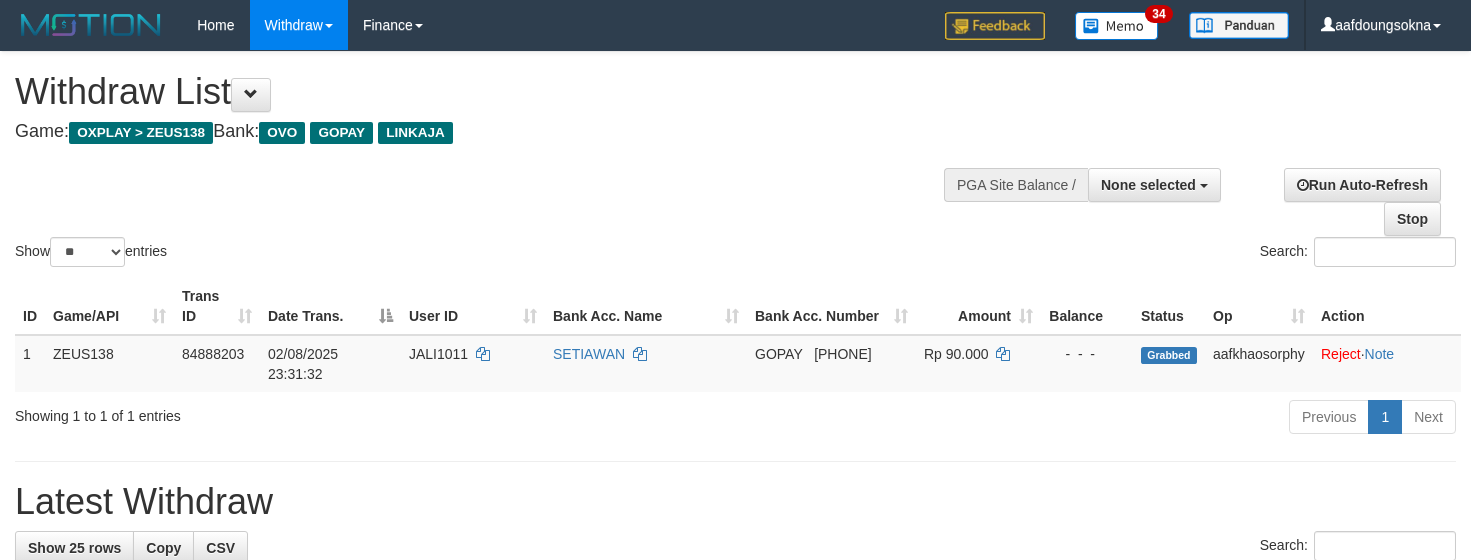 select 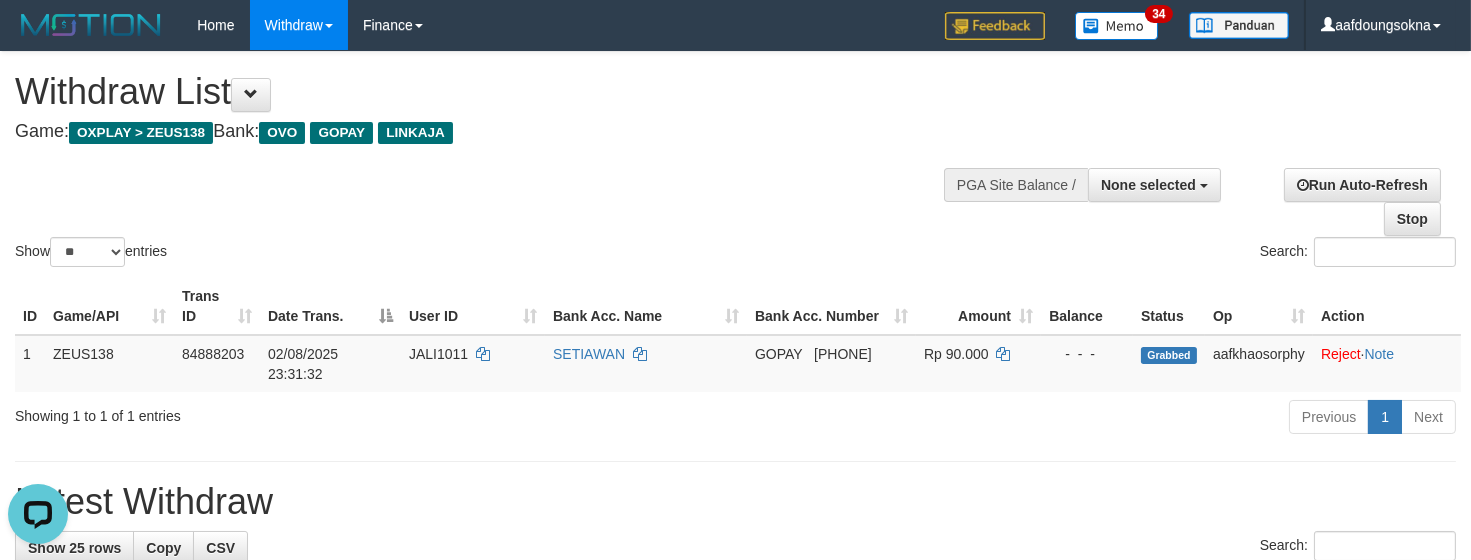 scroll, scrollTop: 0, scrollLeft: 0, axis: both 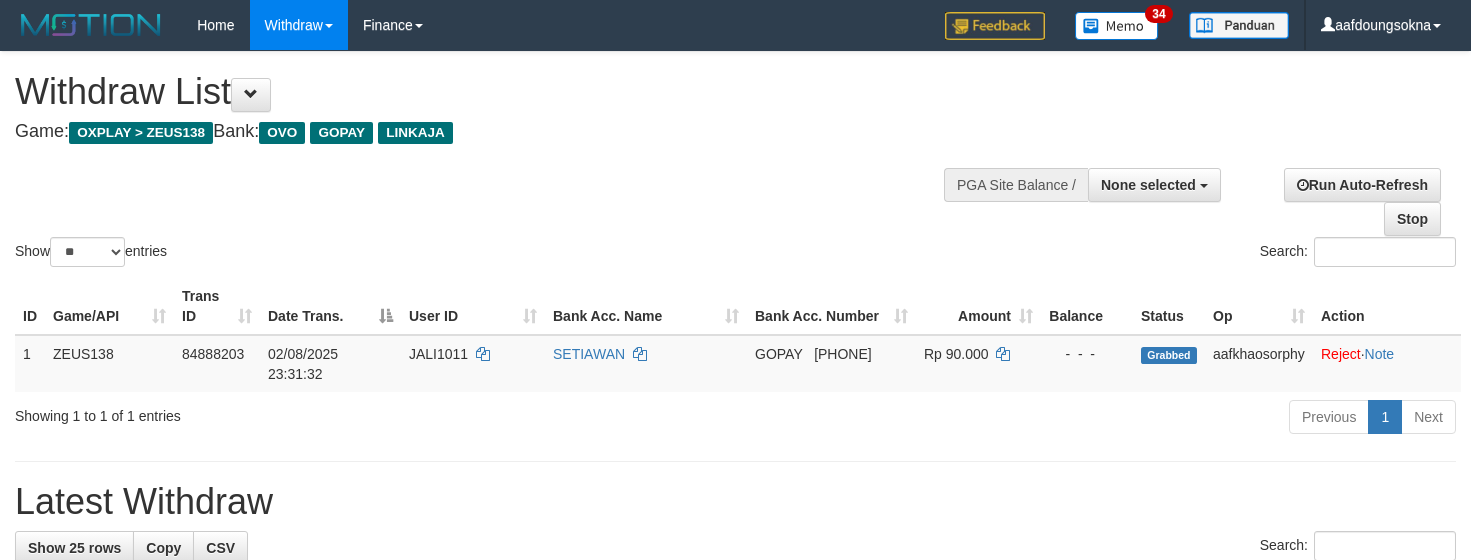 select 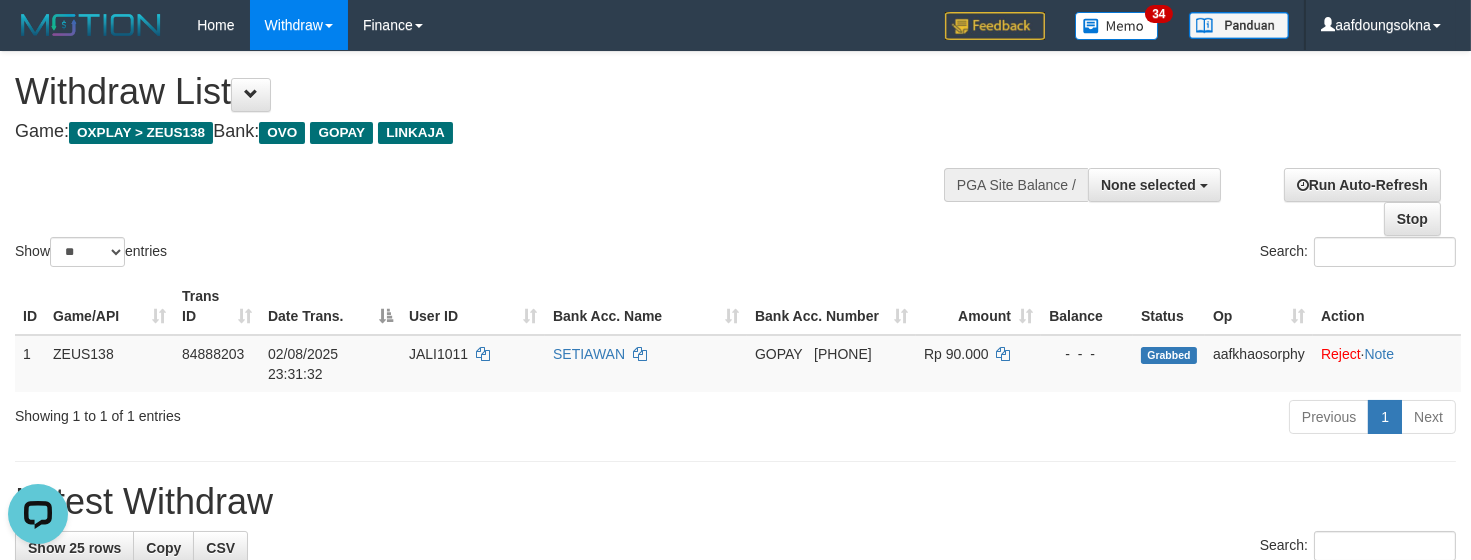 scroll, scrollTop: 0, scrollLeft: 0, axis: both 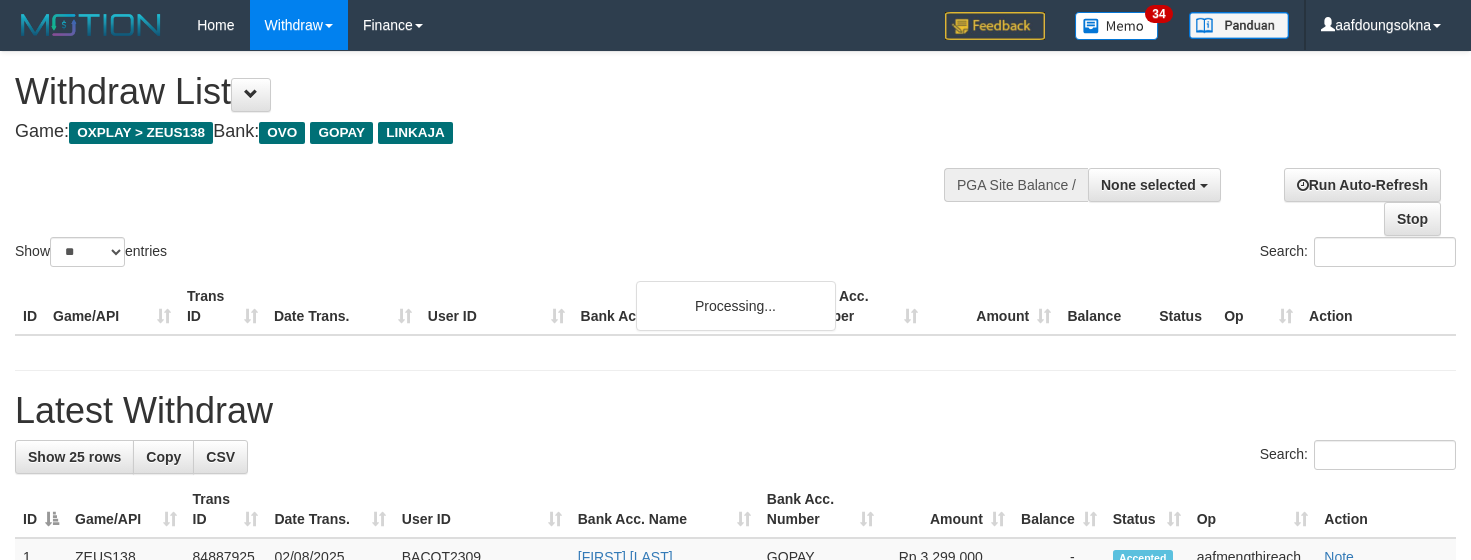 select 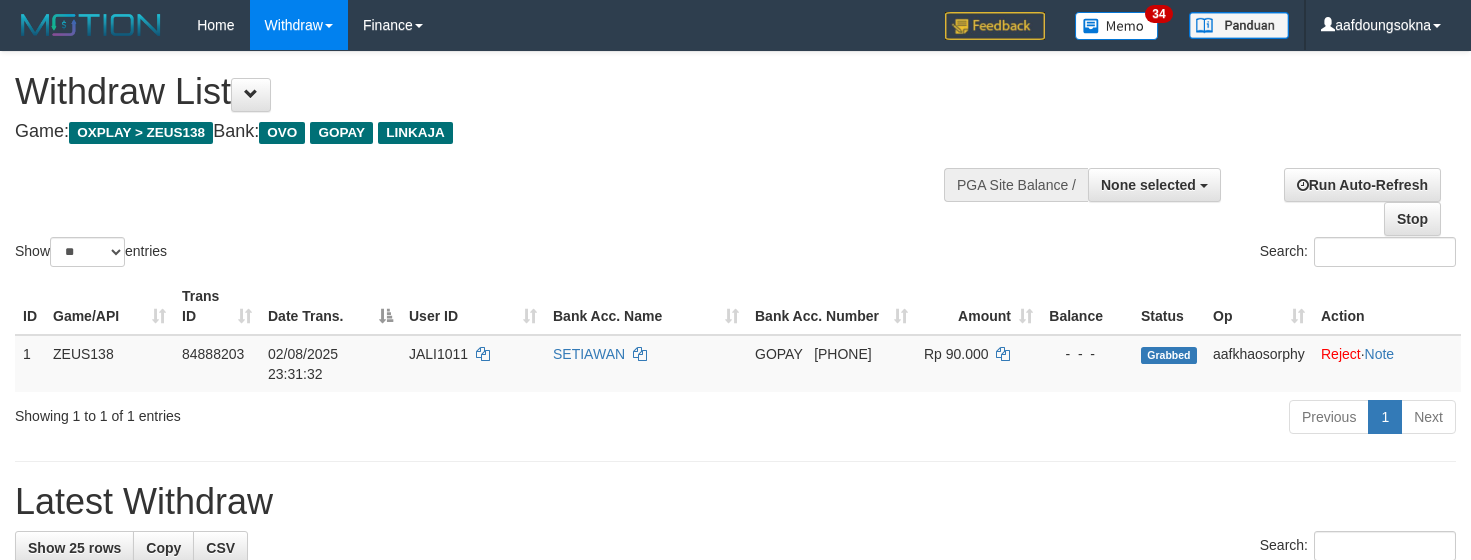 select 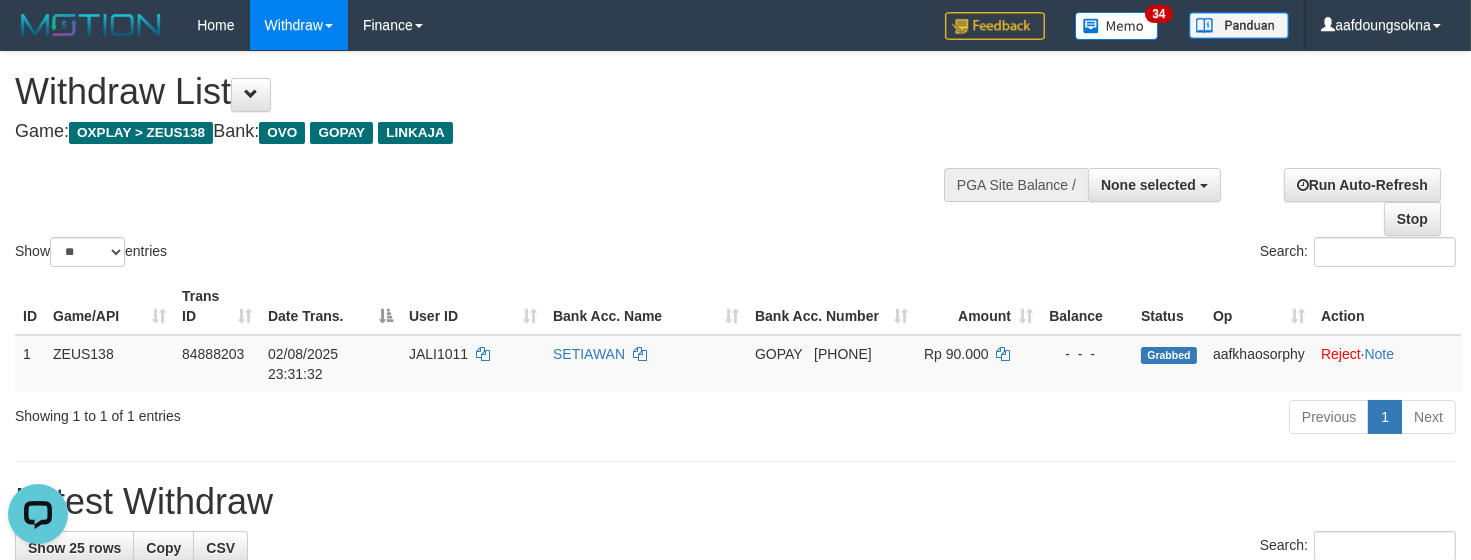 scroll, scrollTop: 0, scrollLeft: 0, axis: both 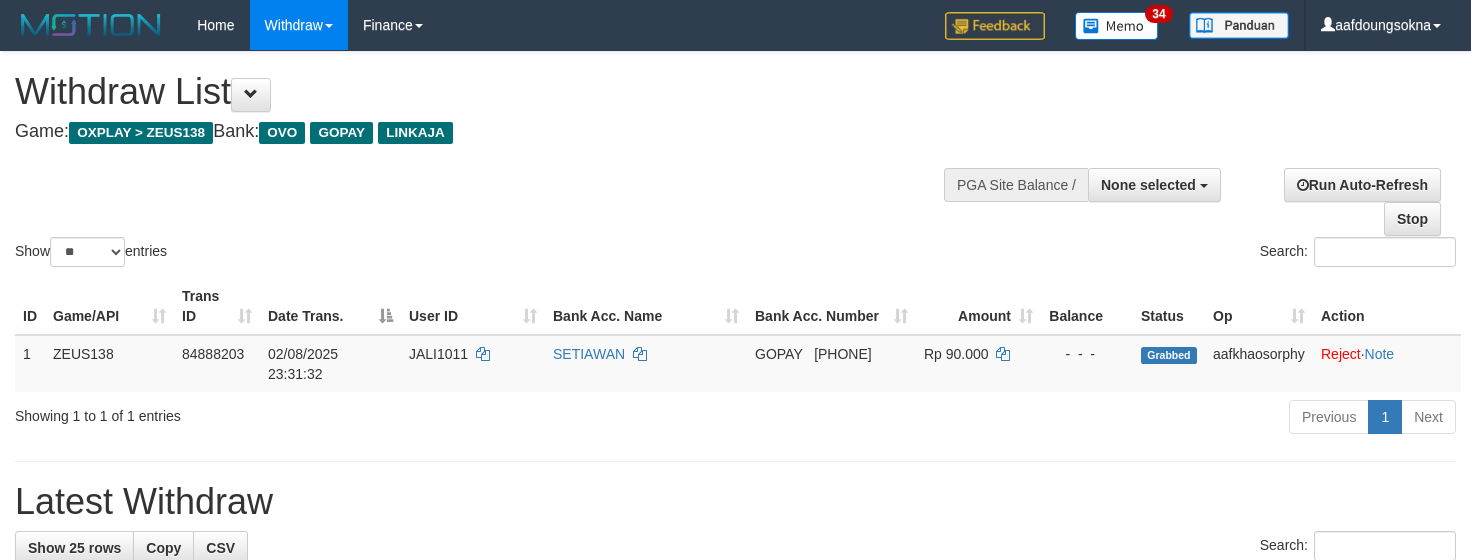 select 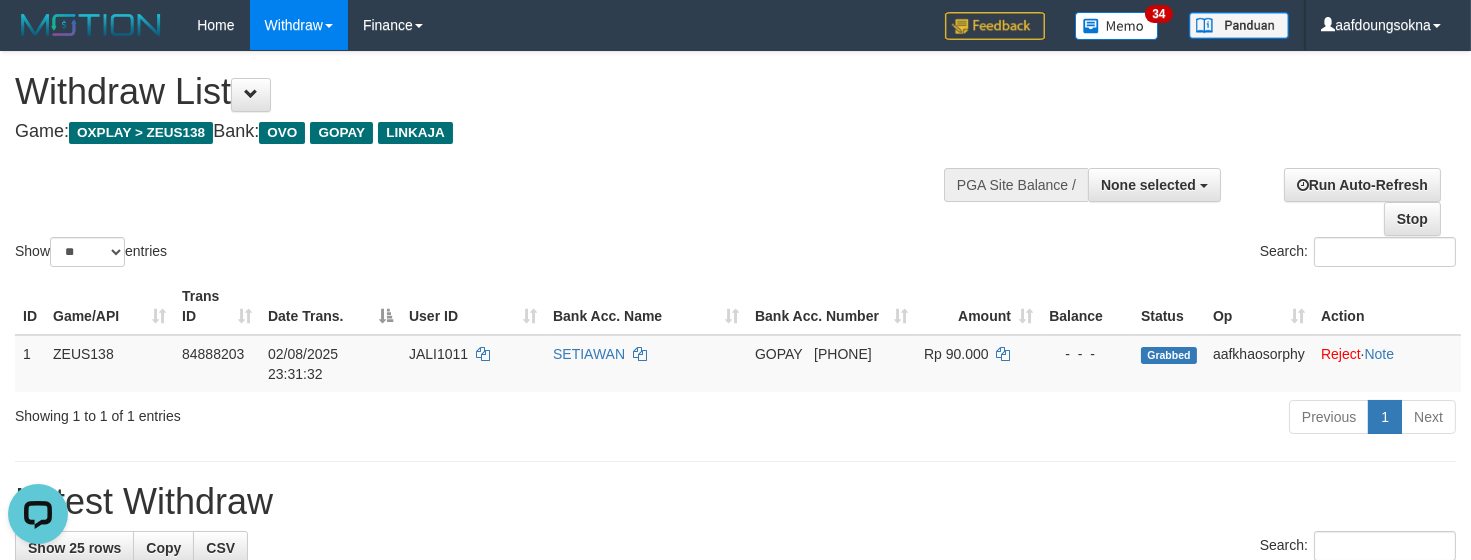 scroll, scrollTop: 0, scrollLeft: 0, axis: both 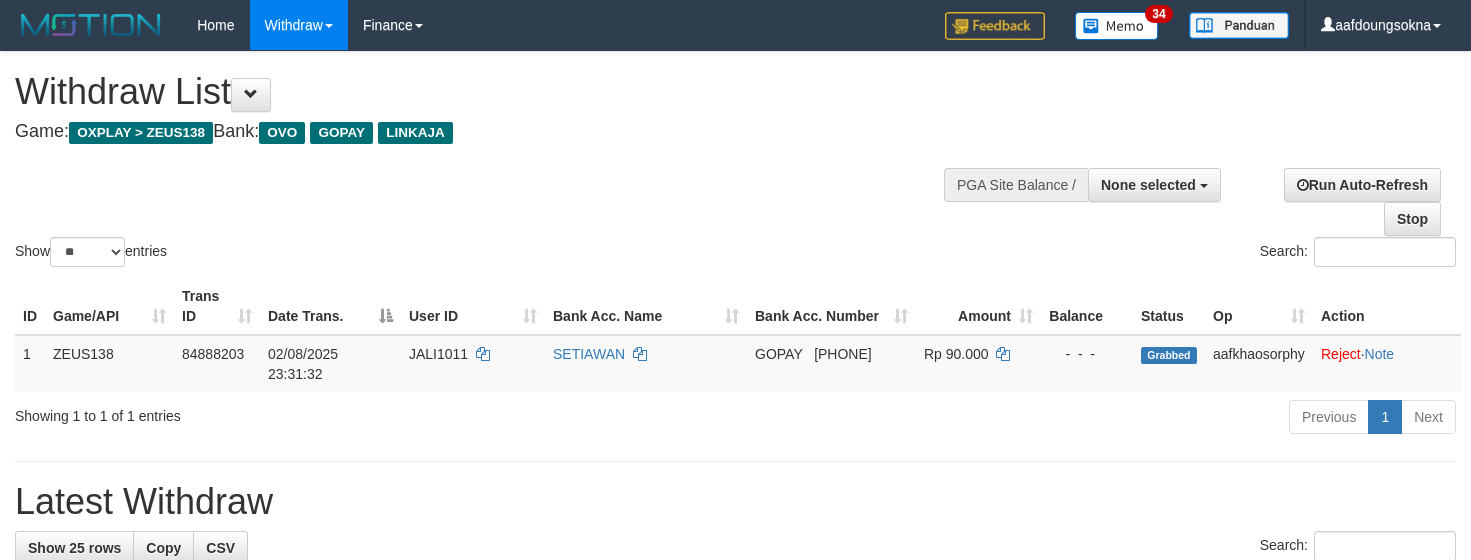 select 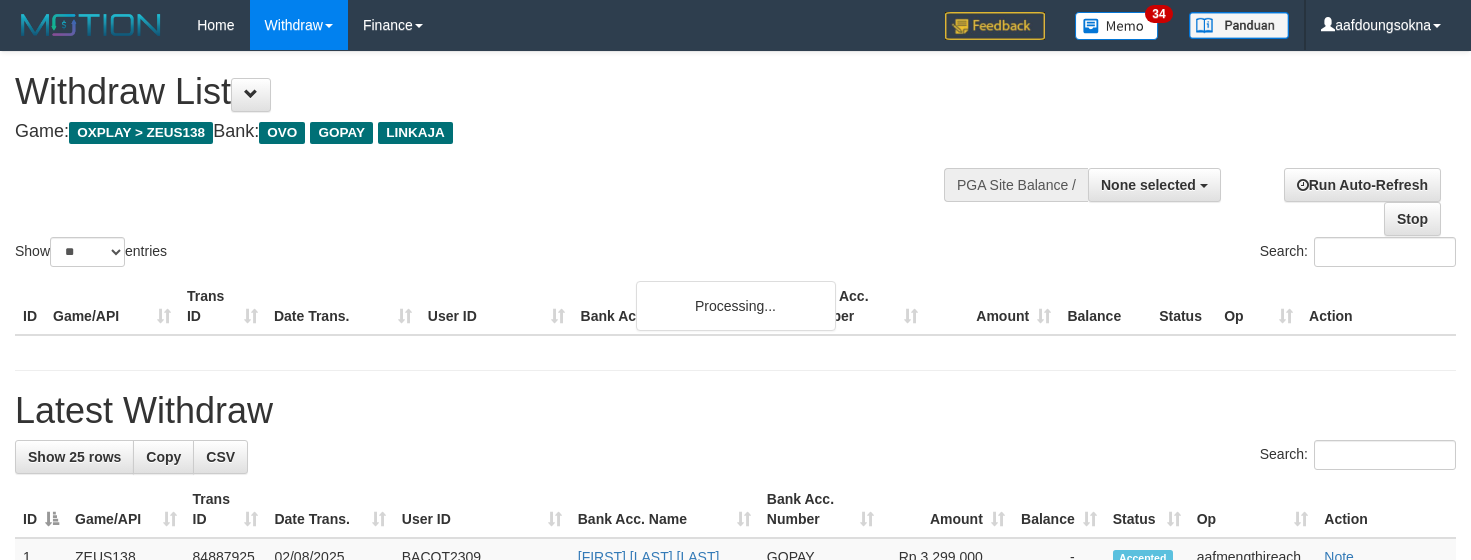 select 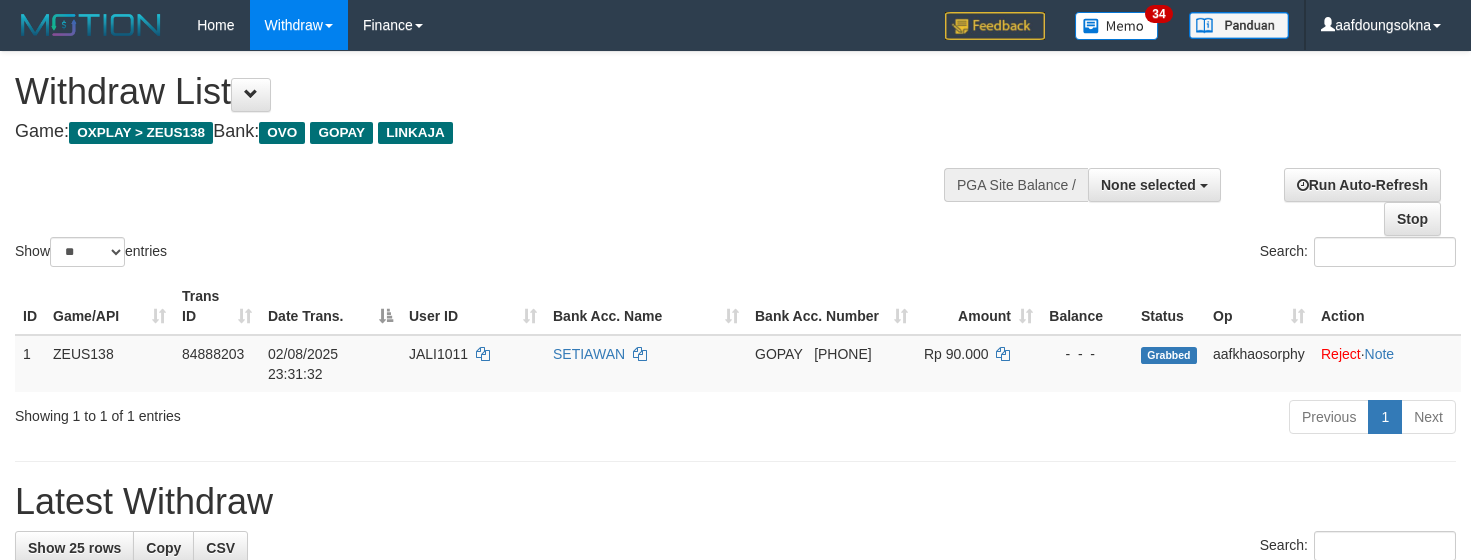 select 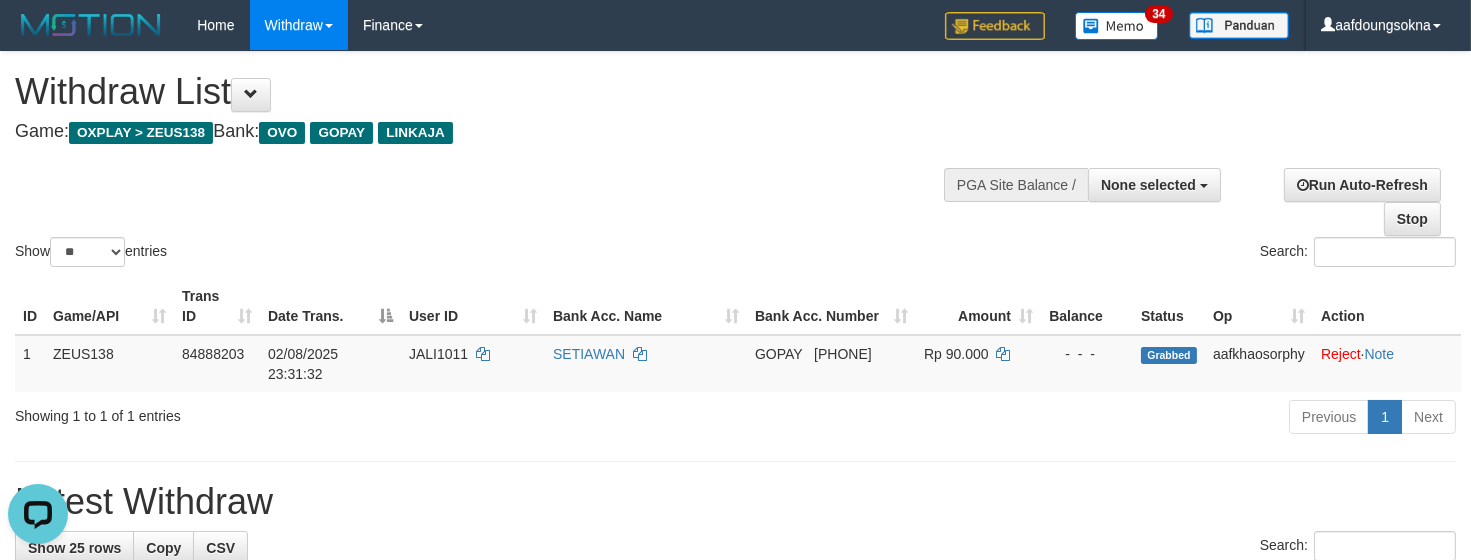 scroll, scrollTop: 0, scrollLeft: 0, axis: both 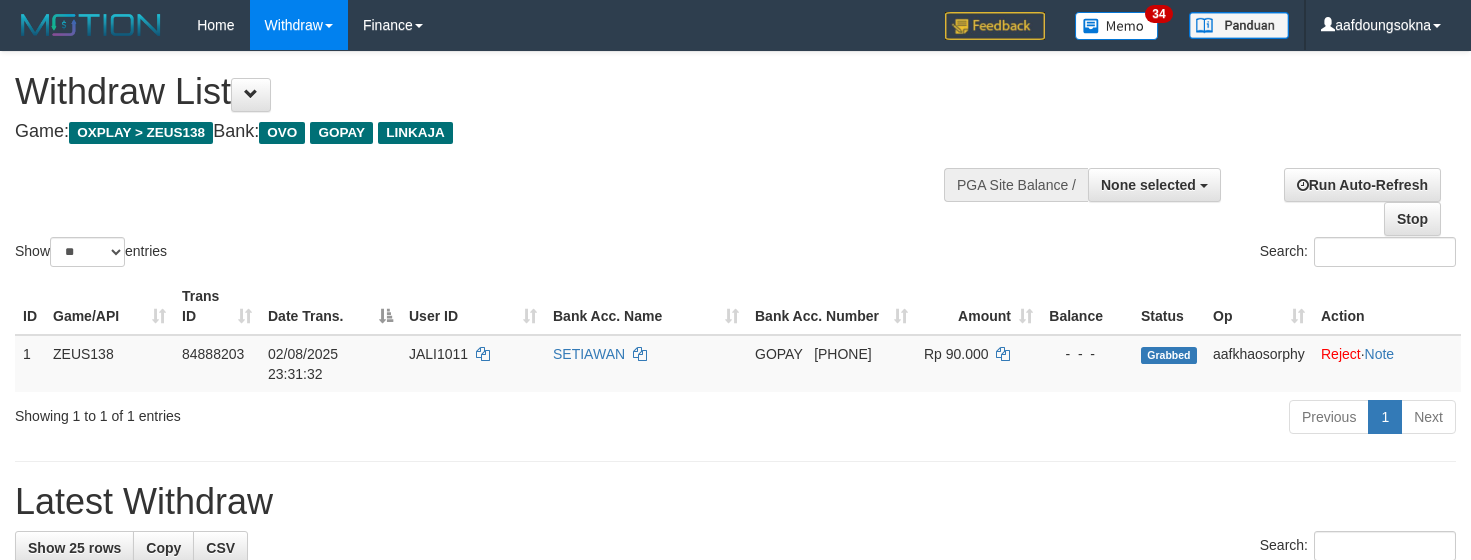 select 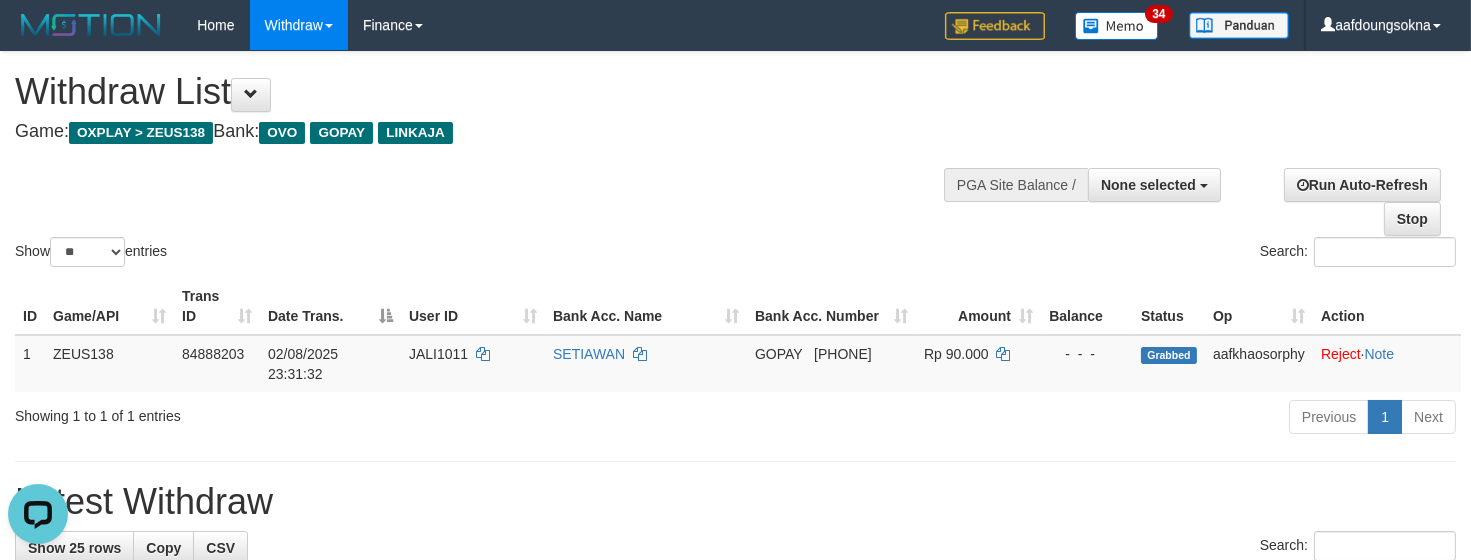 scroll, scrollTop: 0, scrollLeft: 0, axis: both 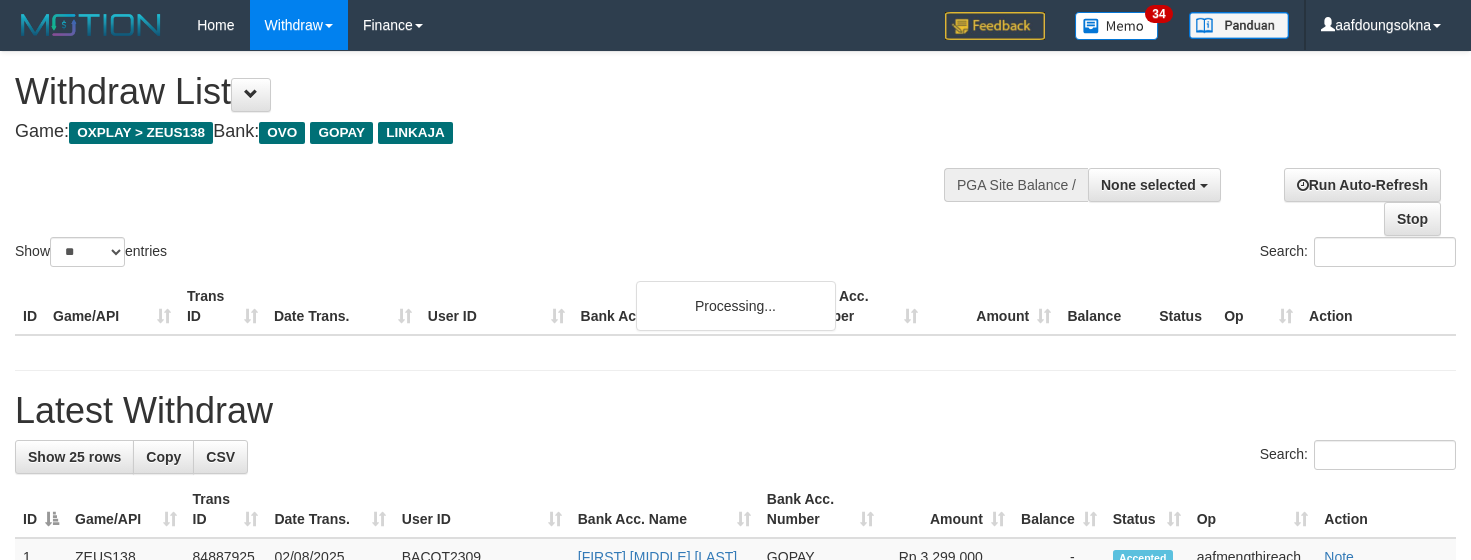 select 